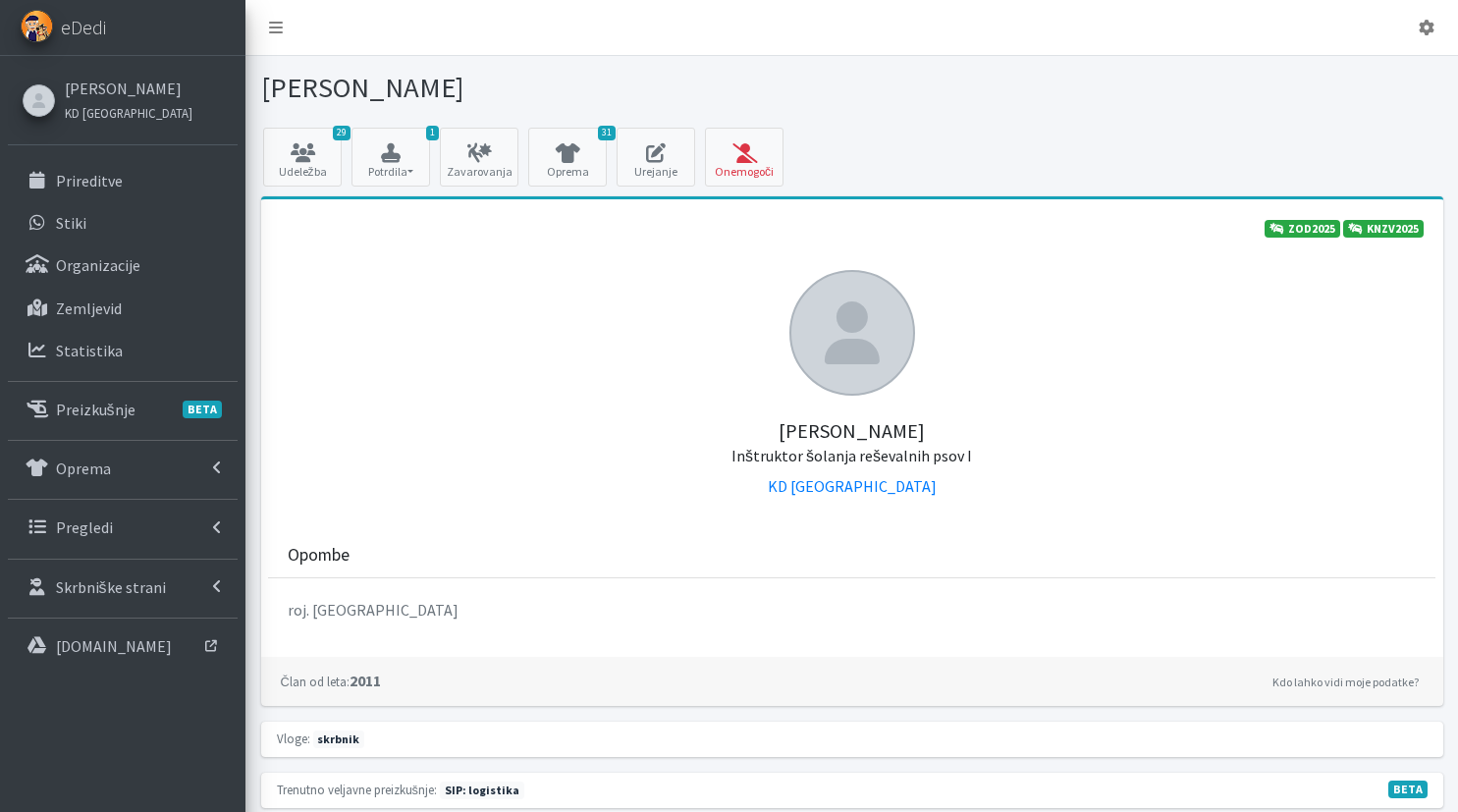 scroll, scrollTop: 0, scrollLeft: 0, axis: both 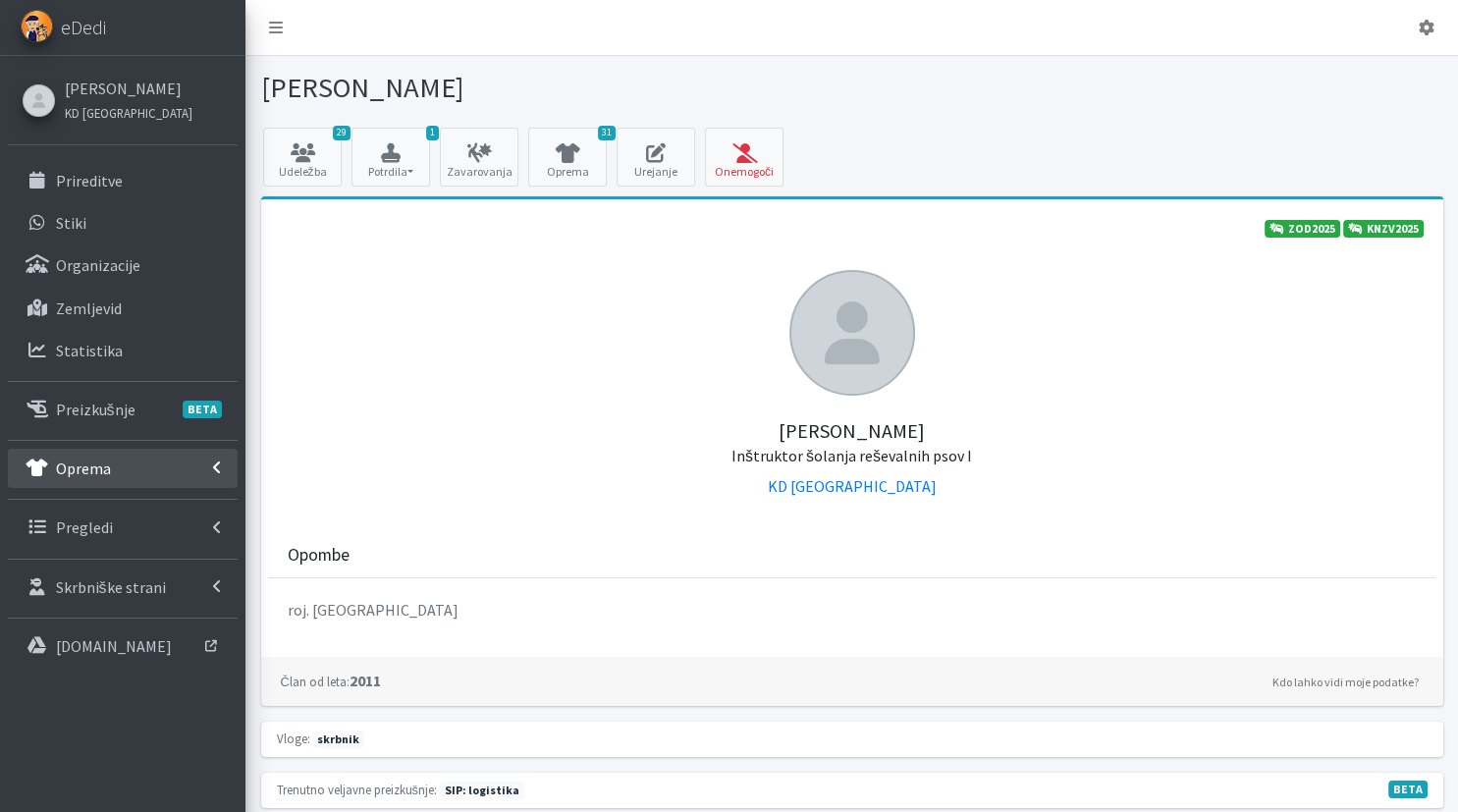 click on "Oprema" at bounding box center (83, 468) 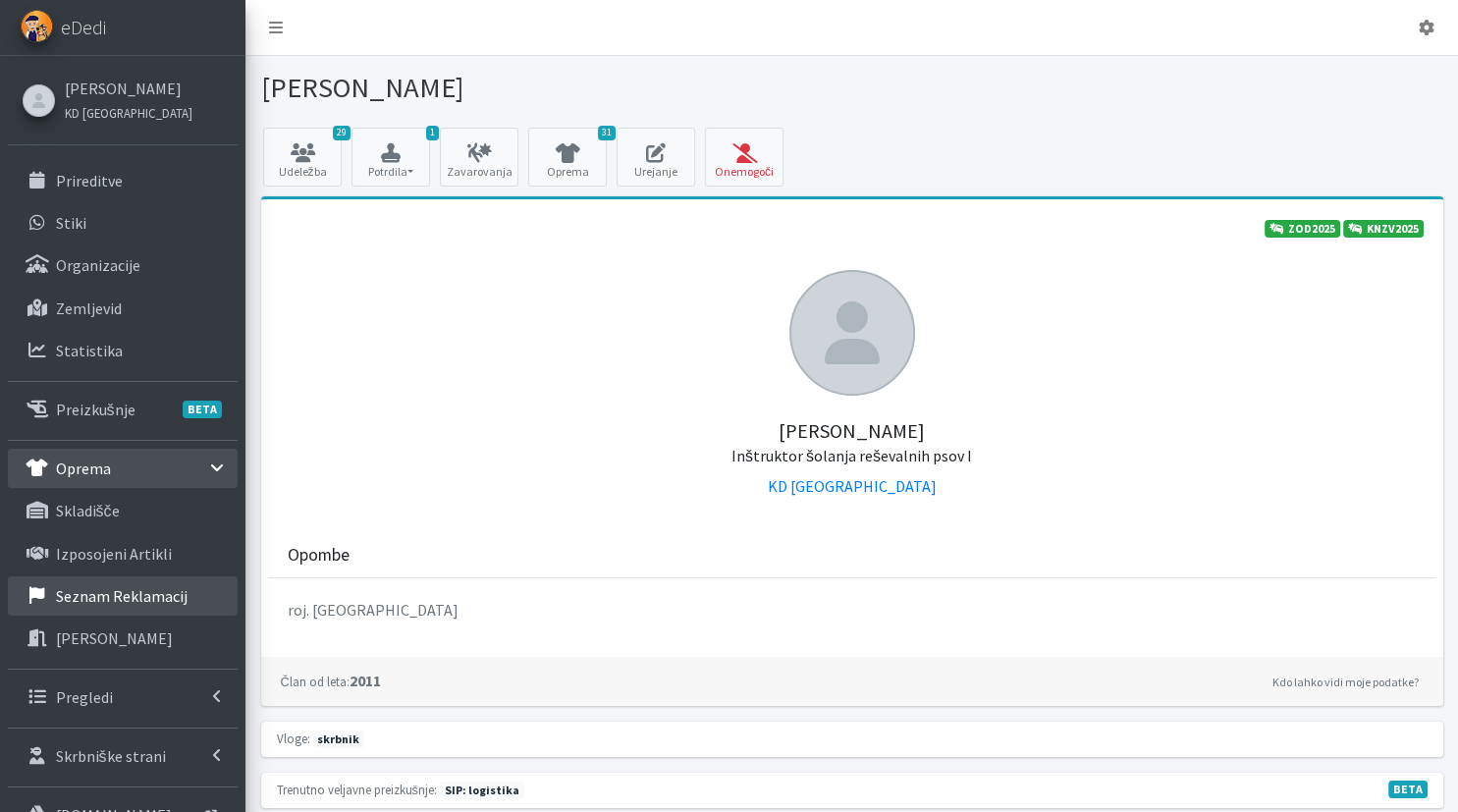 click on "Seznam reklamacij" at bounding box center [123, 596] 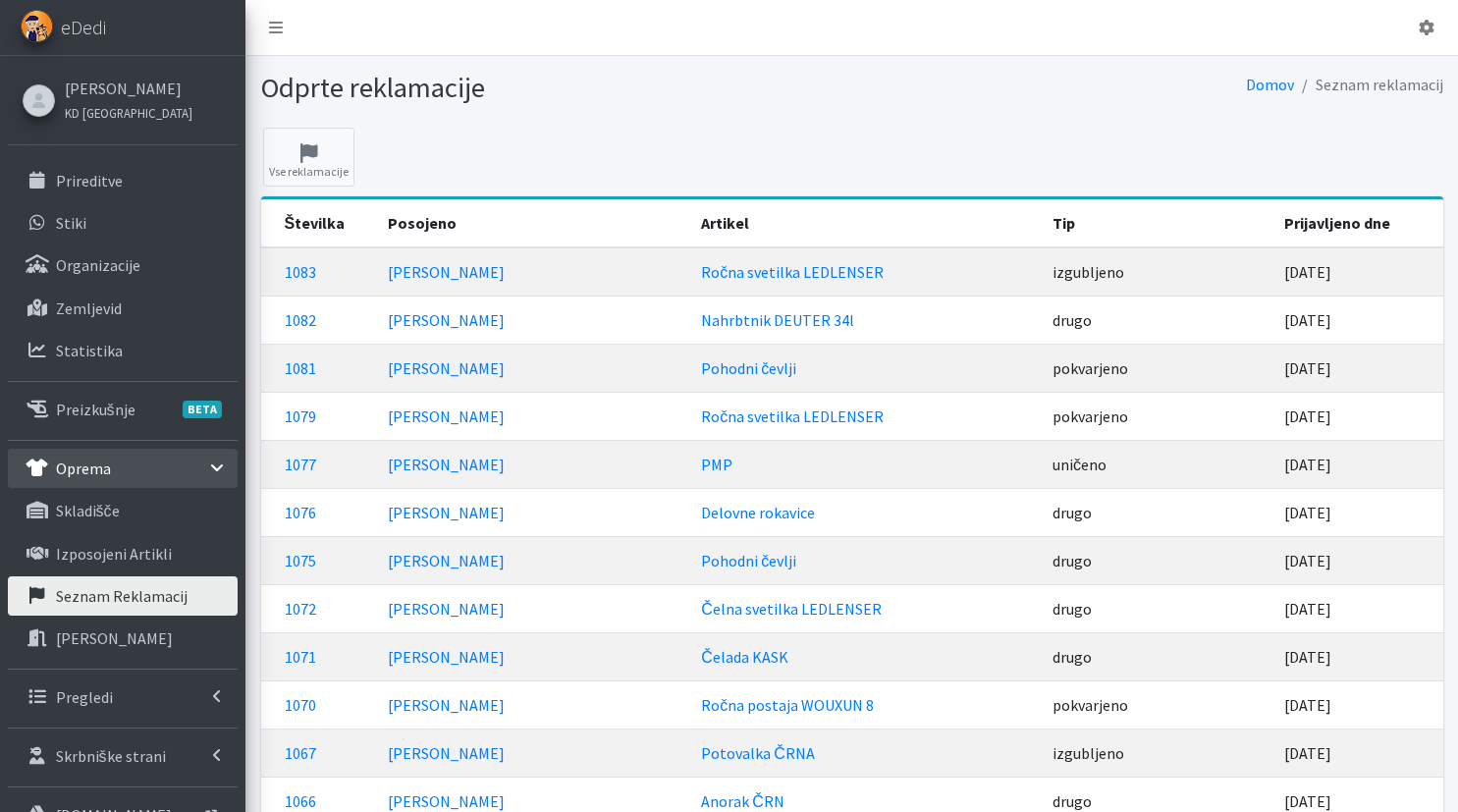 scroll, scrollTop: 0, scrollLeft: 0, axis: both 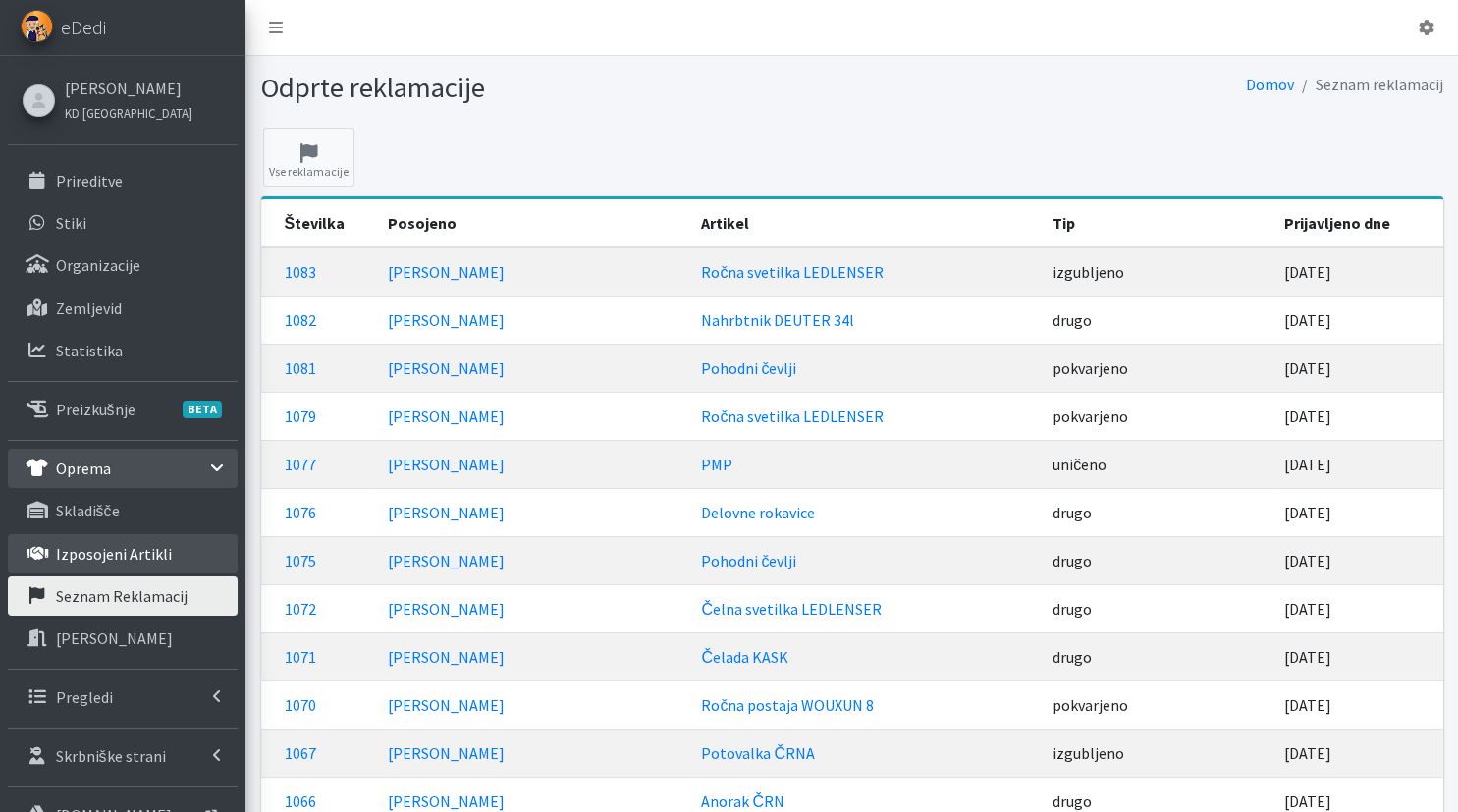 click on "Izposojeni artikli" at bounding box center [114, 554] 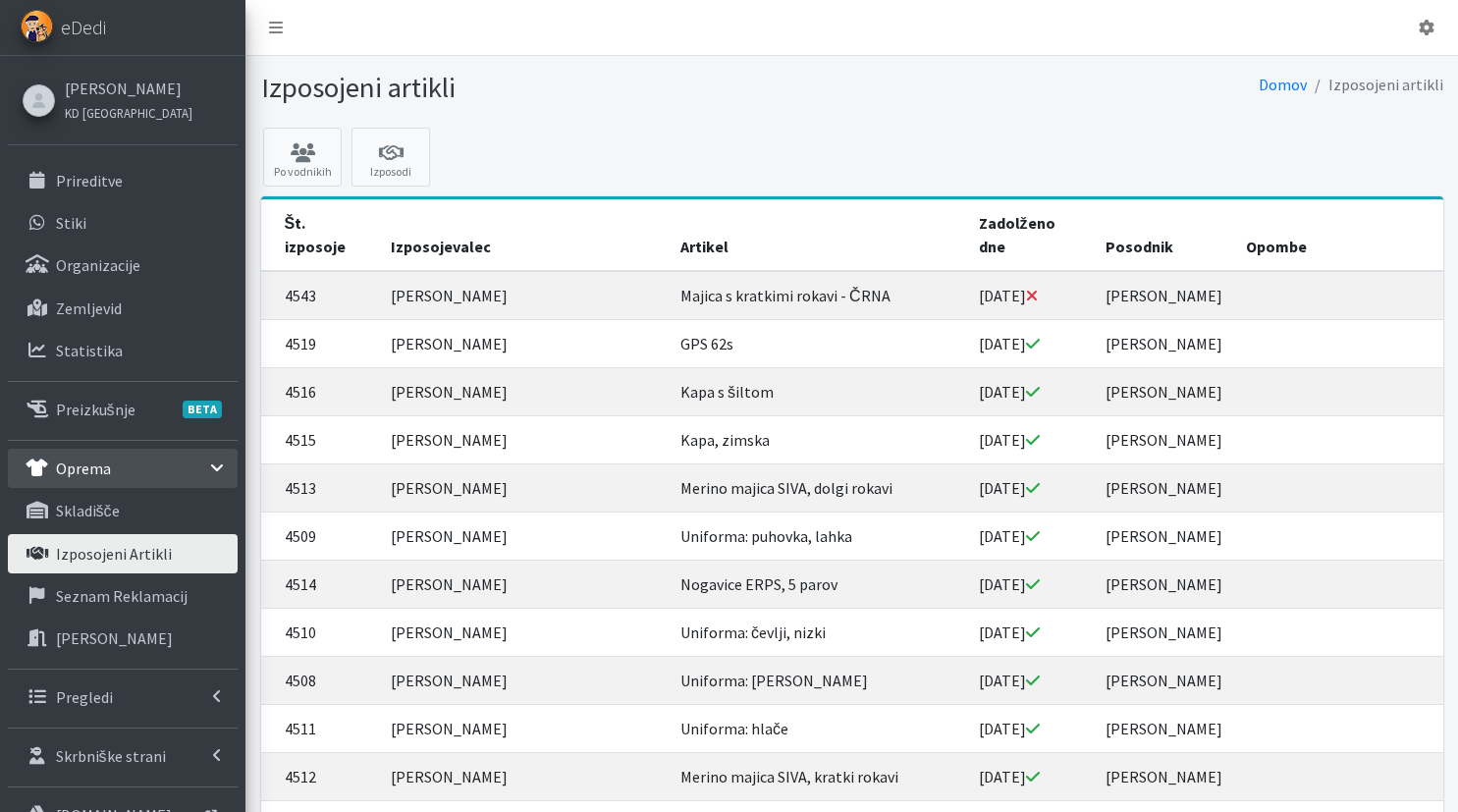 scroll, scrollTop: 0, scrollLeft: 0, axis: both 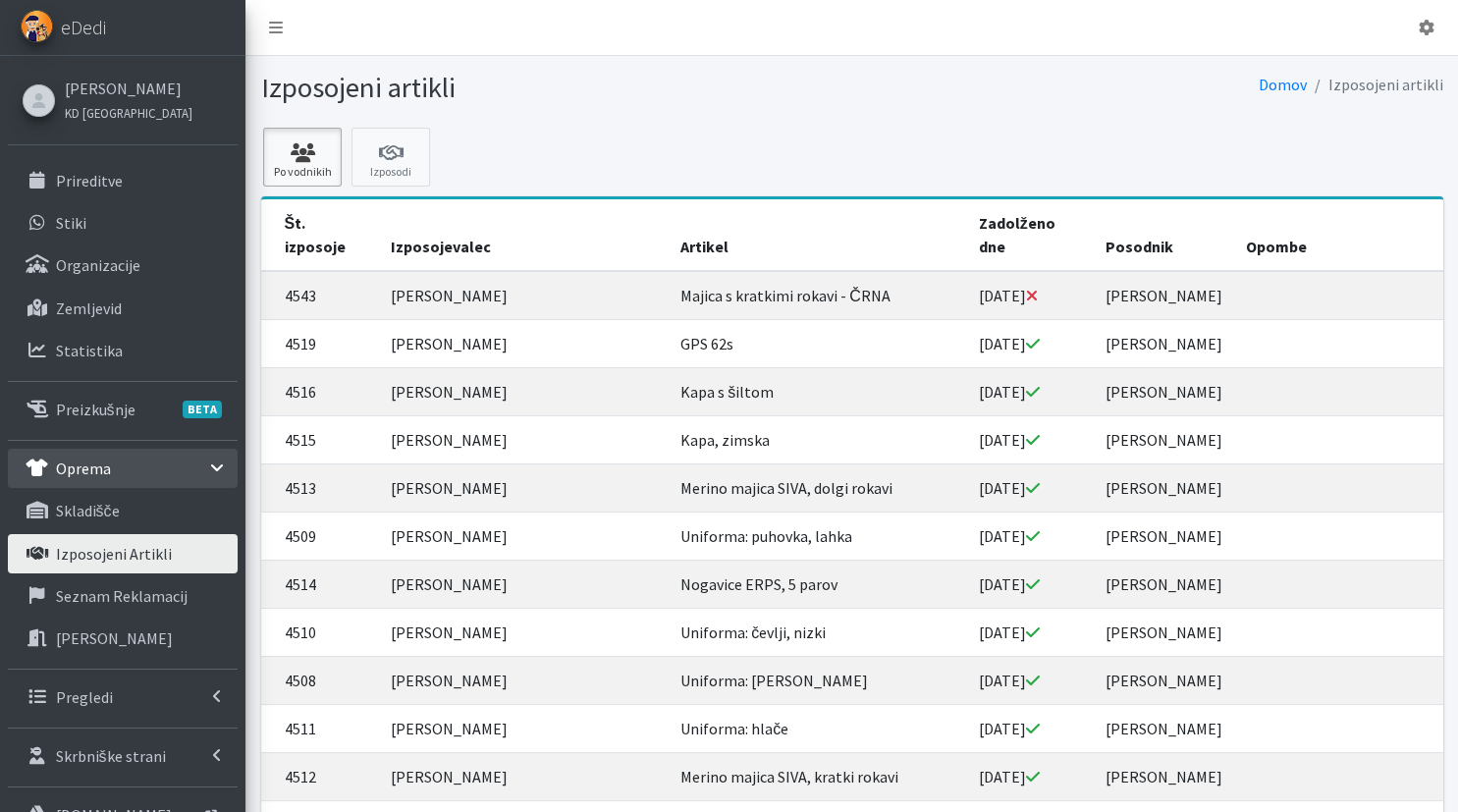 click at bounding box center (302, 153) 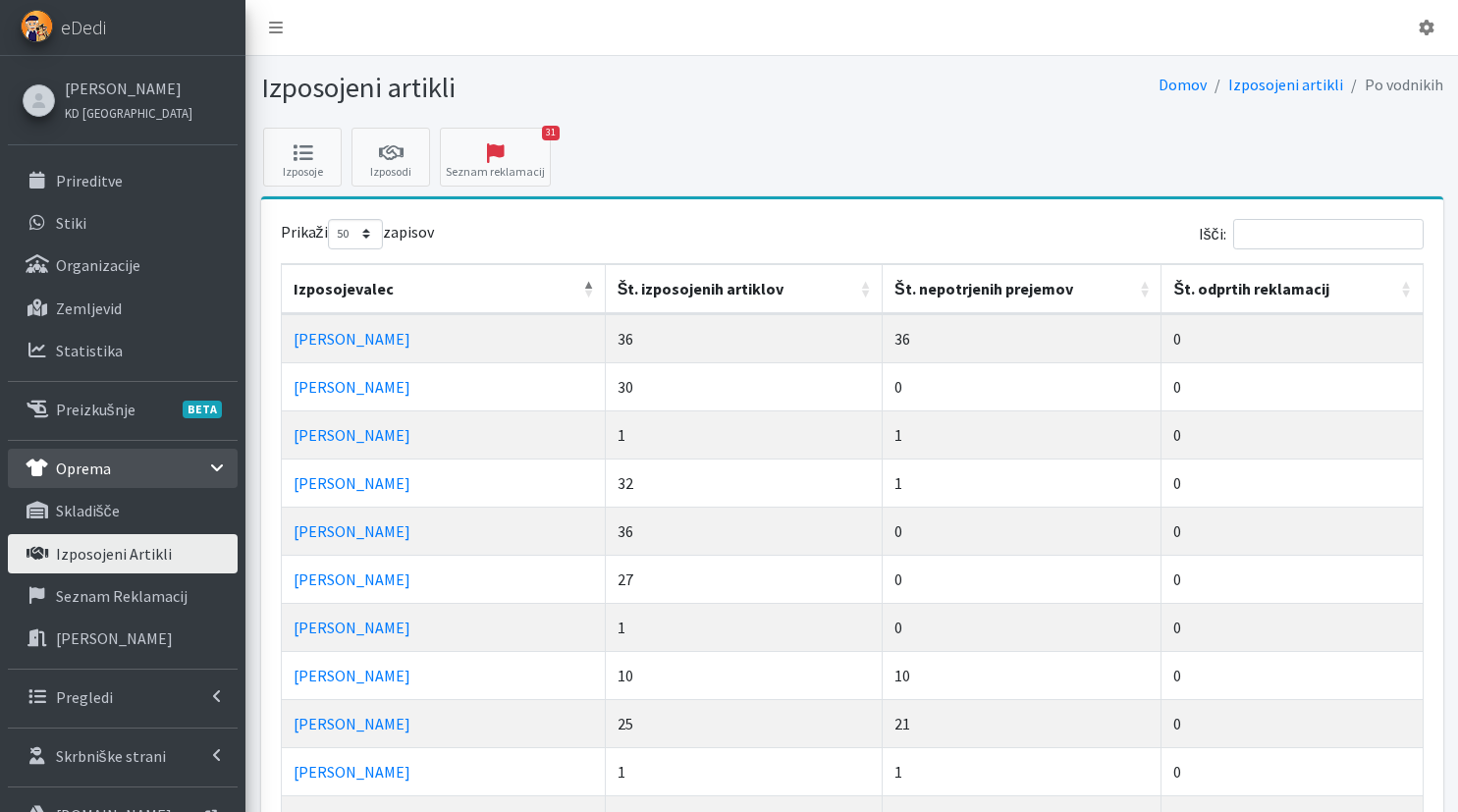 select on "50" 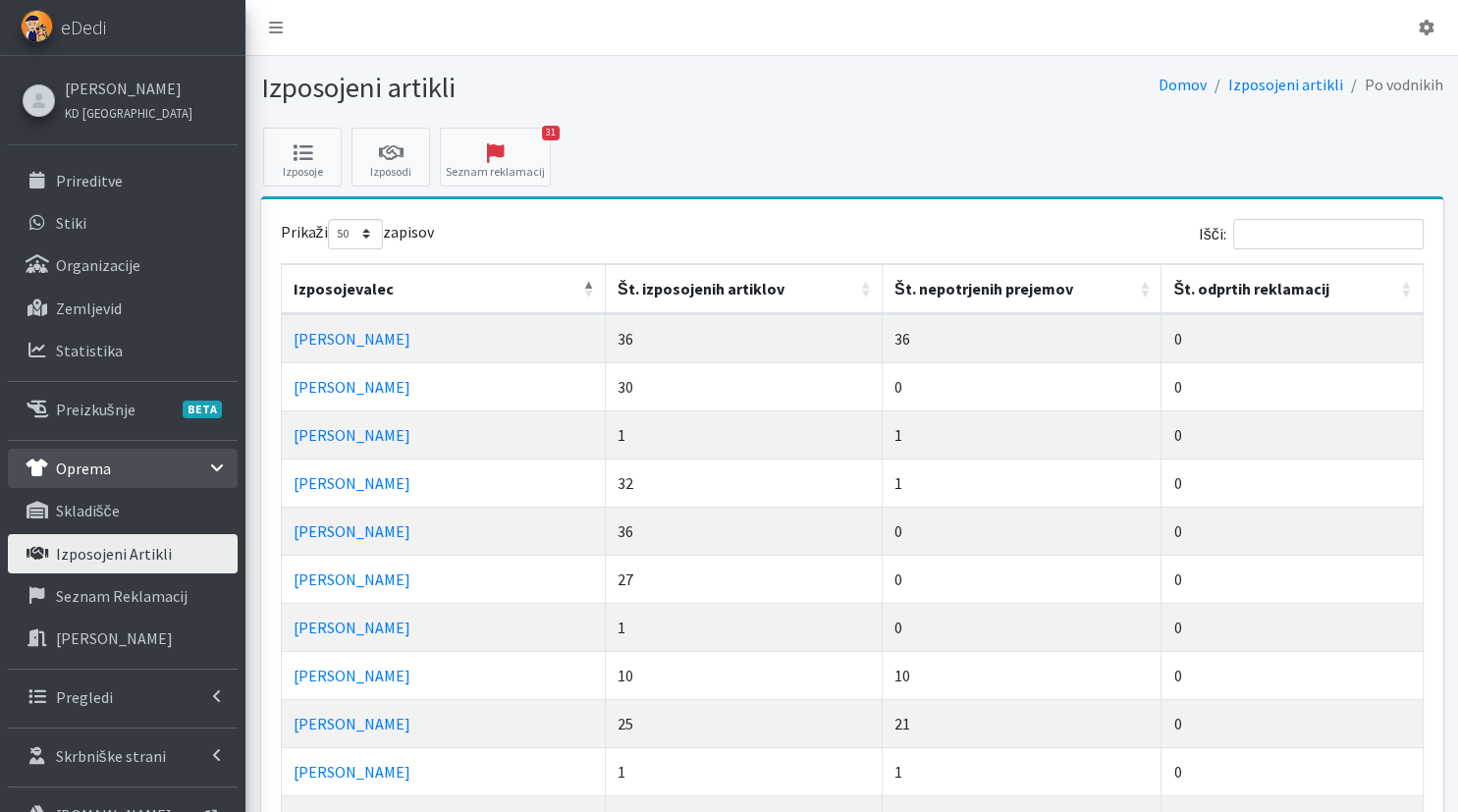 drag, startPoint x: 733, startPoint y: 303, endPoint x: 750, endPoint y: 230, distance: 74.953319 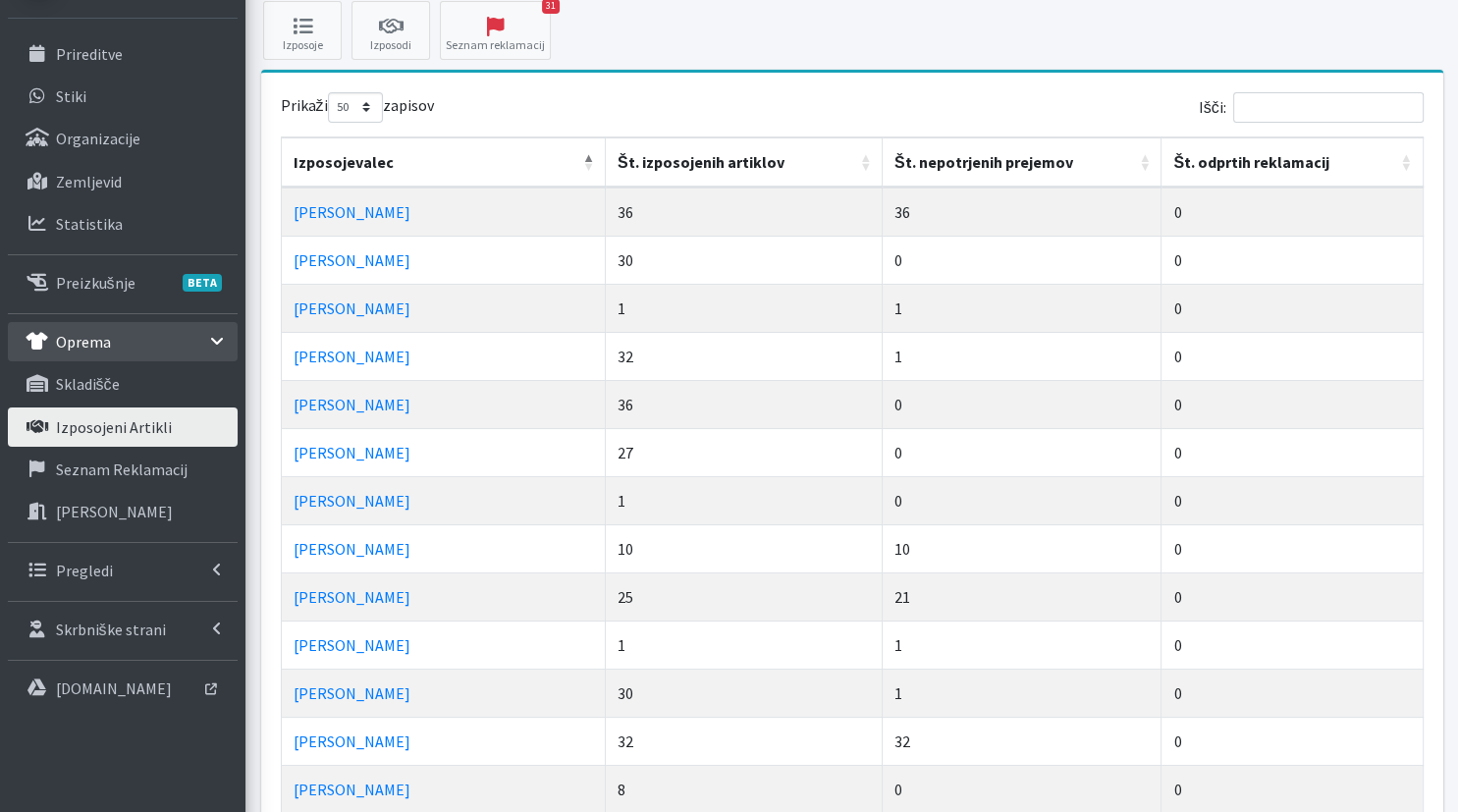 scroll, scrollTop: 0, scrollLeft: 0, axis: both 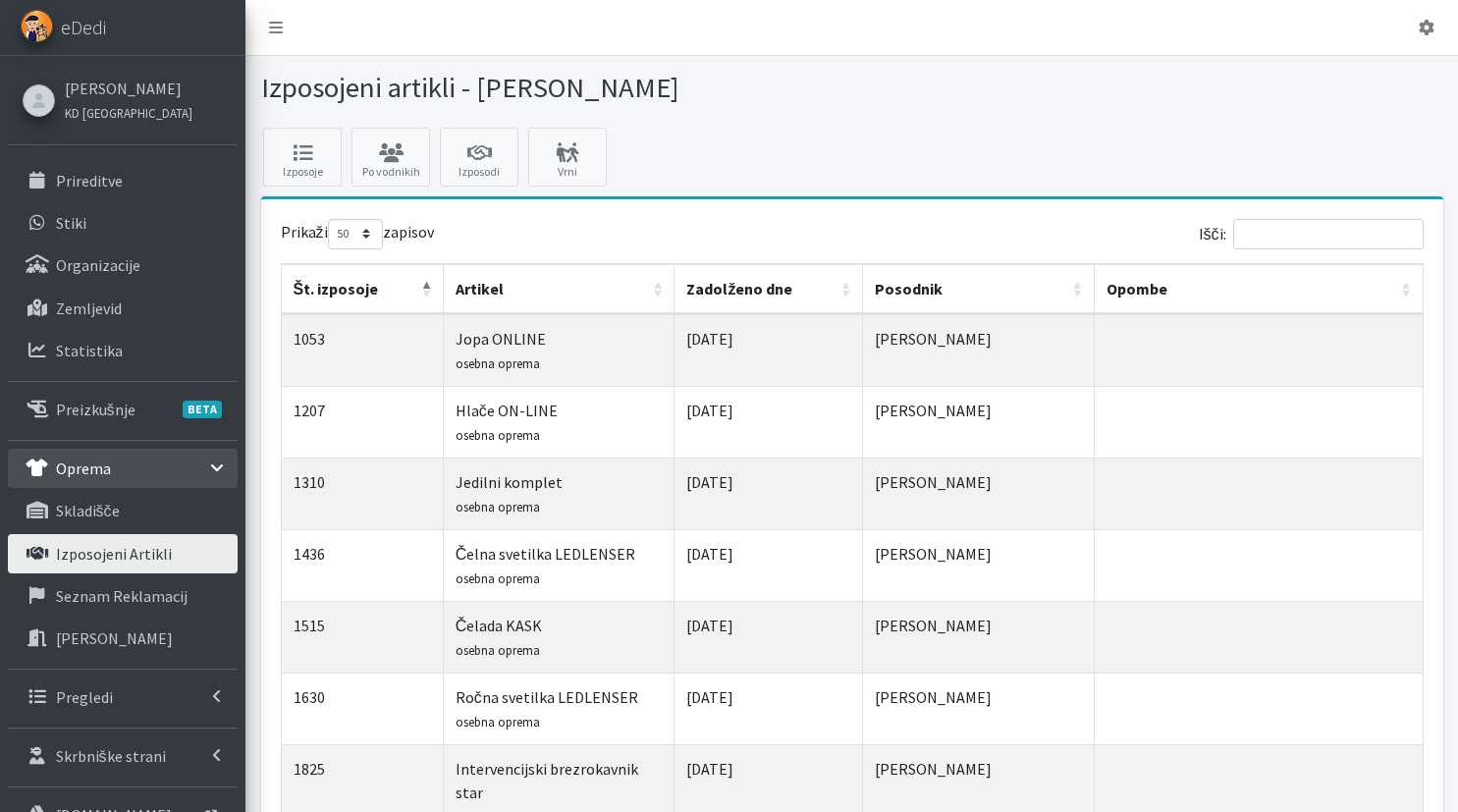 select on "50" 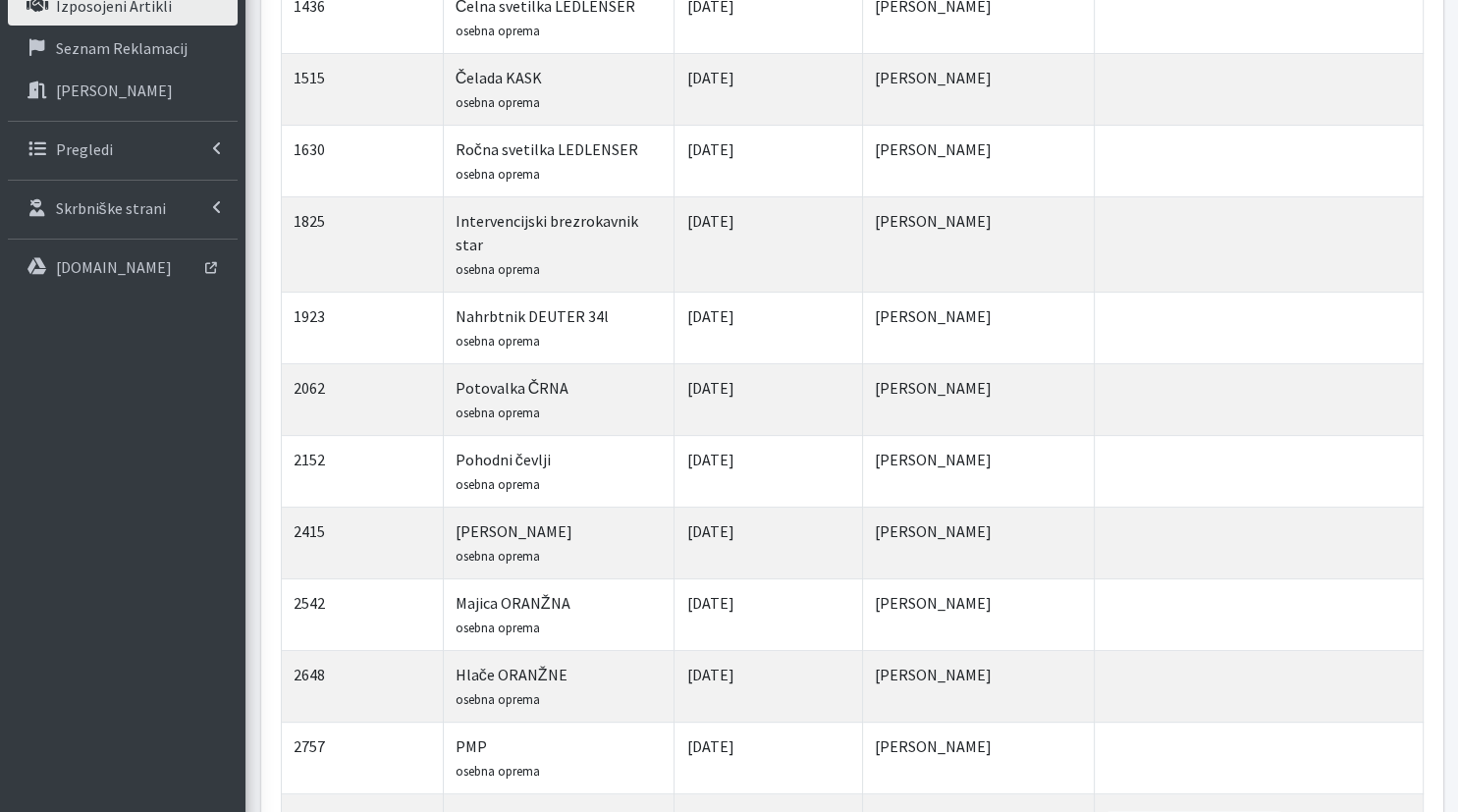 scroll, scrollTop: 0, scrollLeft: 0, axis: both 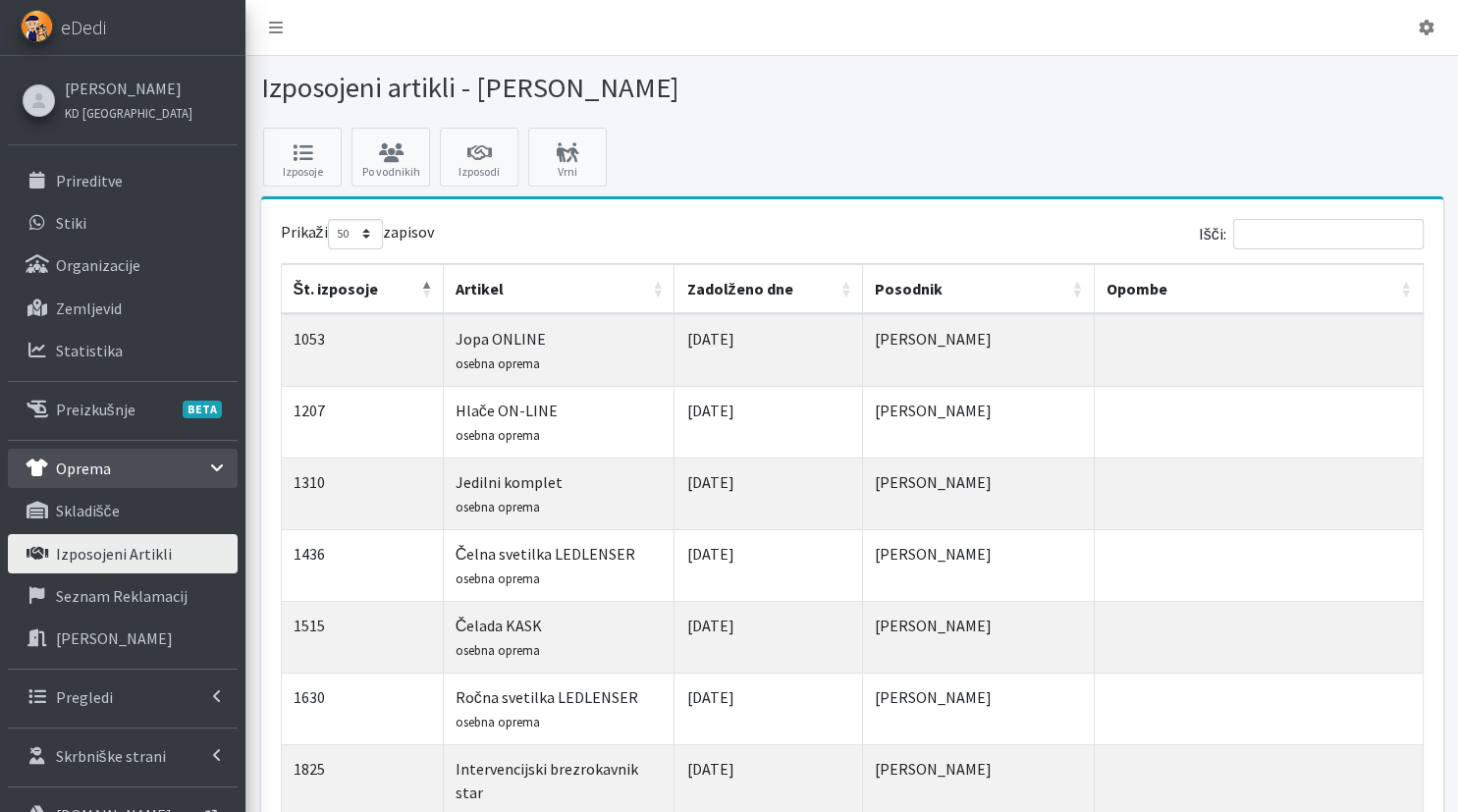 click on "Izposojeni artikli" at bounding box center [123, 554] 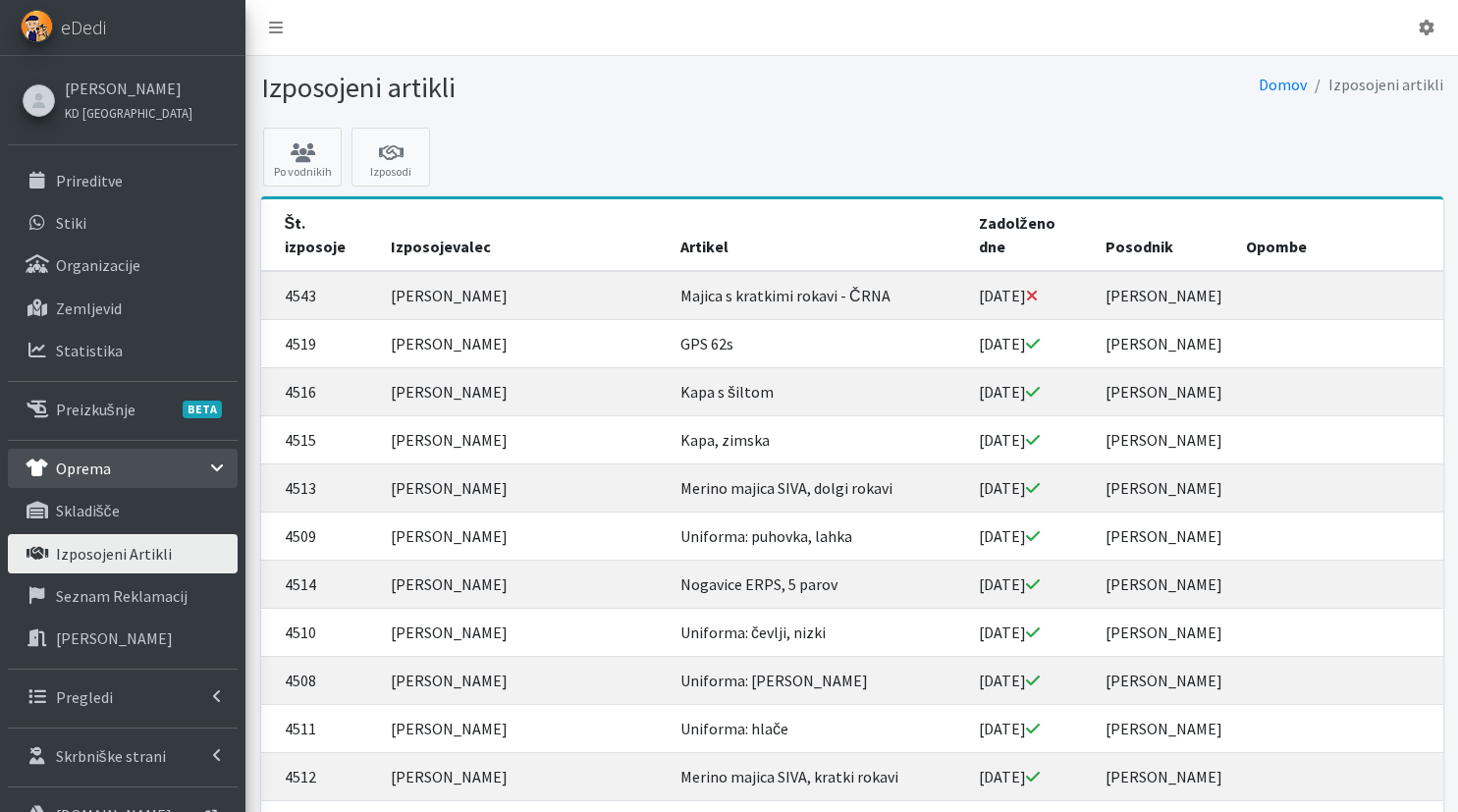scroll, scrollTop: 0, scrollLeft: 0, axis: both 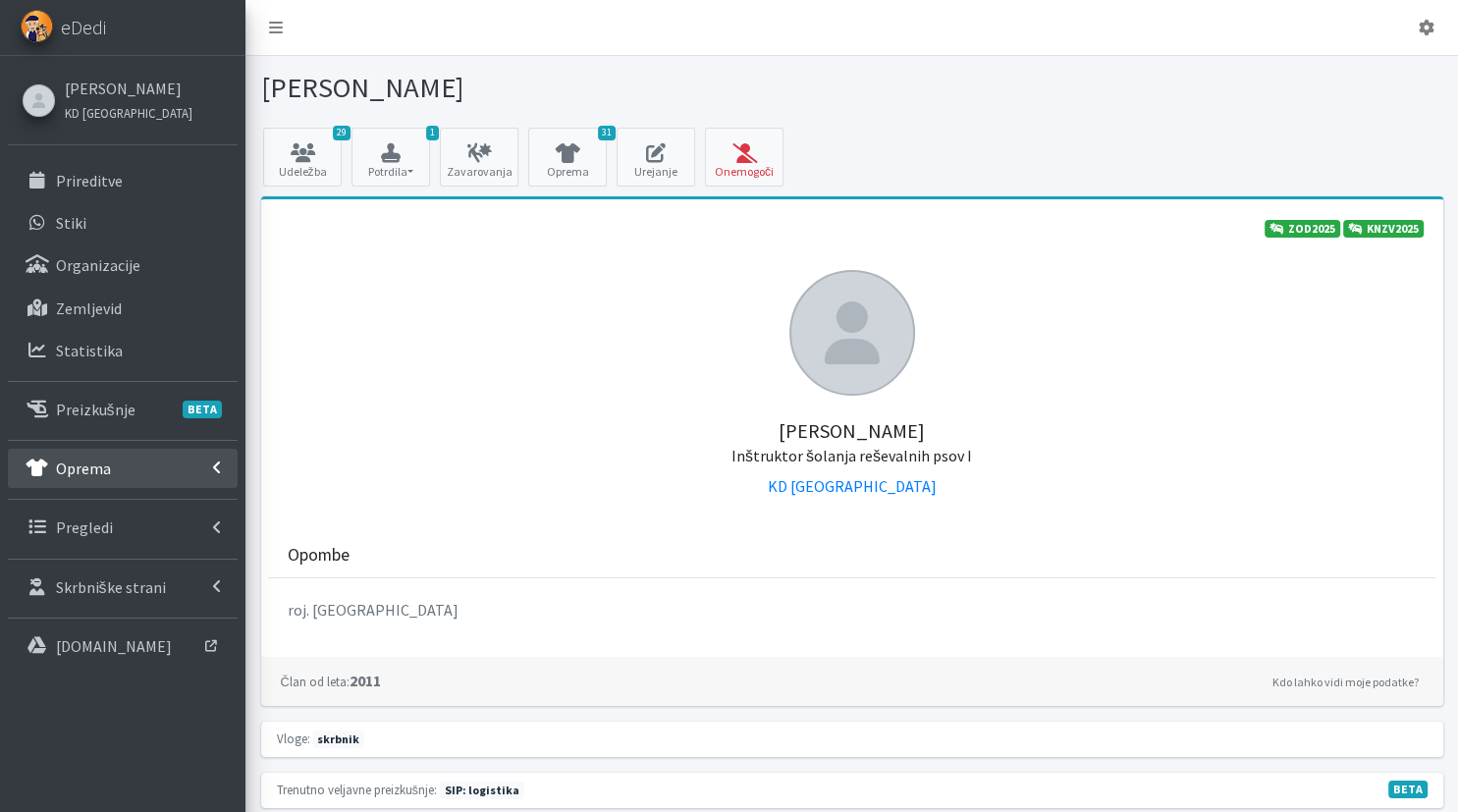 click on "Oprema" at bounding box center (123, 468) 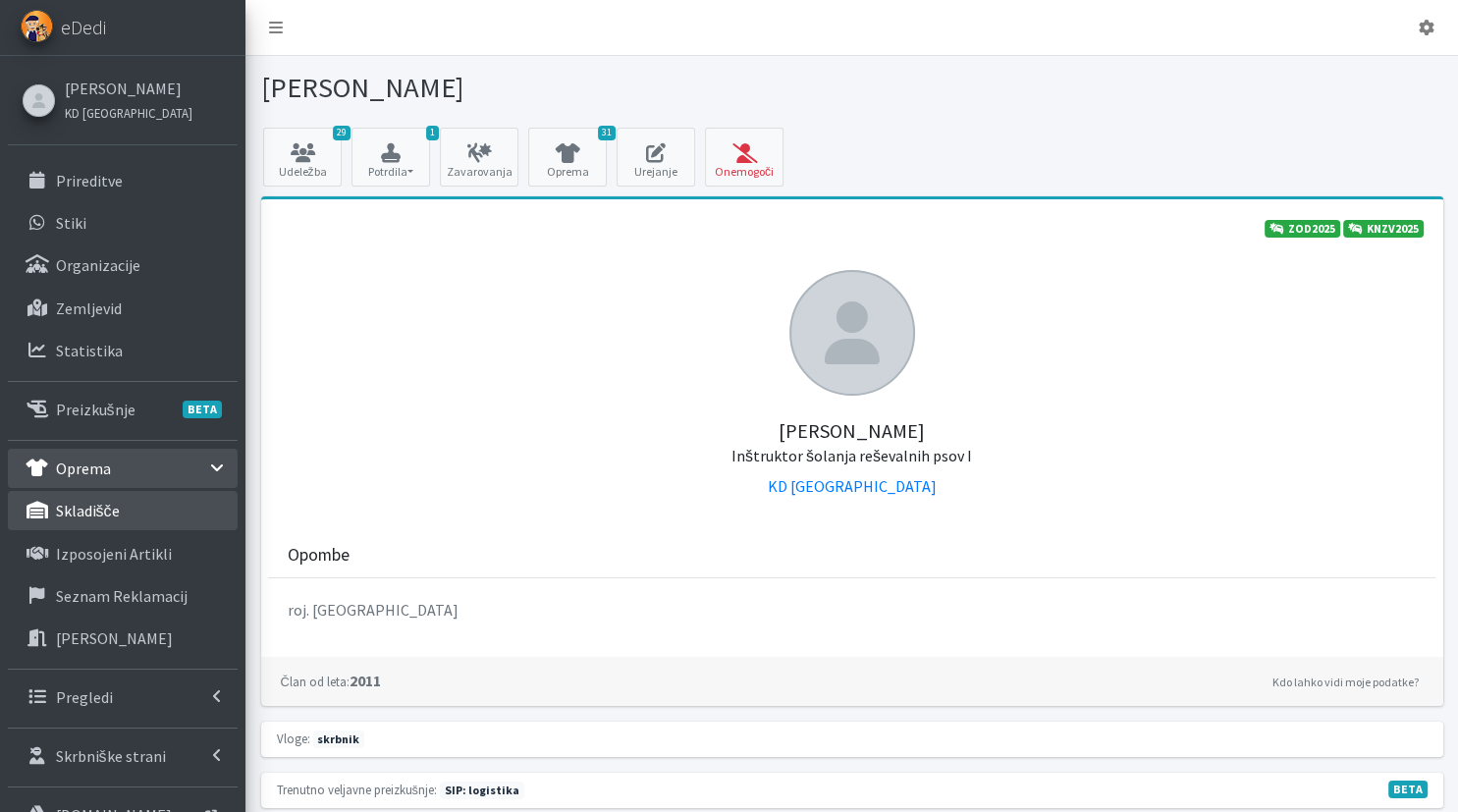 click on "skladišče" at bounding box center (87, 511) 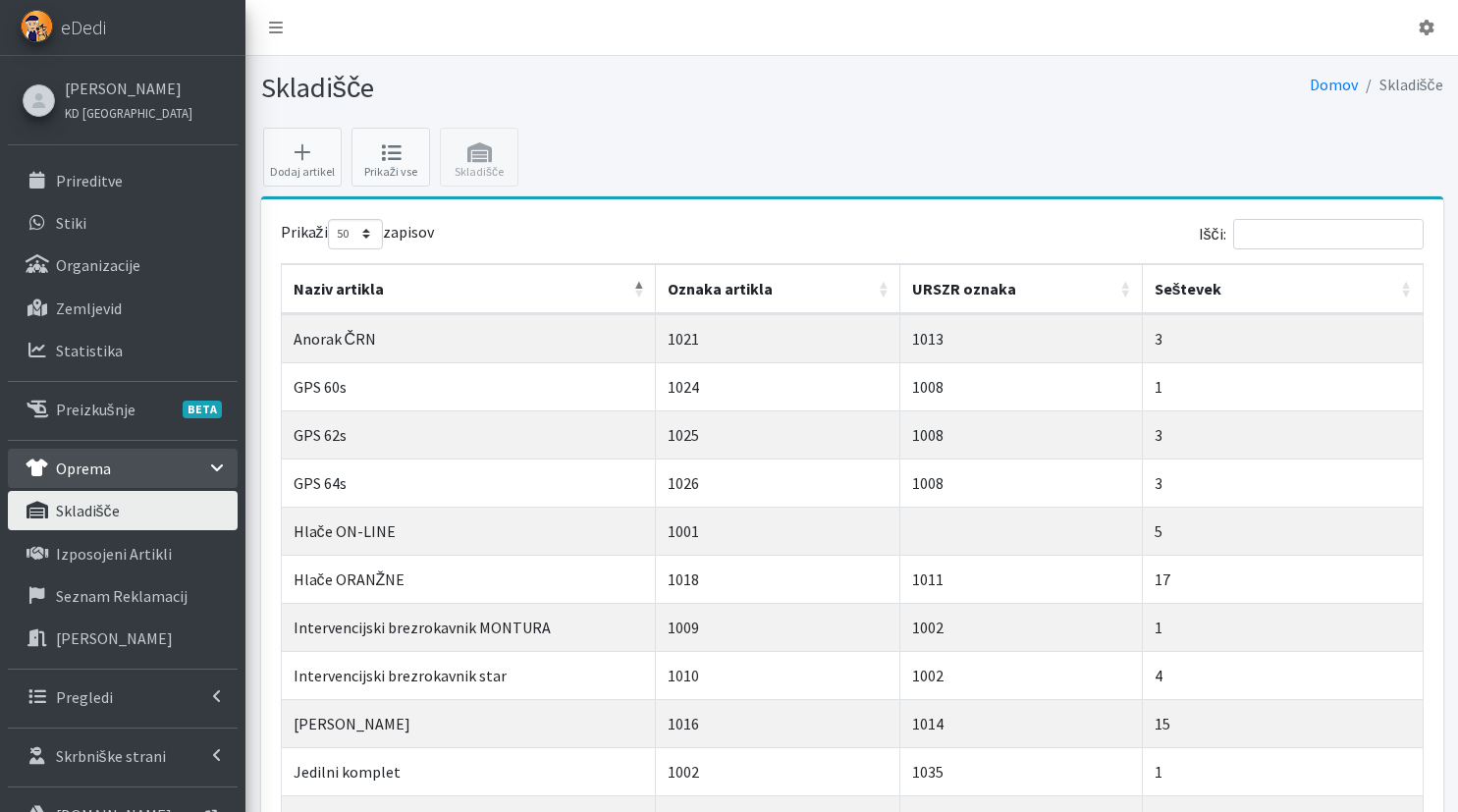 select on "50" 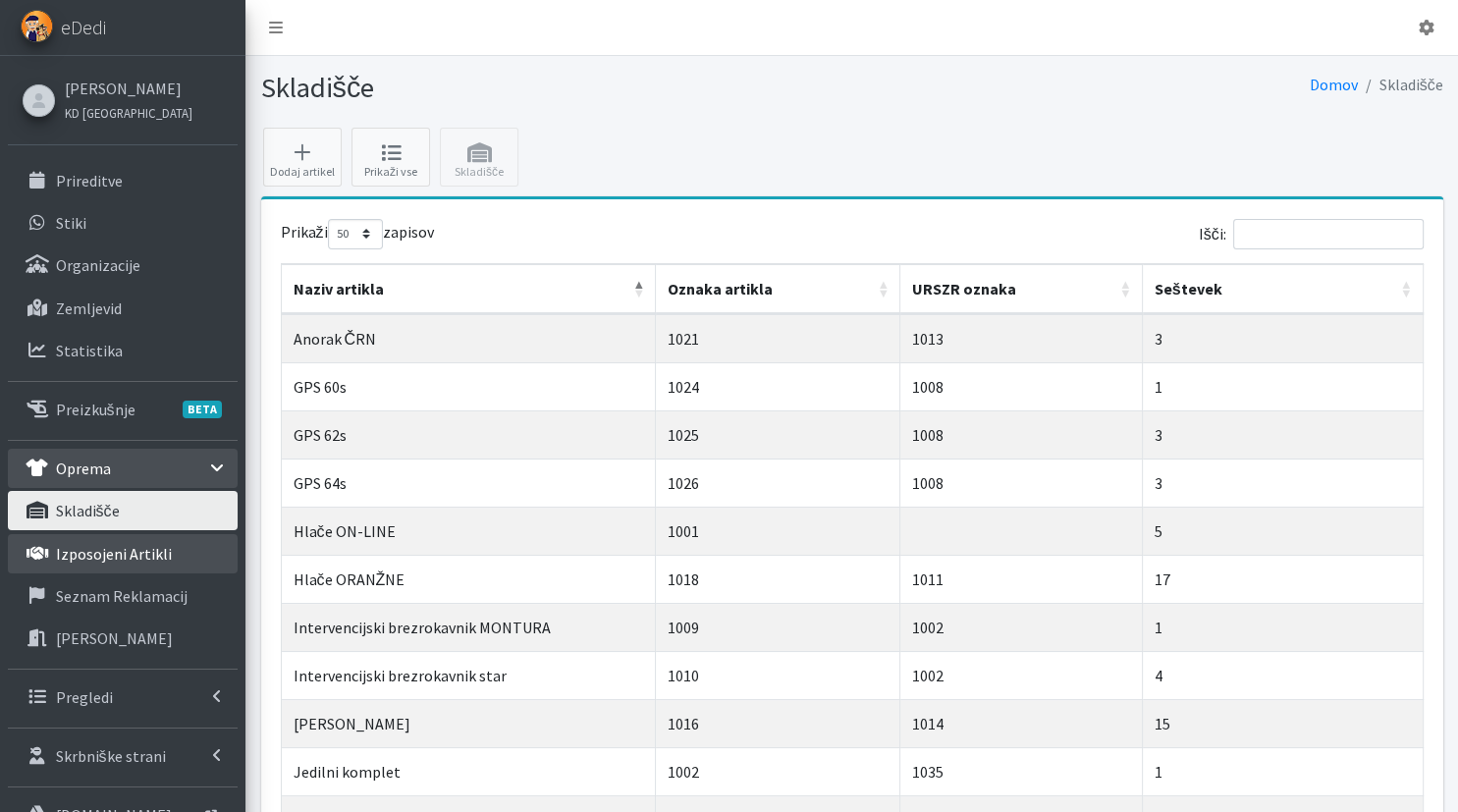 click on "Izposojeni artikli" at bounding box center (114, 554) 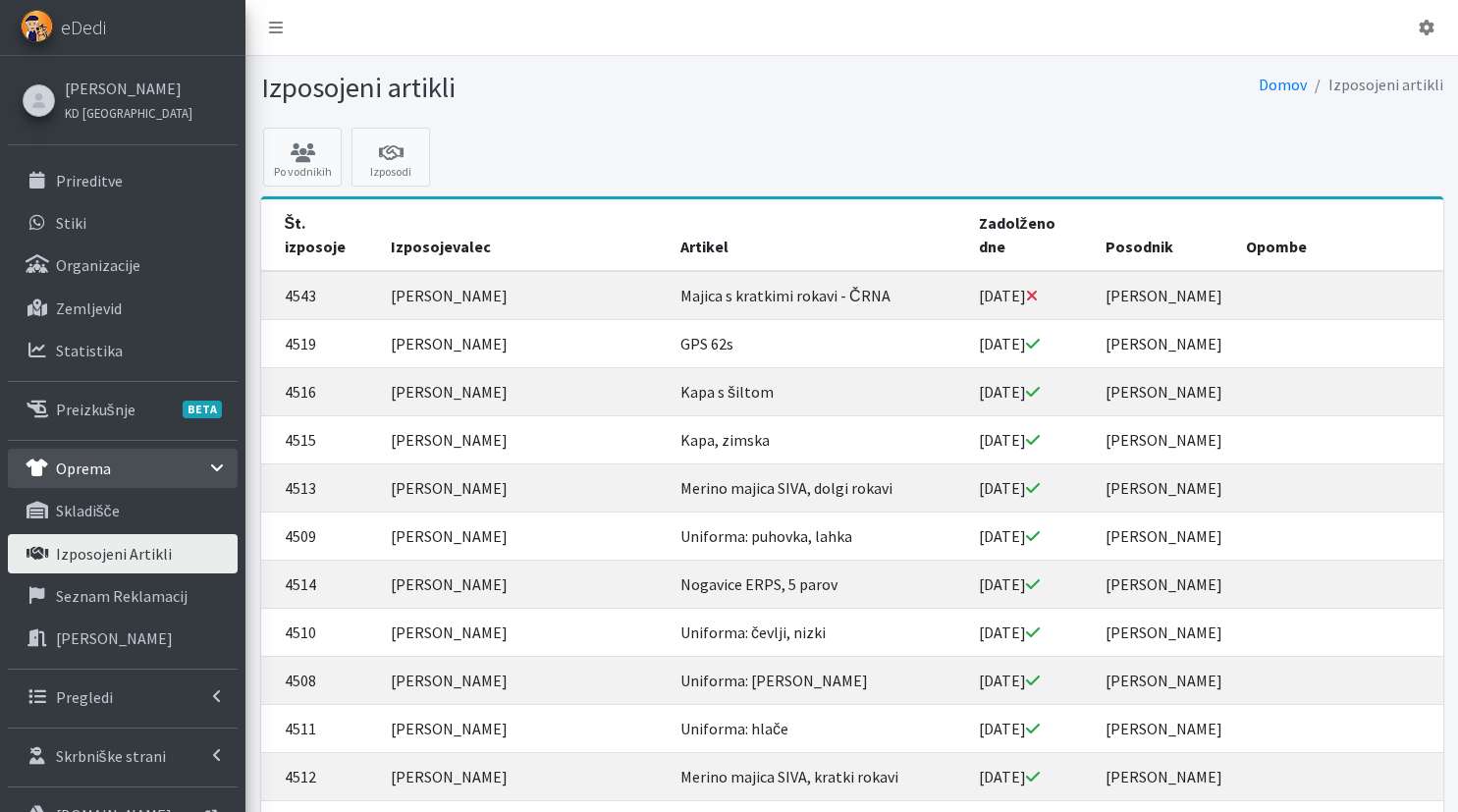 scroll, scrollTop: 0, scrollLeft: 0, axis: both 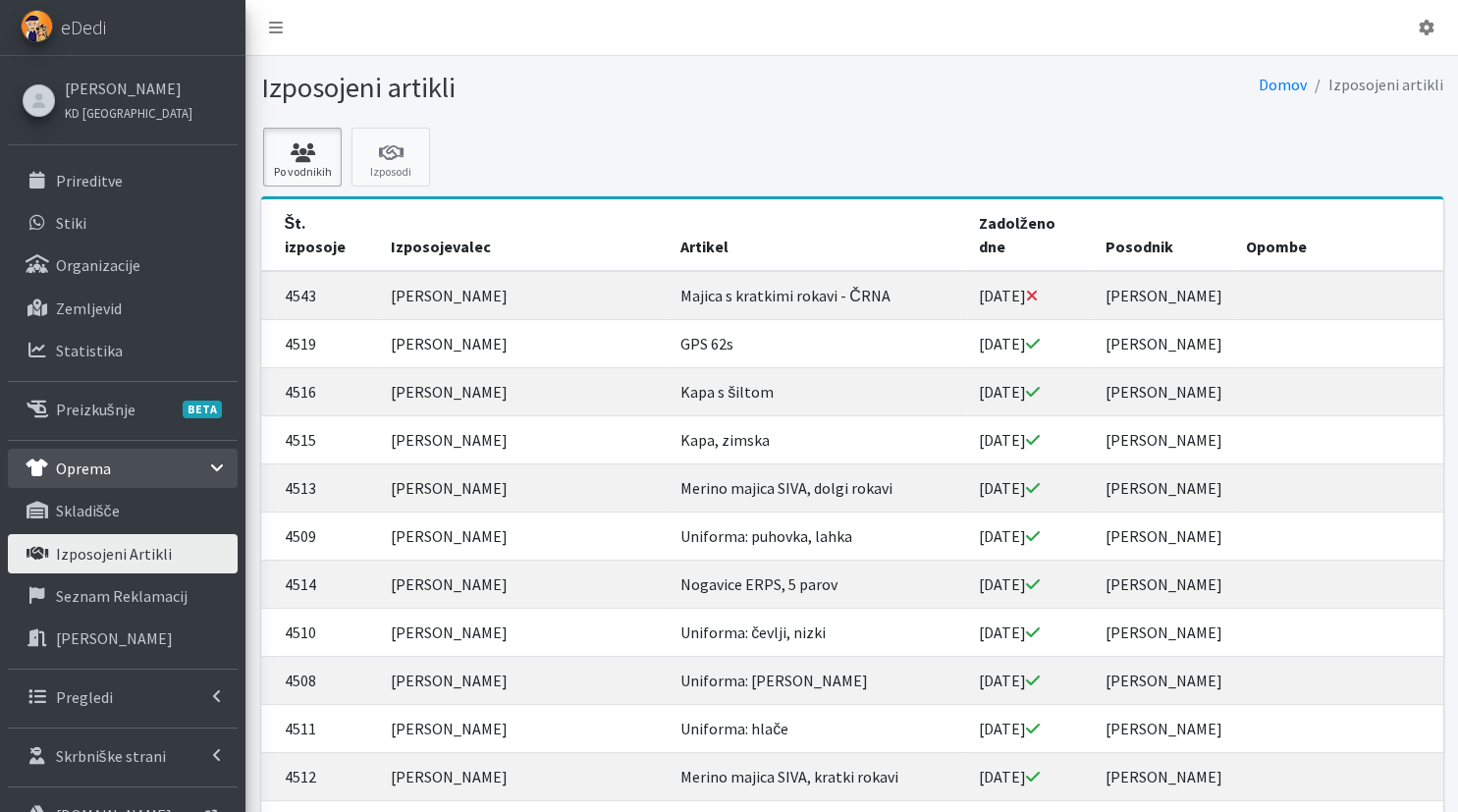 click on "Po vodnikih" at bounding box center [302, 157] 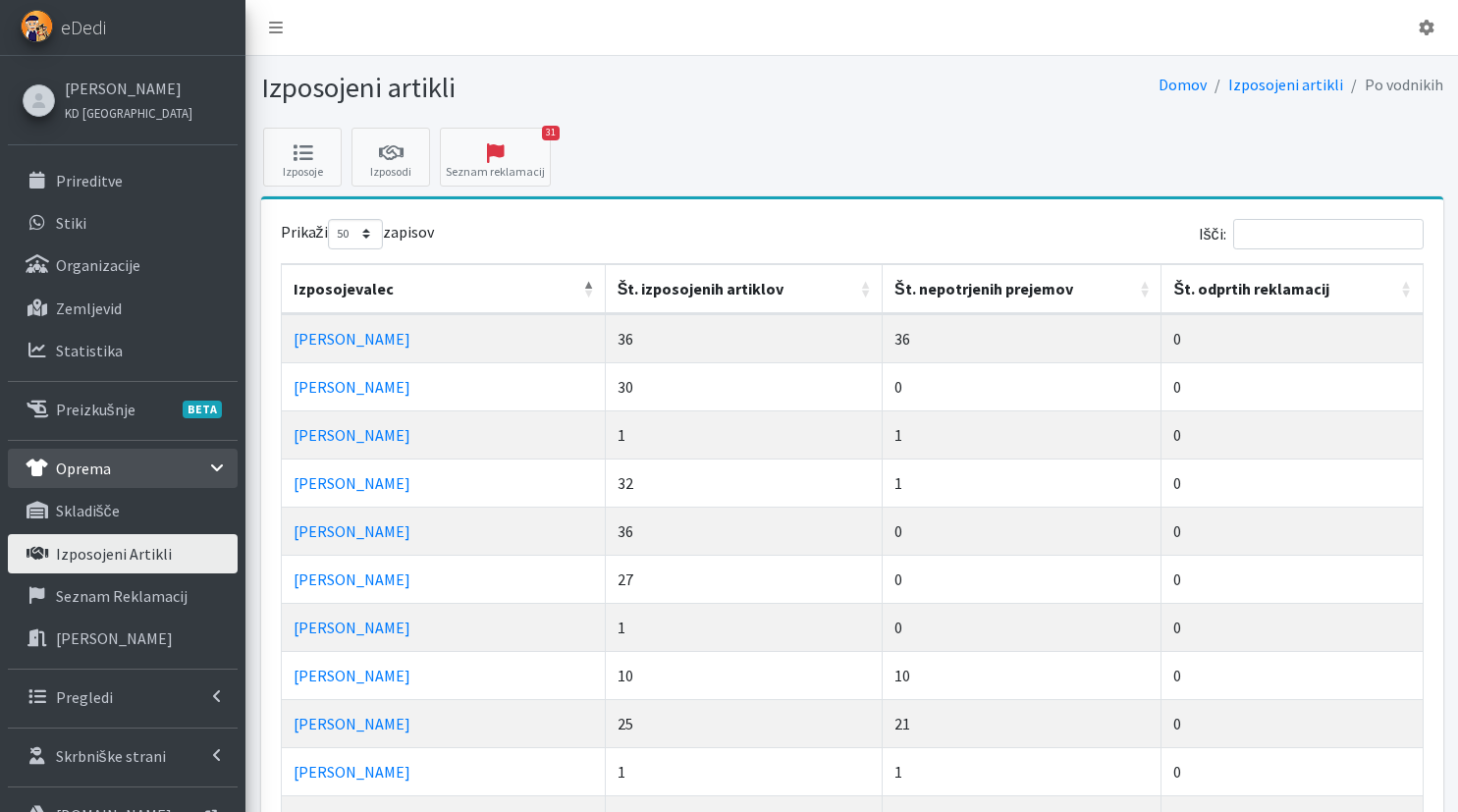 select on "50" 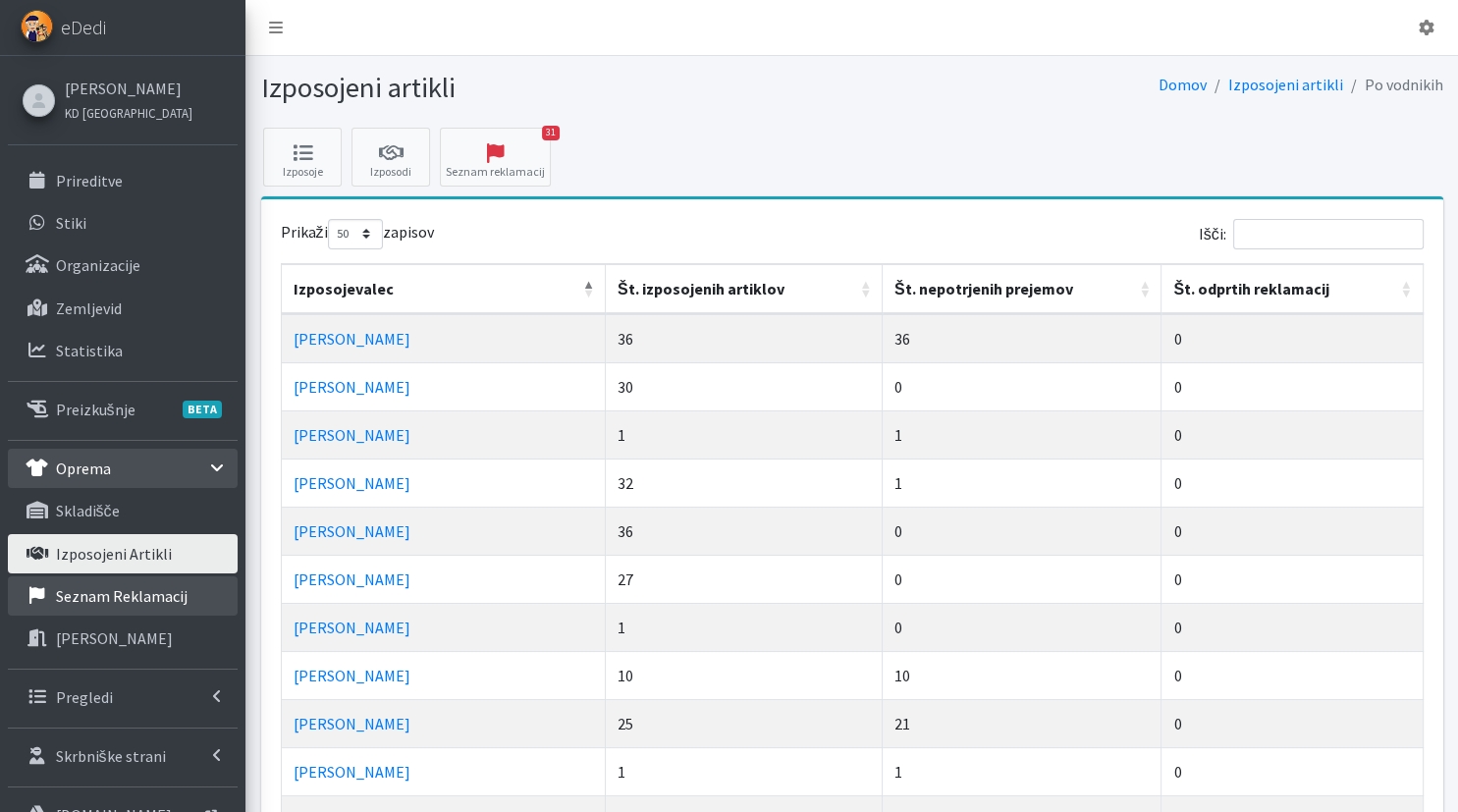 click on "Seznam reklamacij" at bounding box center (122, 596) 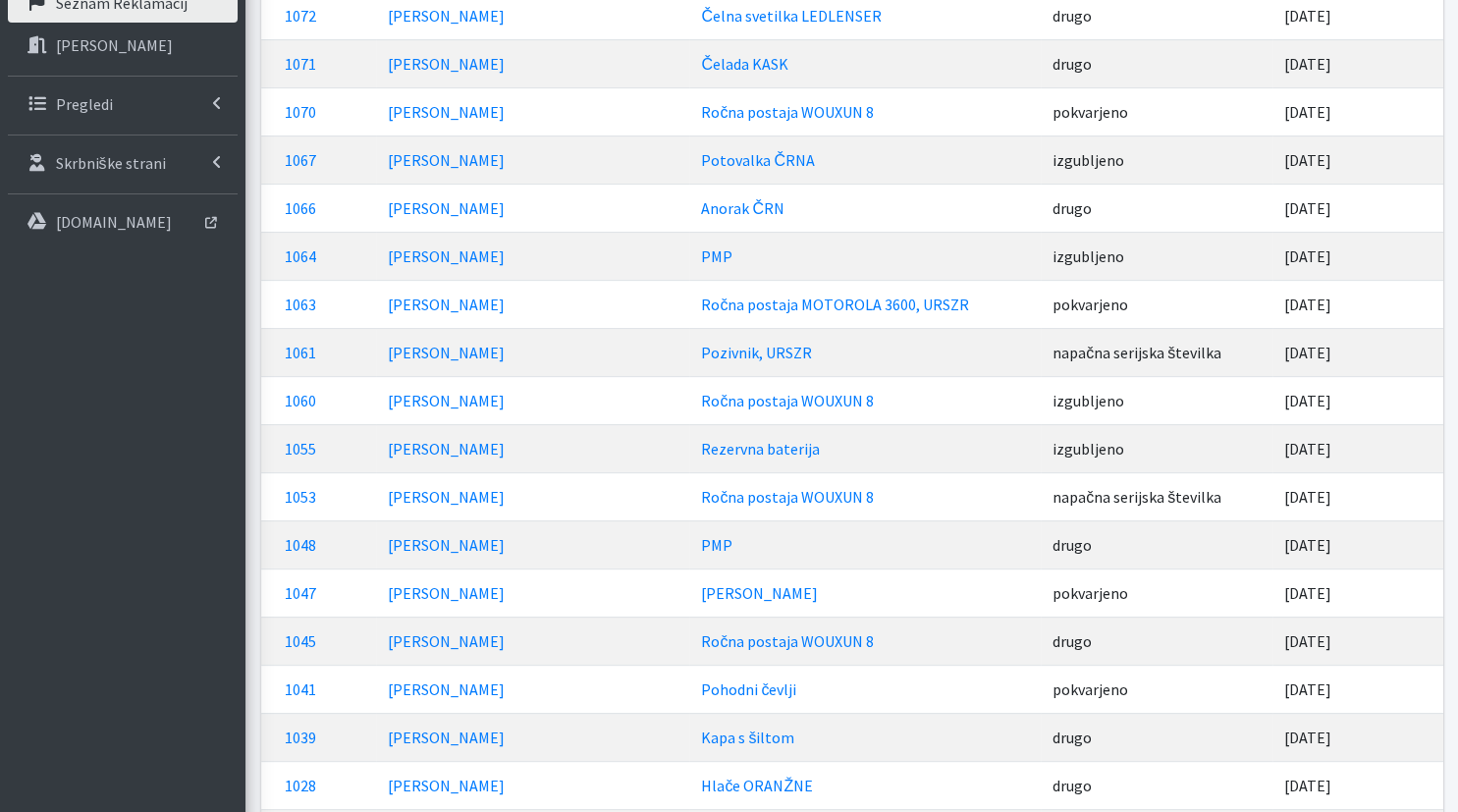 scroll, scrollTop: 414, scrollLeft: 0, axis: vertical 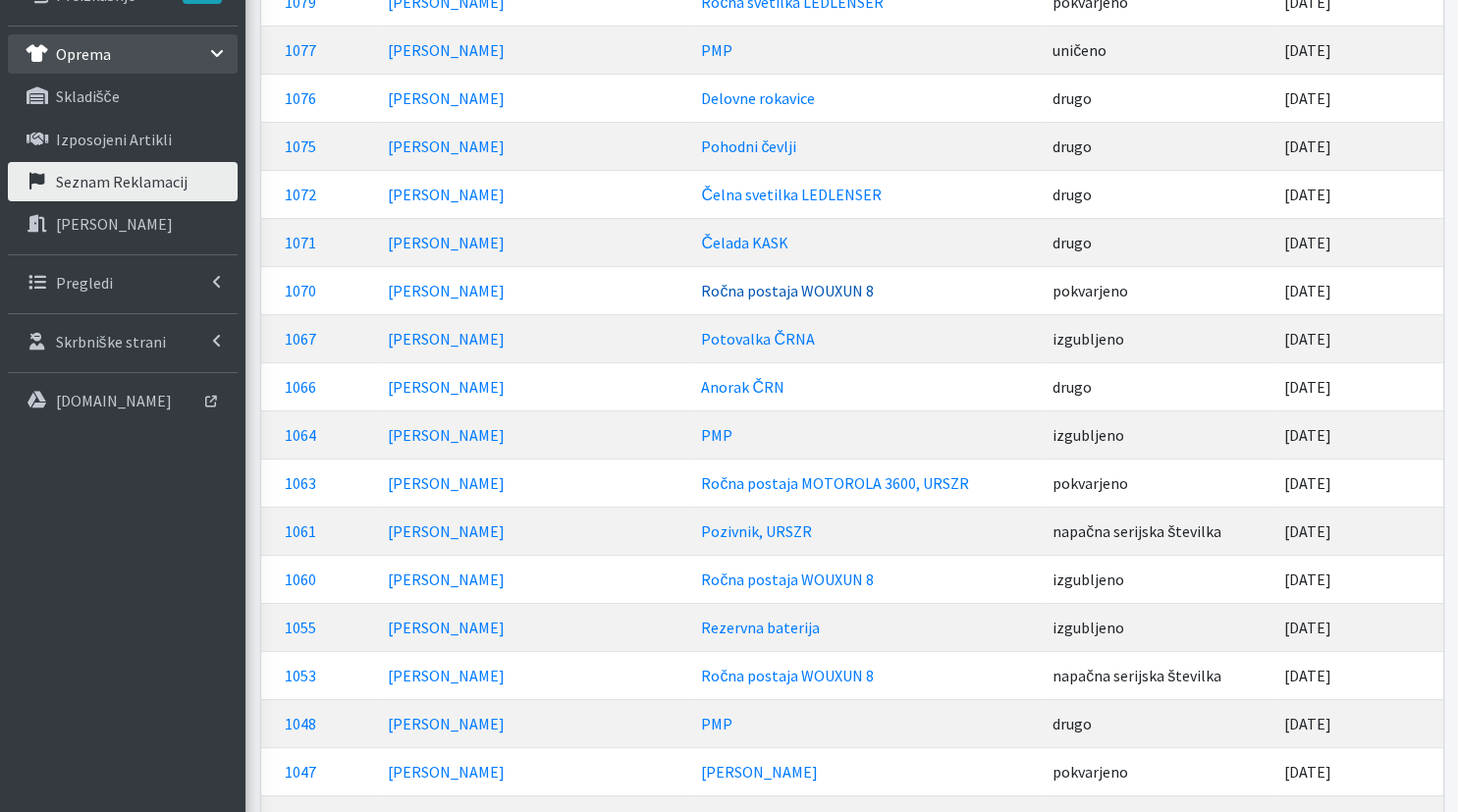 click on "Ročna postaja WOUXUN 8" at bounding box center [787, 291] 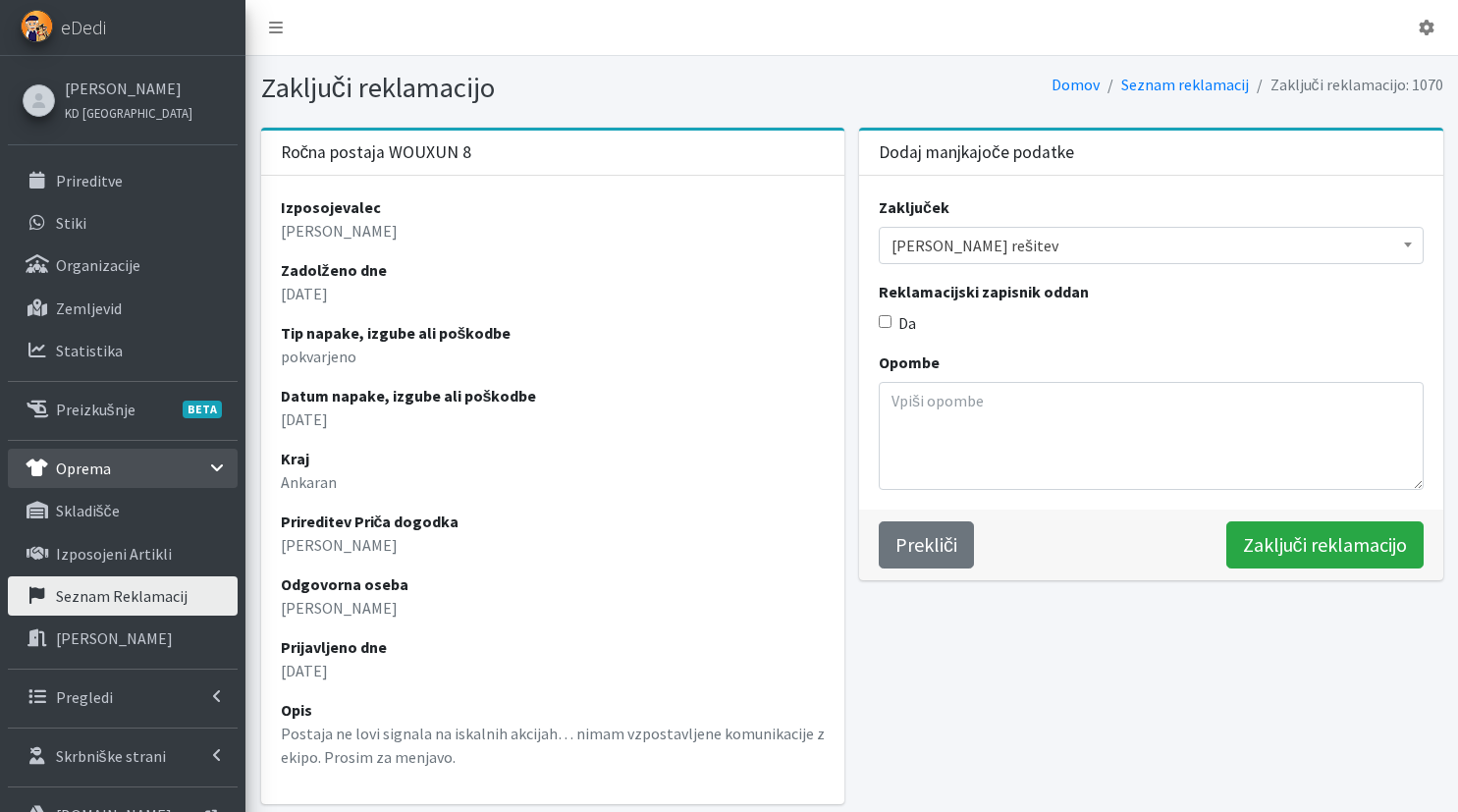 scroll, scrollTop: 0, scrollLeft: 0, axis: both 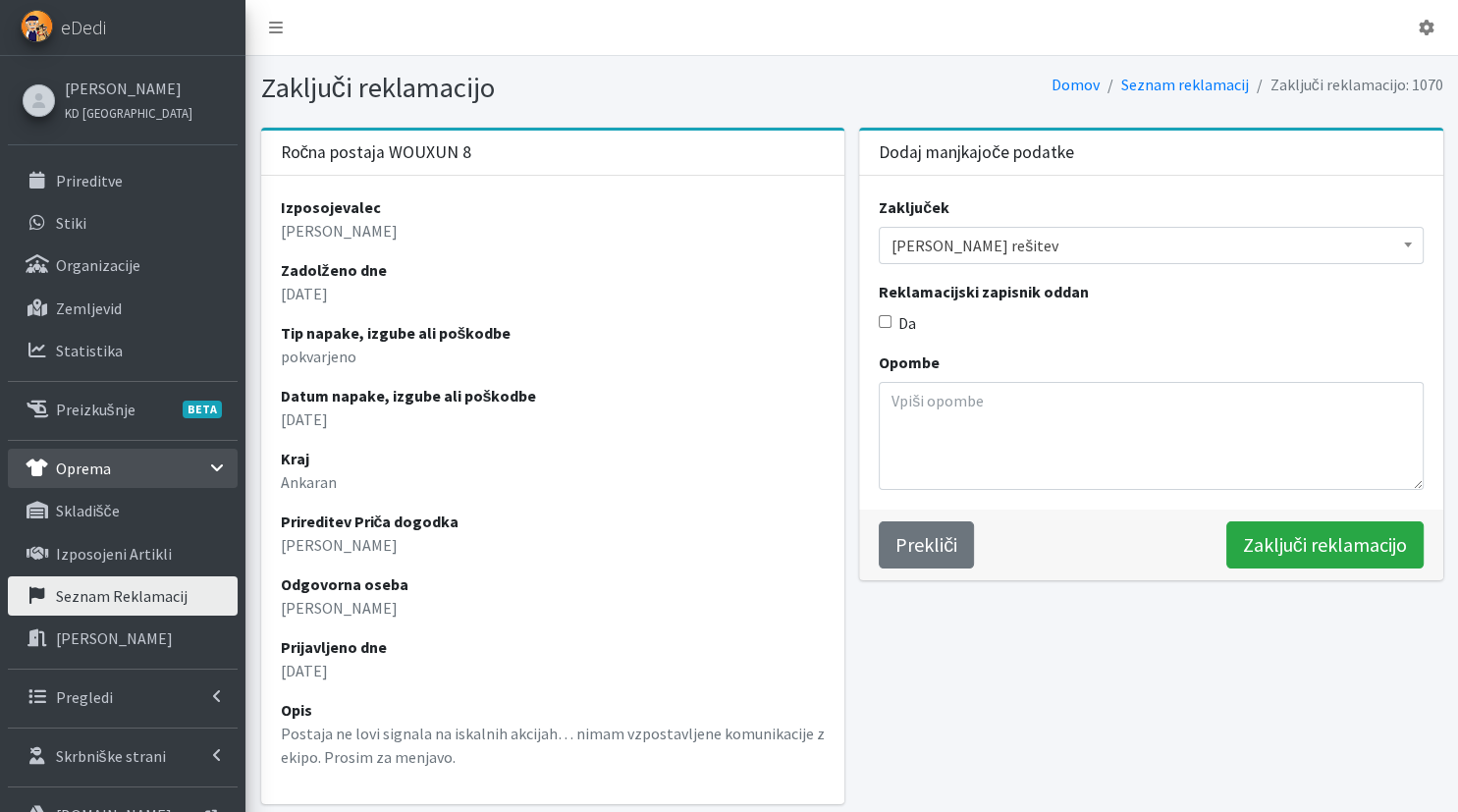 click on "[PERSON_NAME] rešitev" at bounding box center (1151, 245) 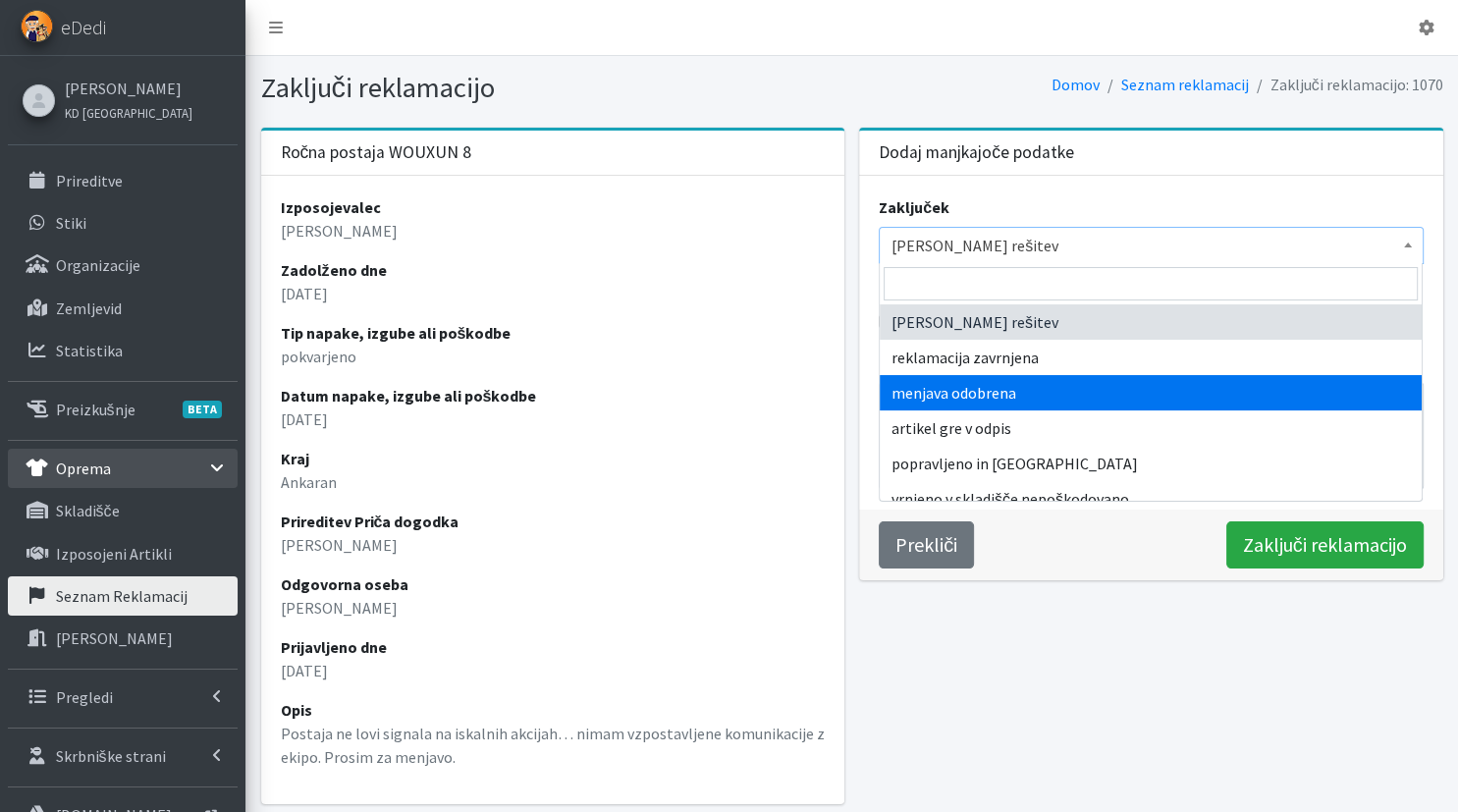 select on "replacement_granted" 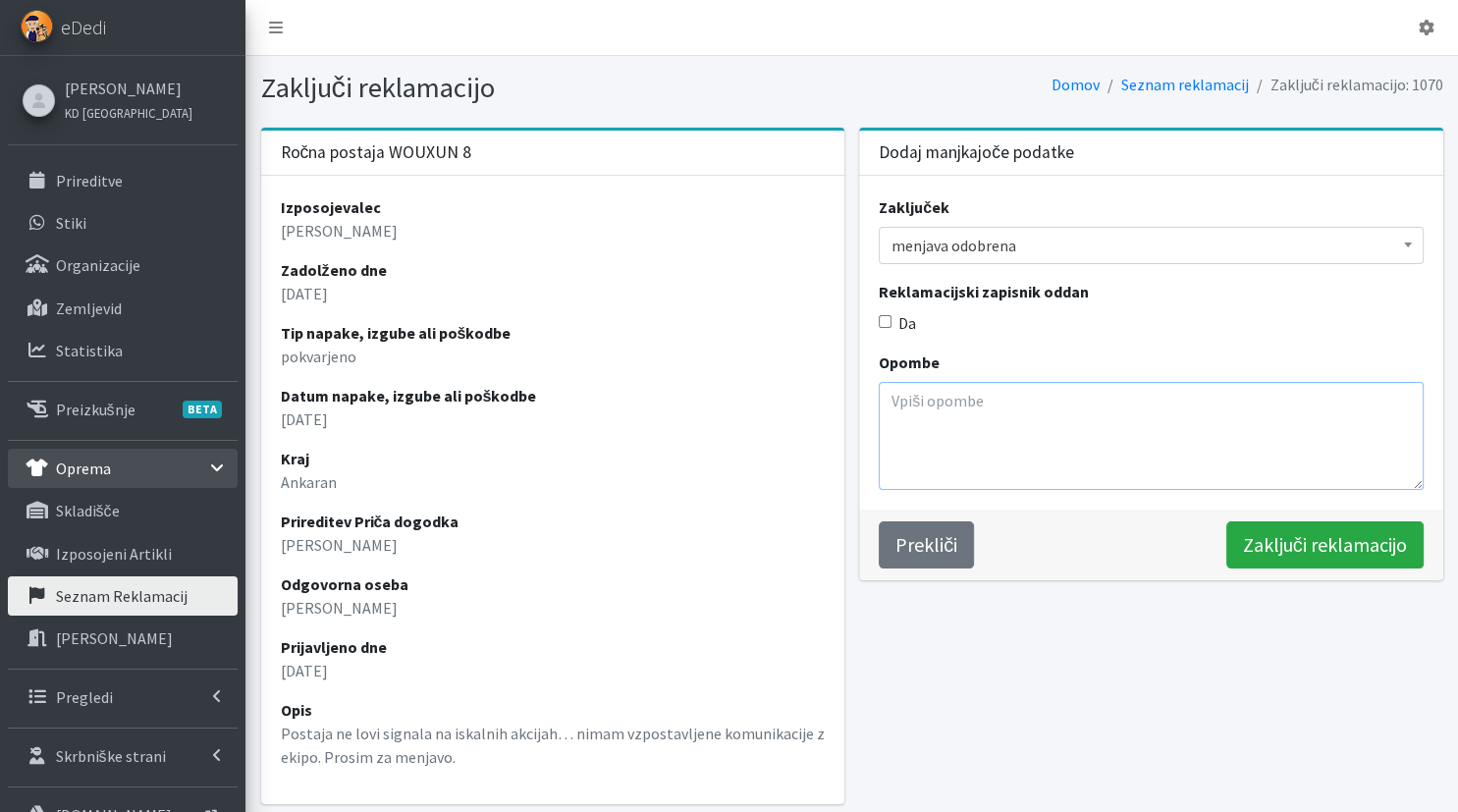 click on "Opombe" at bounding box center (1151, 436) 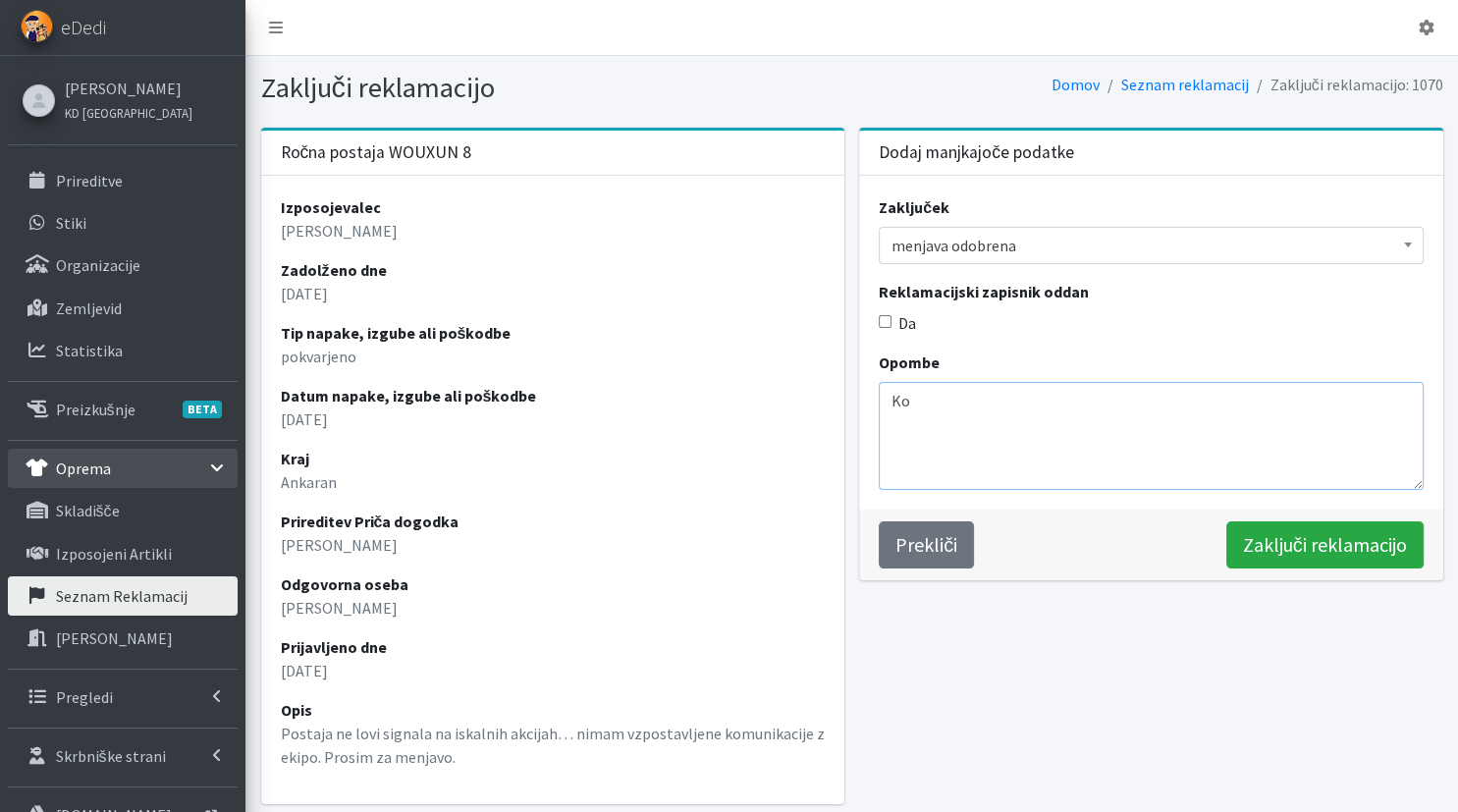 type on "K" 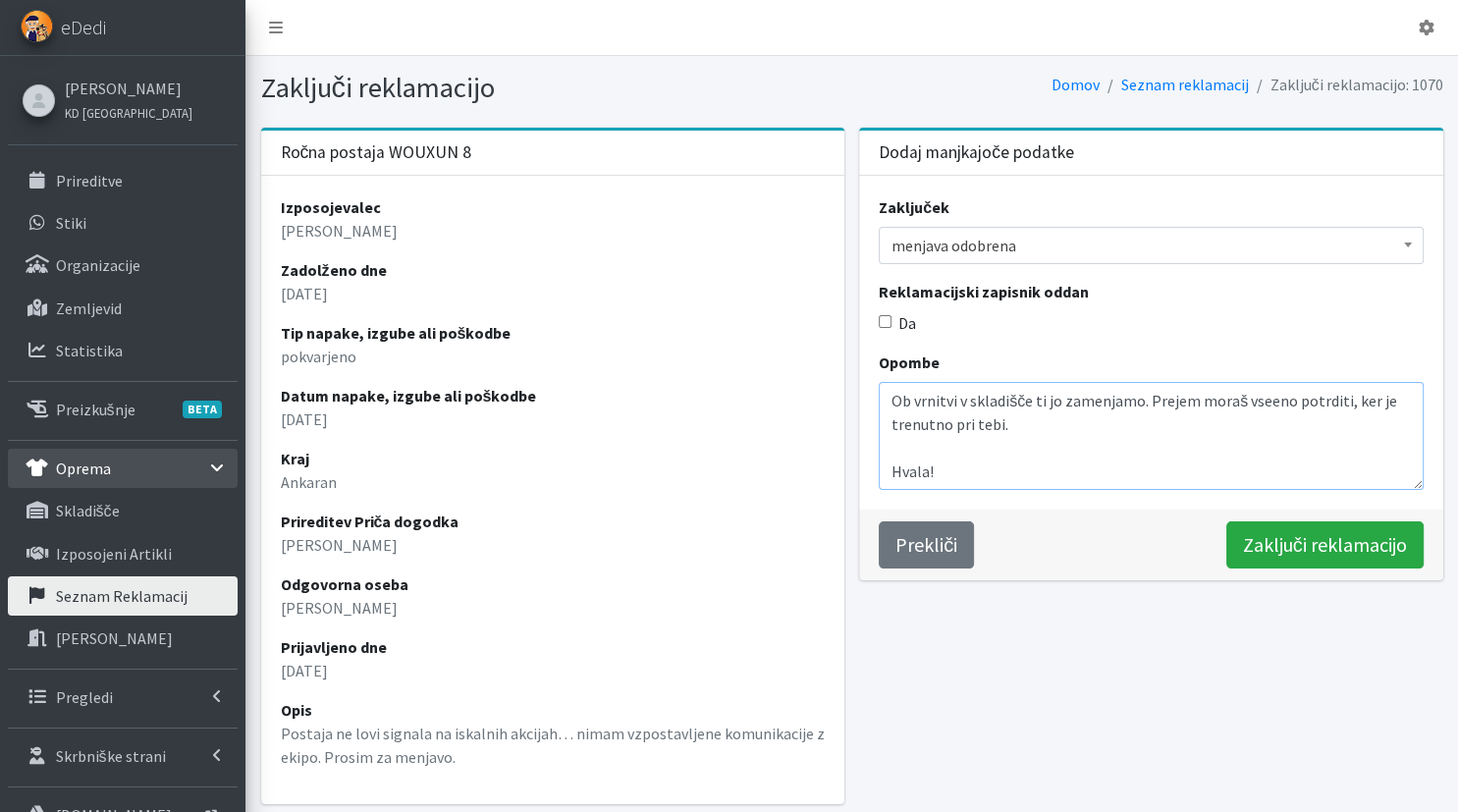 scroll, scrollTop: 41, scrollLeft: 0, axis: vertical 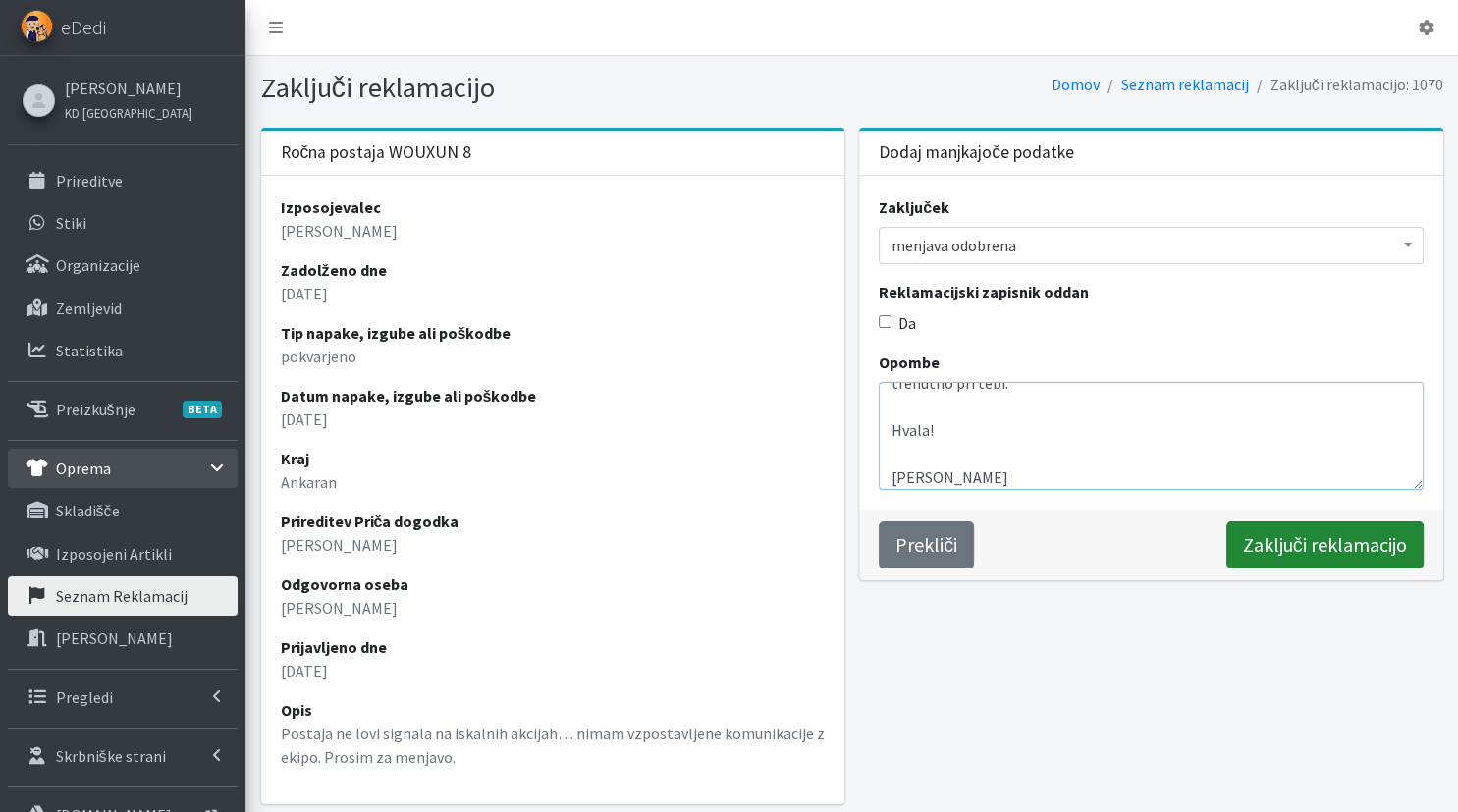 type on "Ob vrnitvi v skladišče ti jo zamenjamo. Prejem moraš vseeno potrditi, ker je trenutno pri tebi.
Hvala!
Lp, Monika" 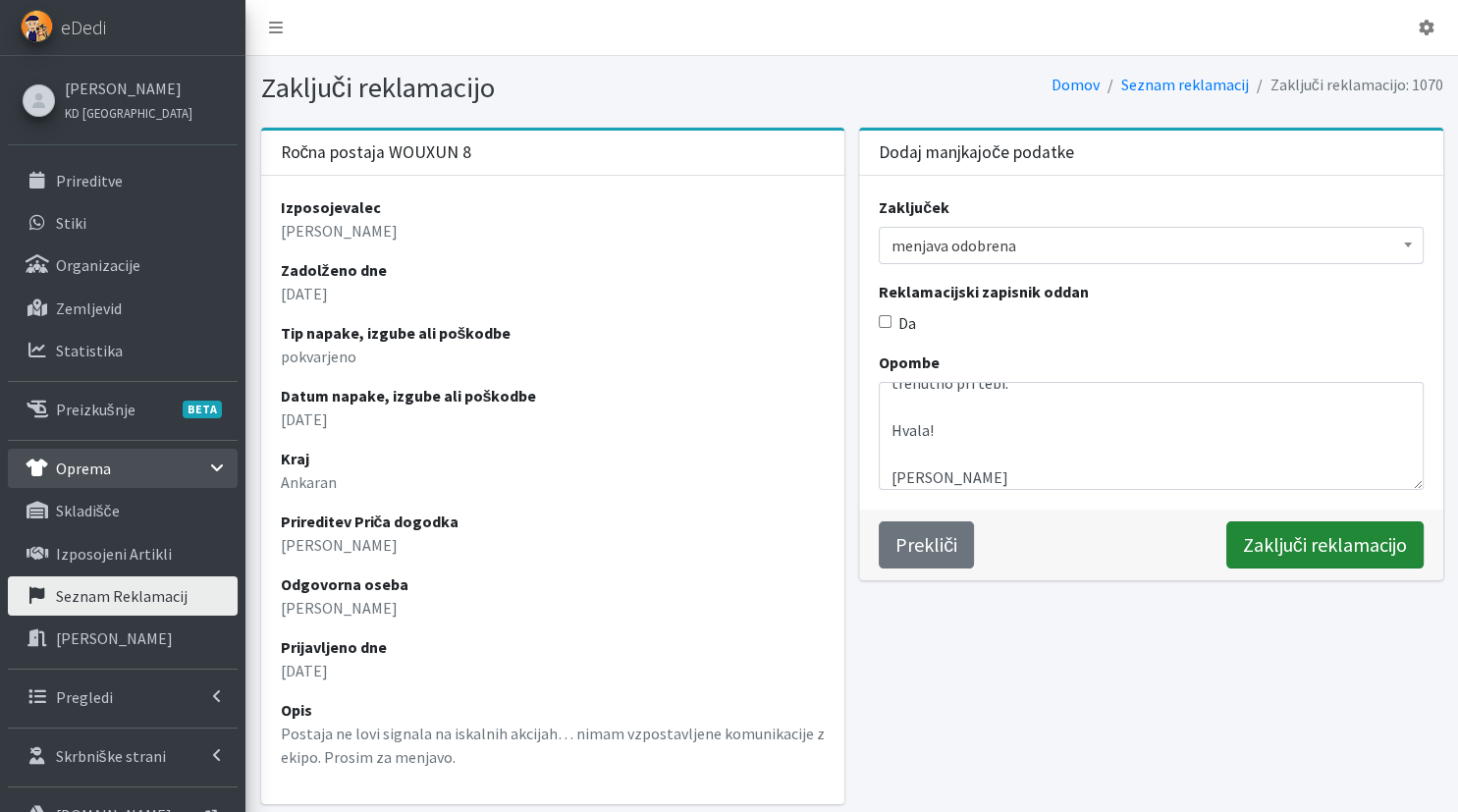 click on "Zaključi reklamacijo" at bounding box center [1324, 545] 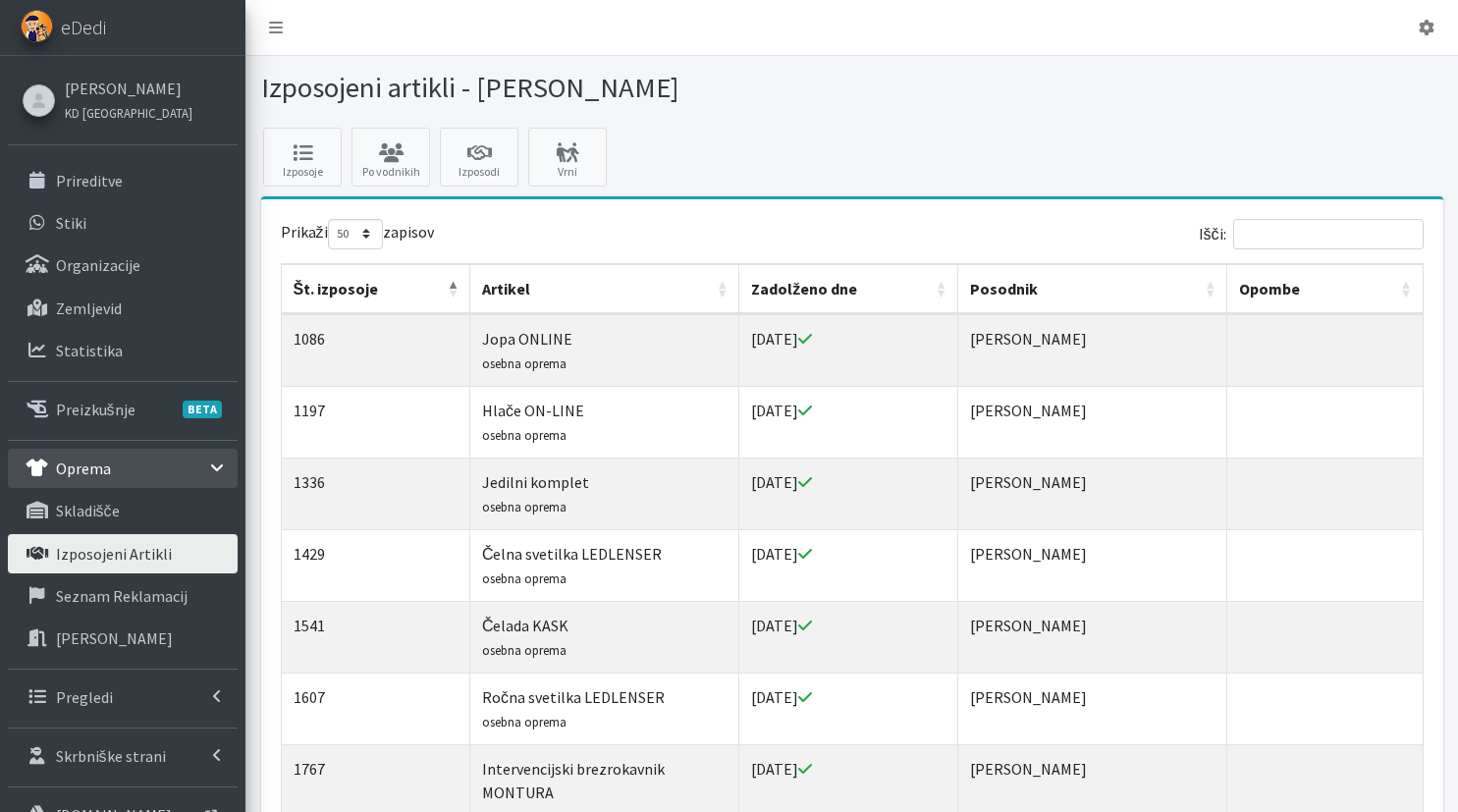select on "50" 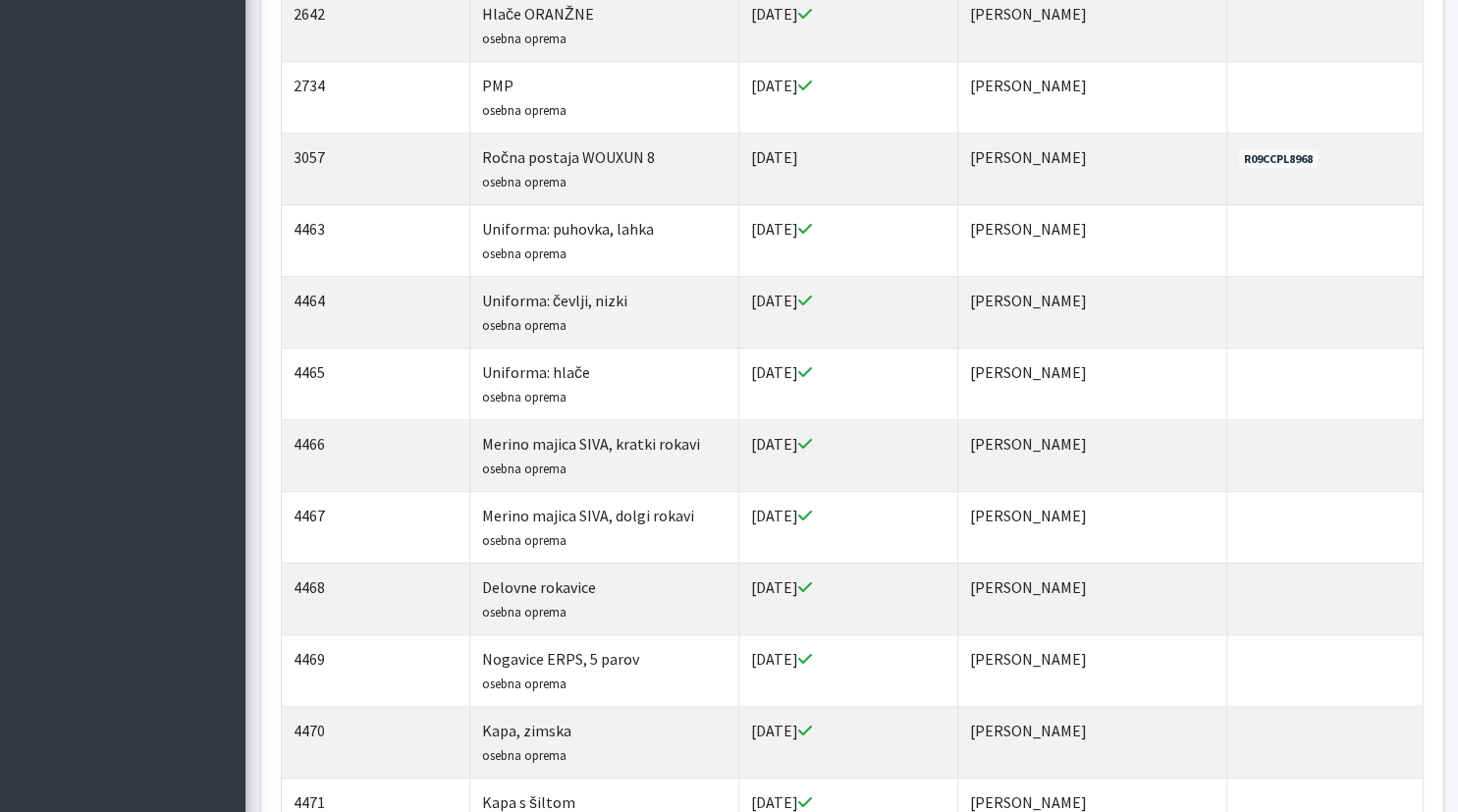 scroll, scrollTop: 1592, scrollLeft: 0, axis: vertical 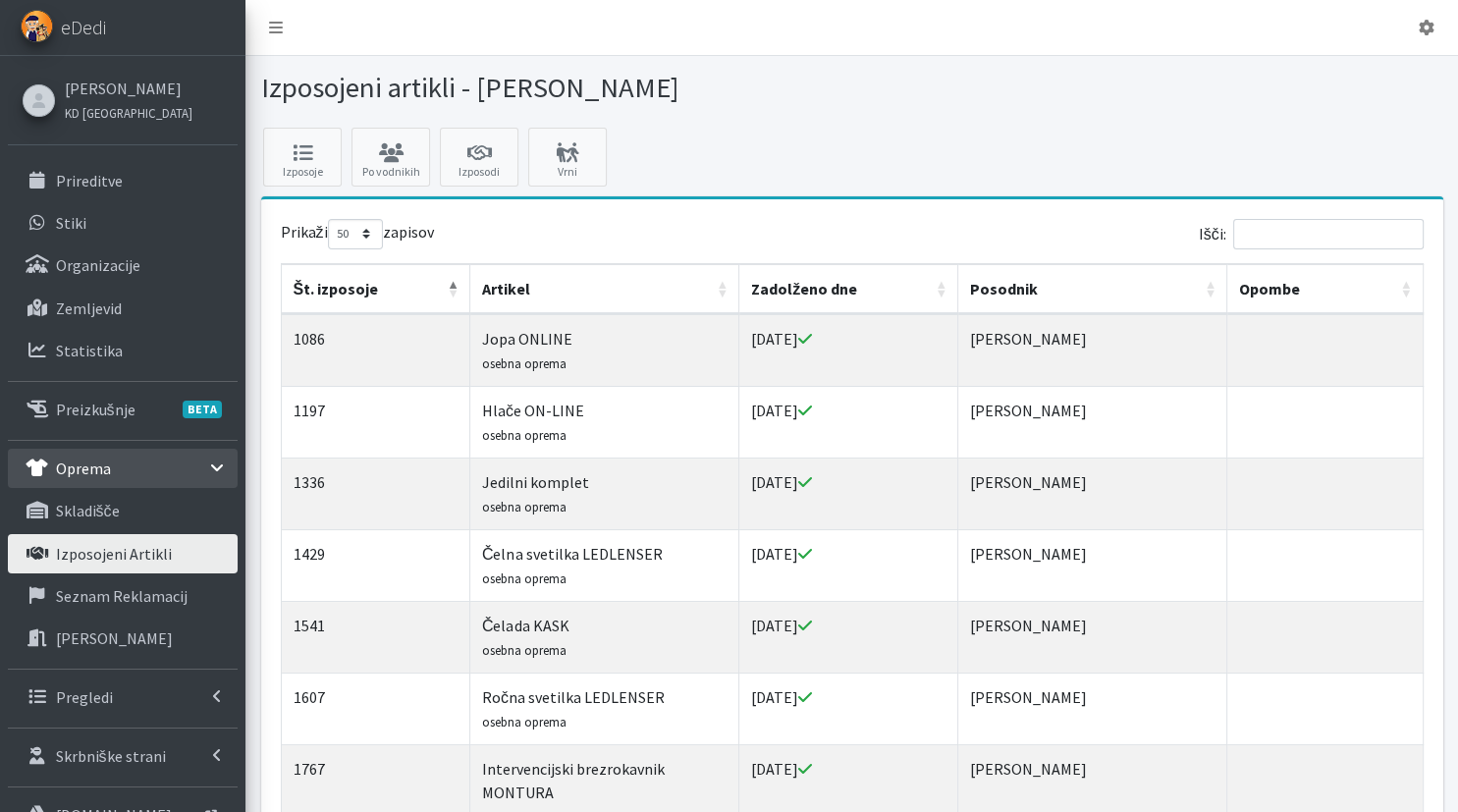 click on "Izposojeni artikli" at bounding box center (123, 554) 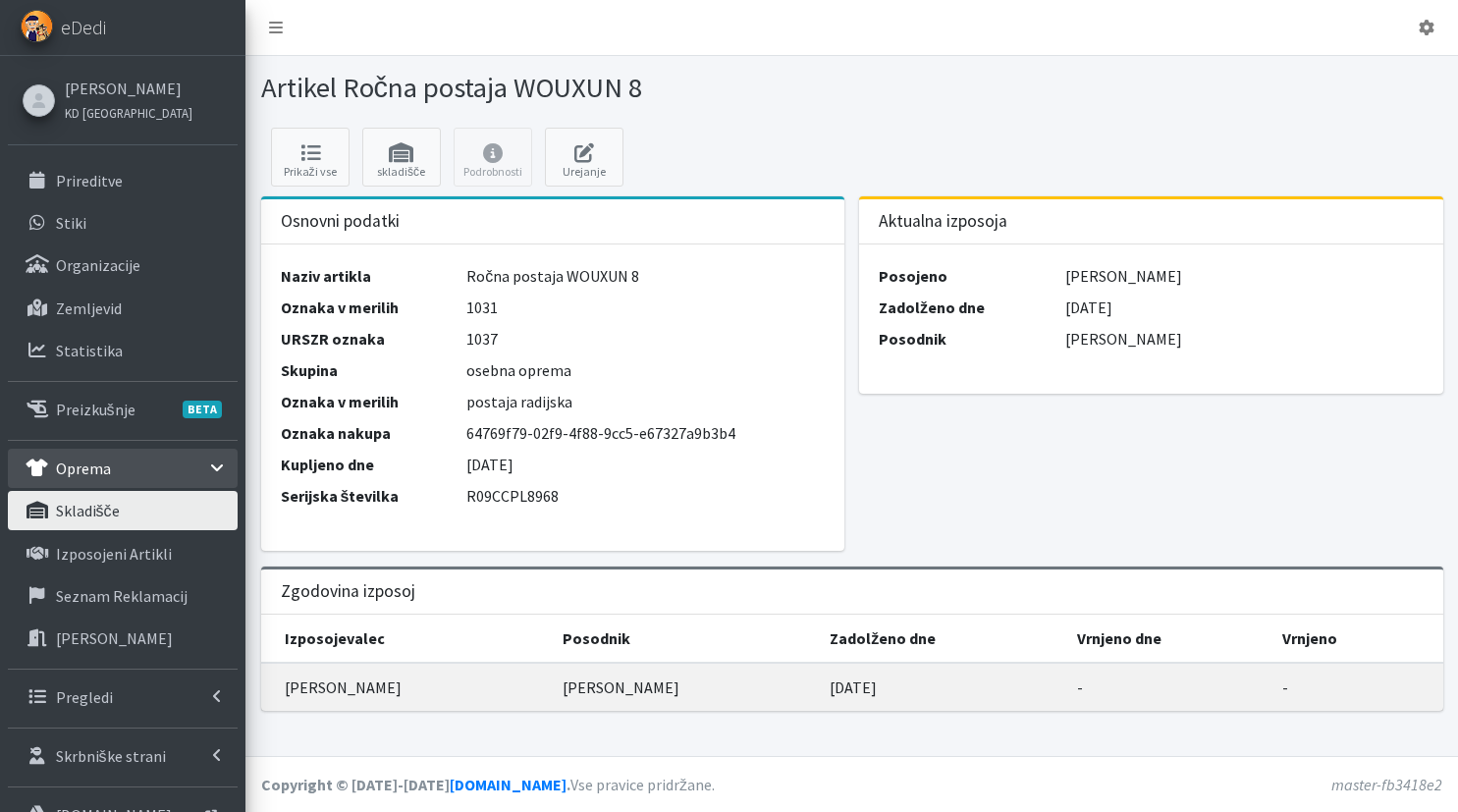 scroll, scrollTop: 0, scrollLeft: 0, axis: both 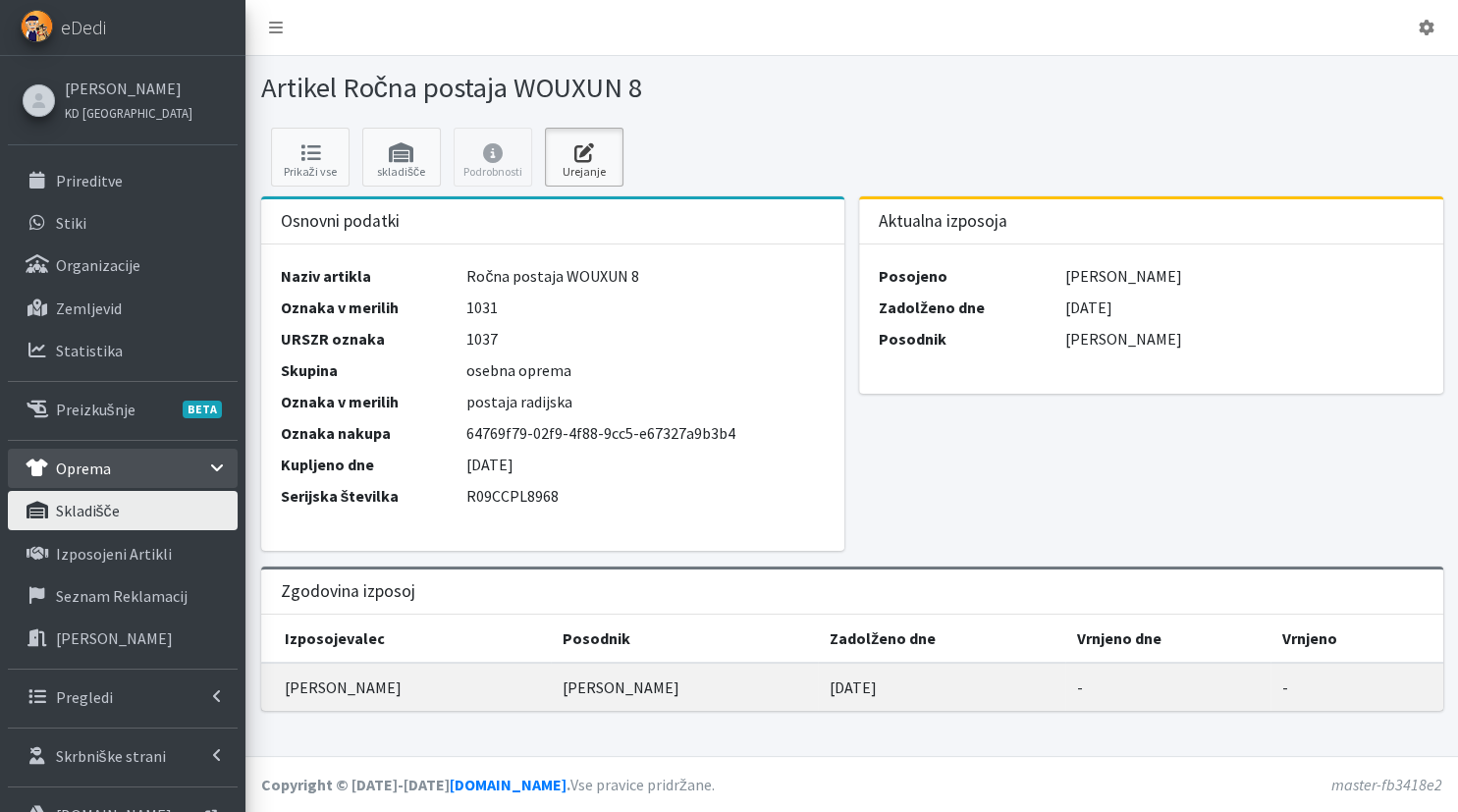 click at bounding box center (584, 153) 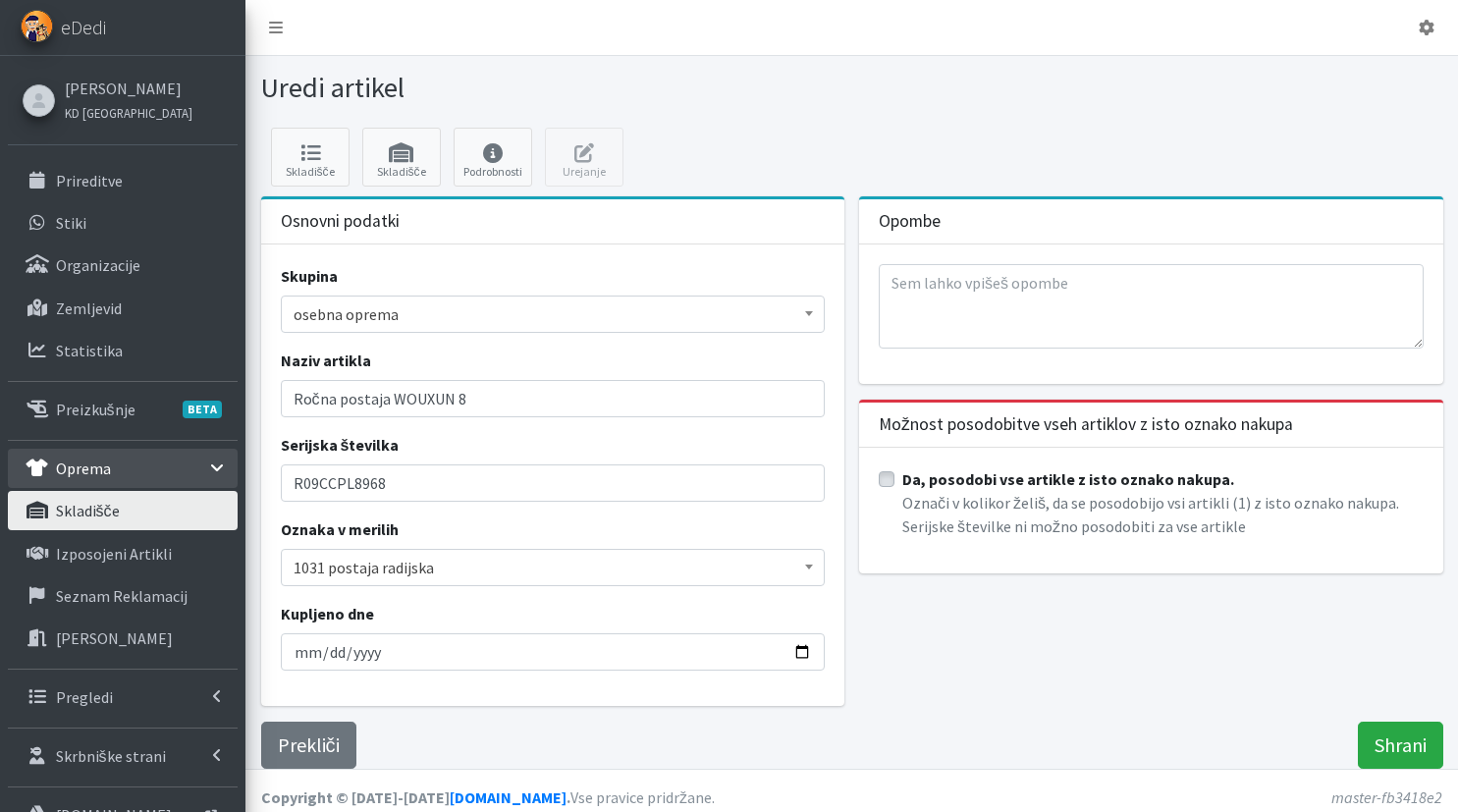 scroll, scrollTop: 0, scrollLeft: 0, axis: both 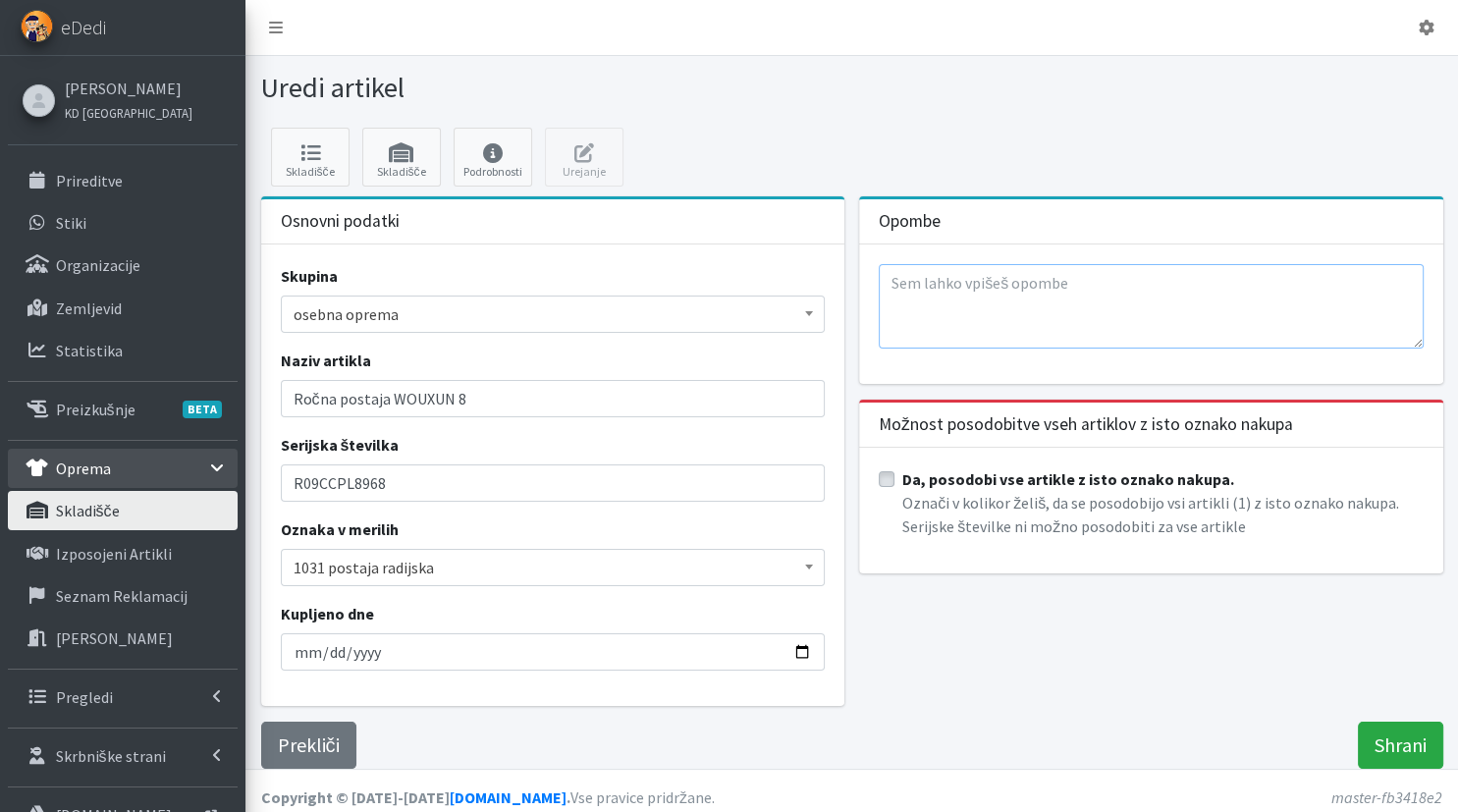 click at bounding box center (1151, 306) 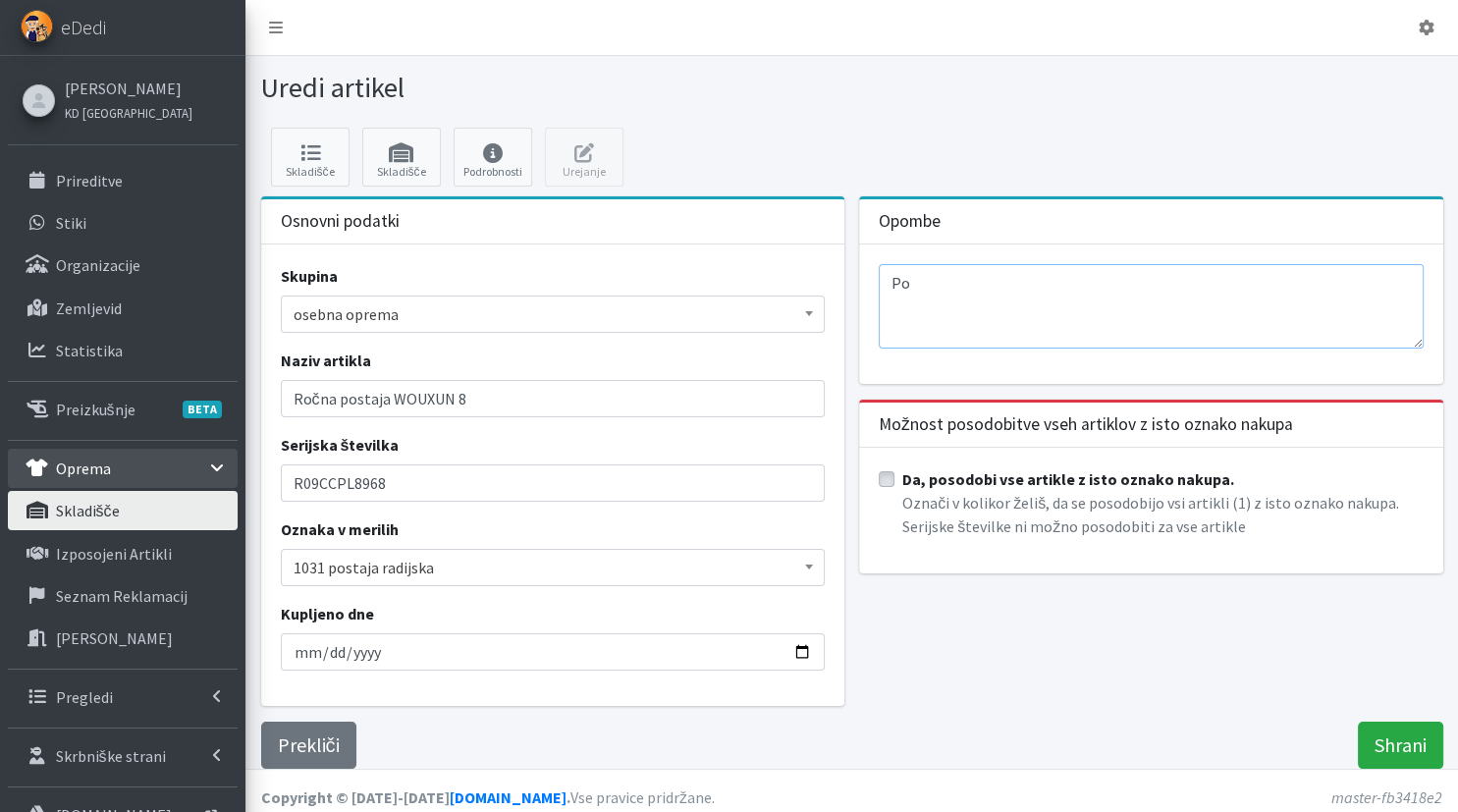 type on "P" 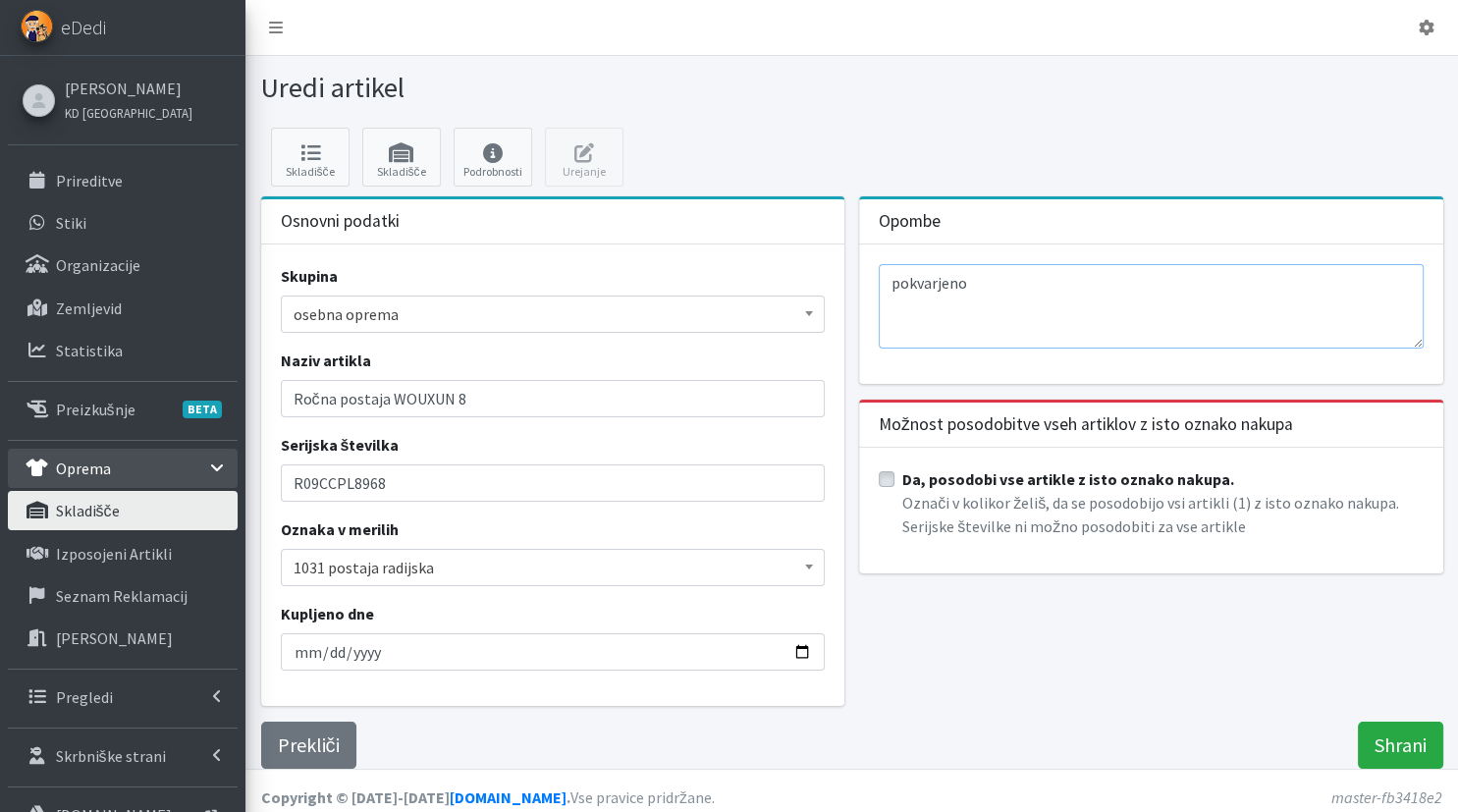 type on "pokvarjeno" 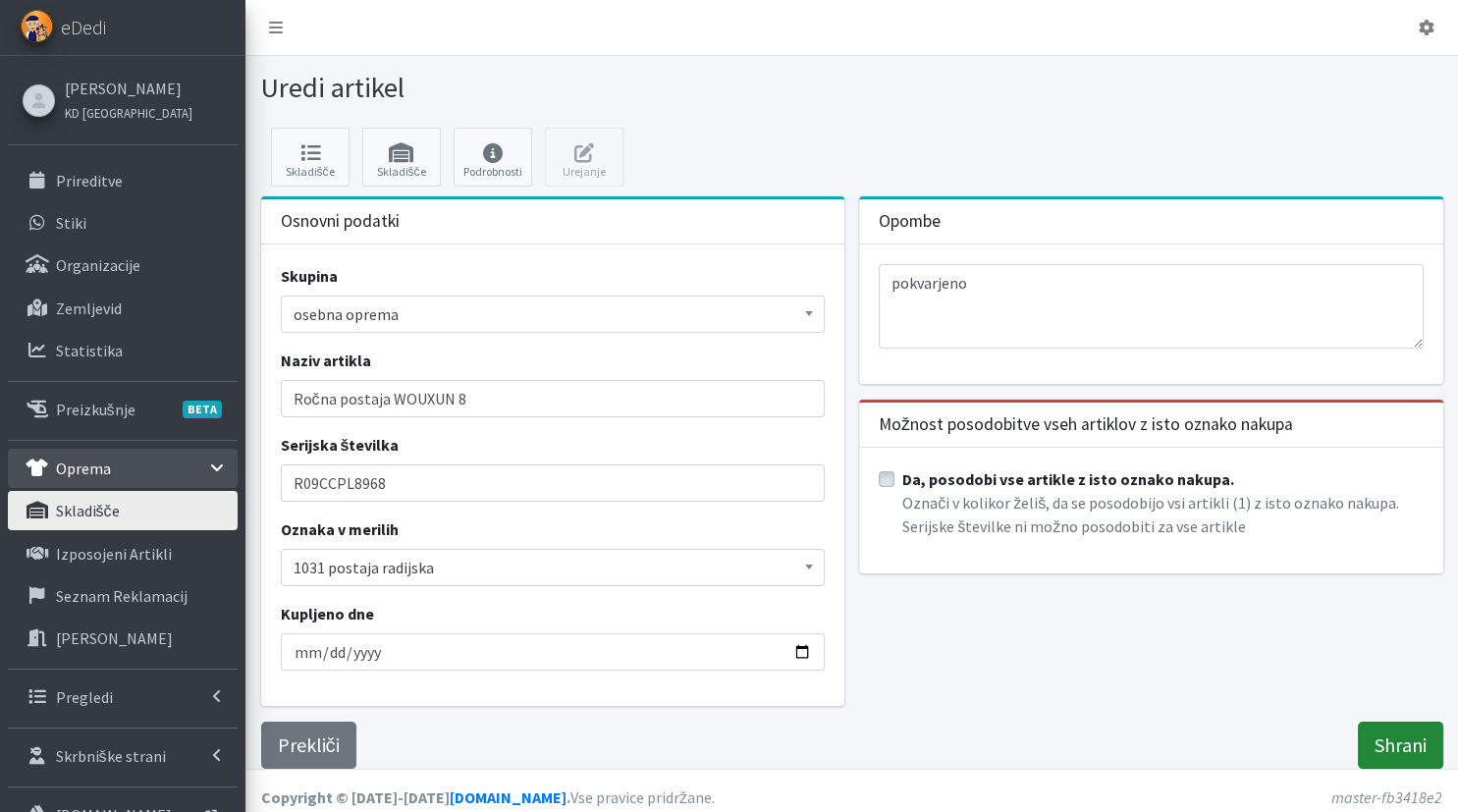 click on "Shrani" at bounding box center [1400, 745] 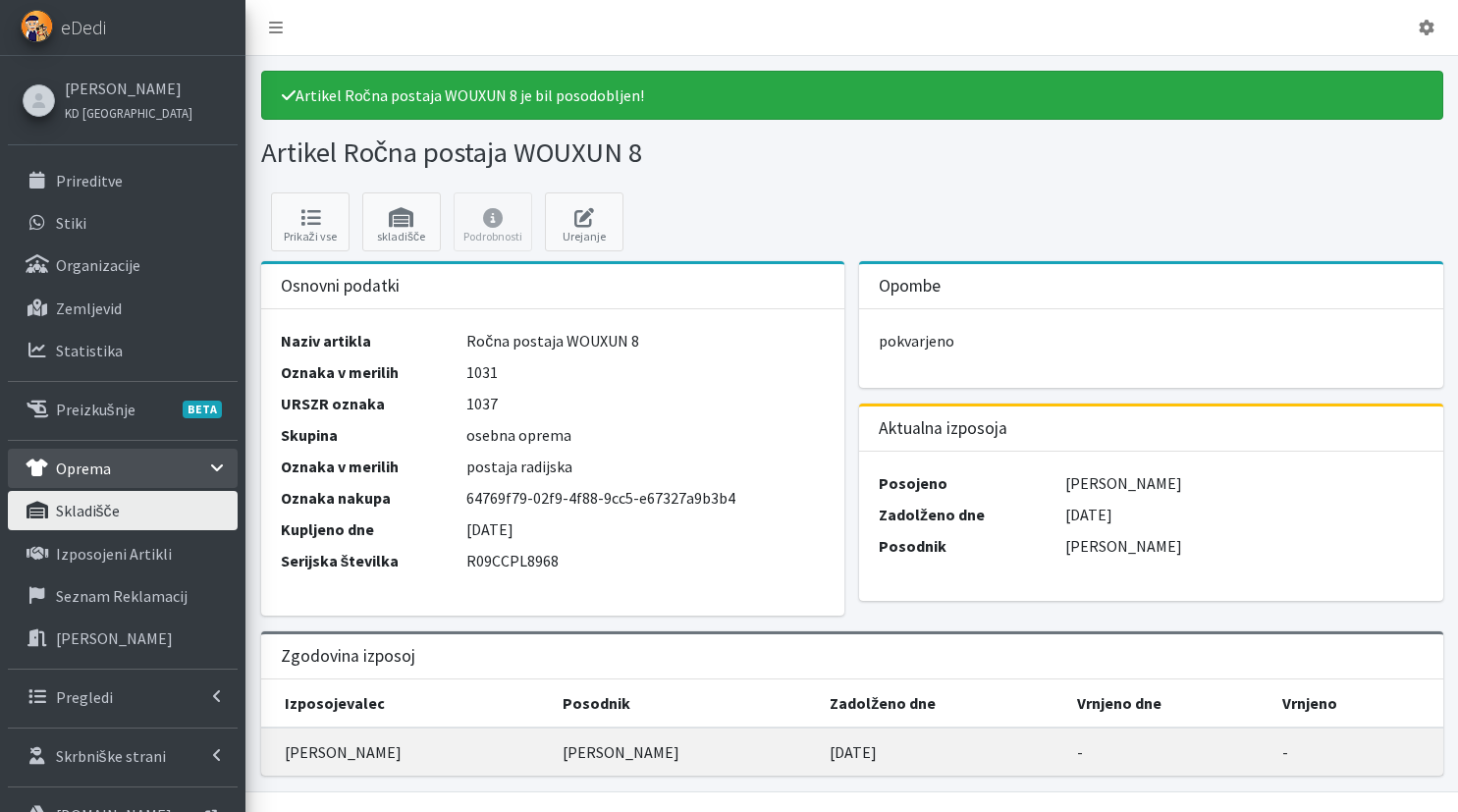 scroll, scrollTop: 0, scrollLeft: 0, axis: both 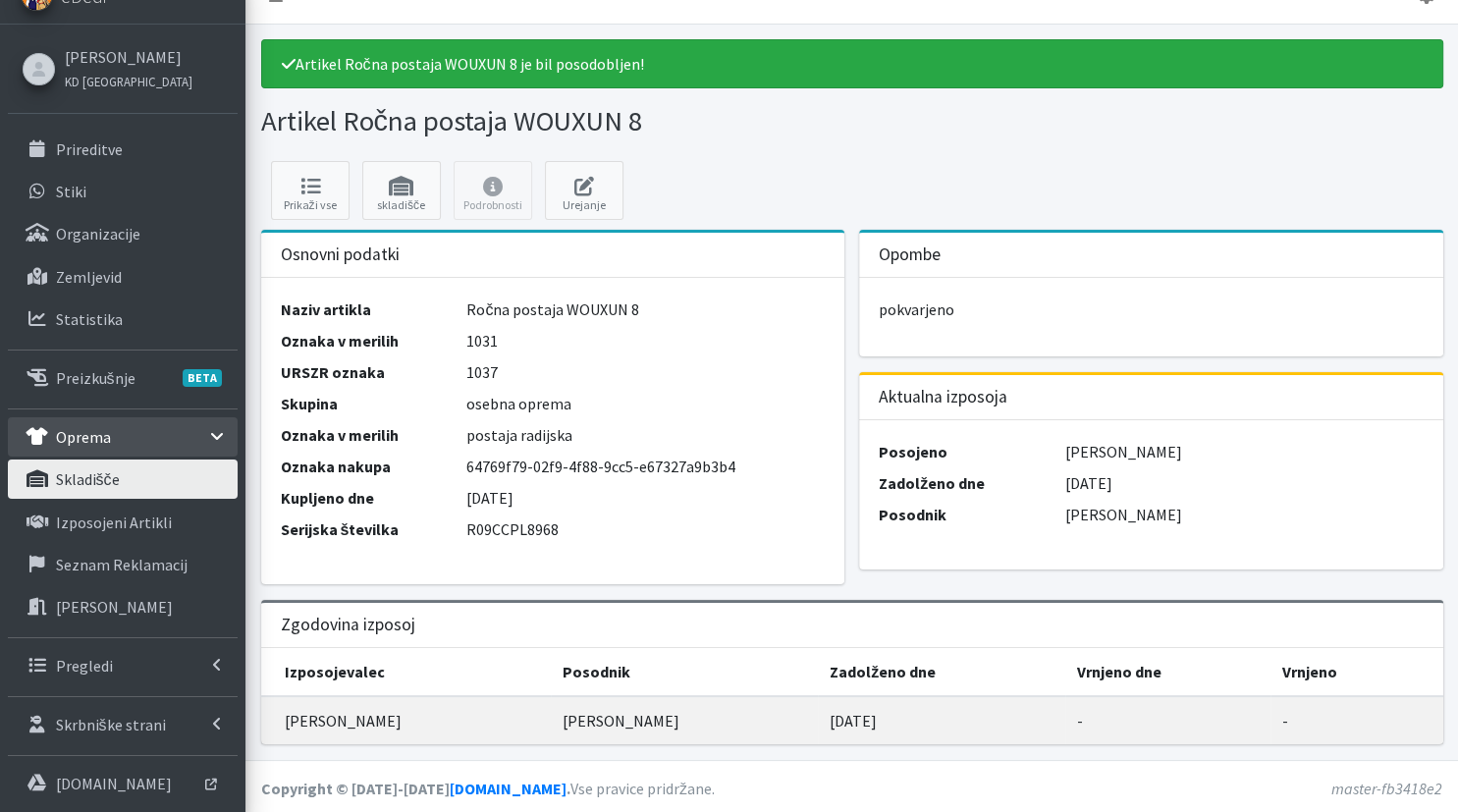 click on "skladišče" at bounding box center (87, 479) 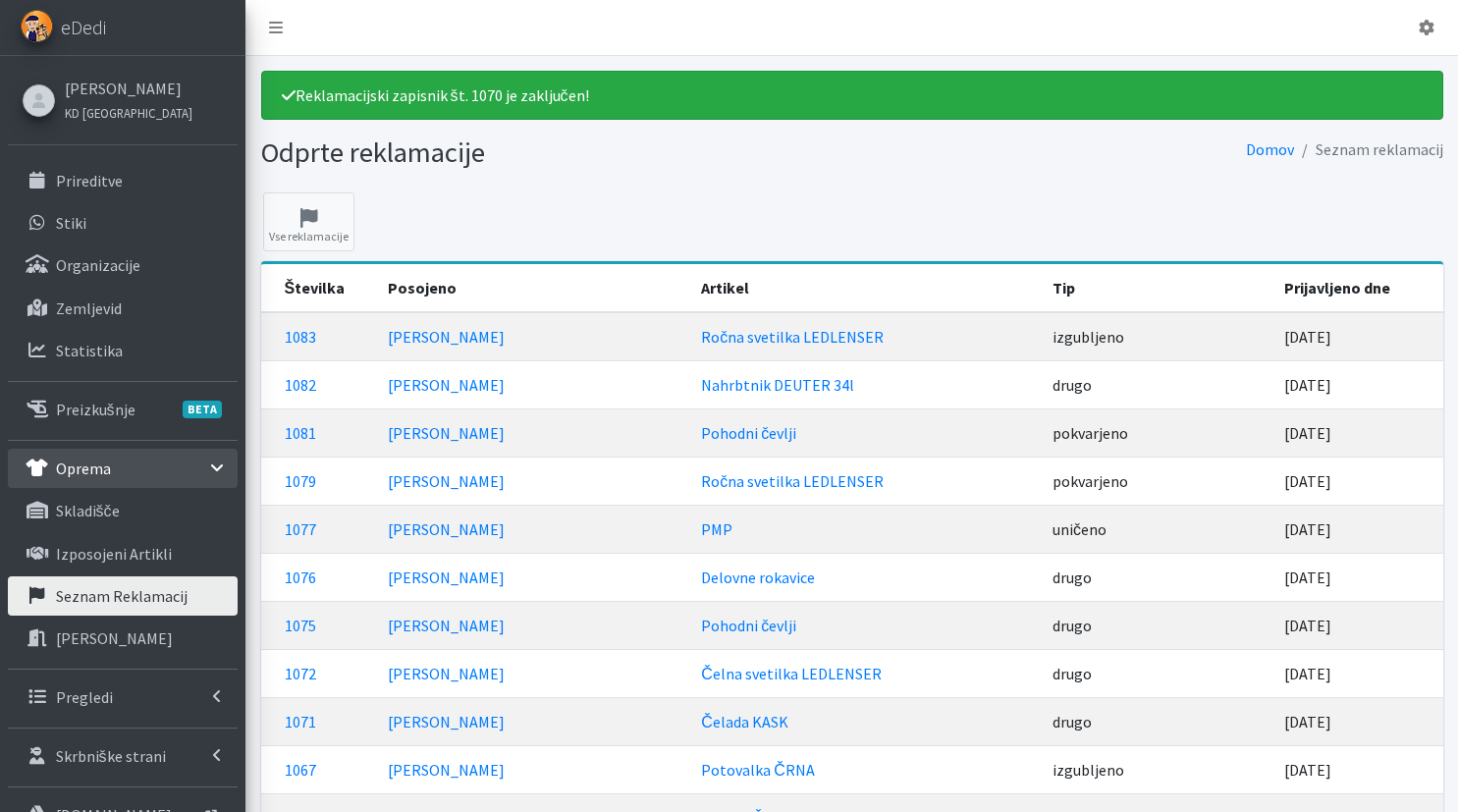 scroll, scrollTop: 0, scrollLeft: 0, axis: both 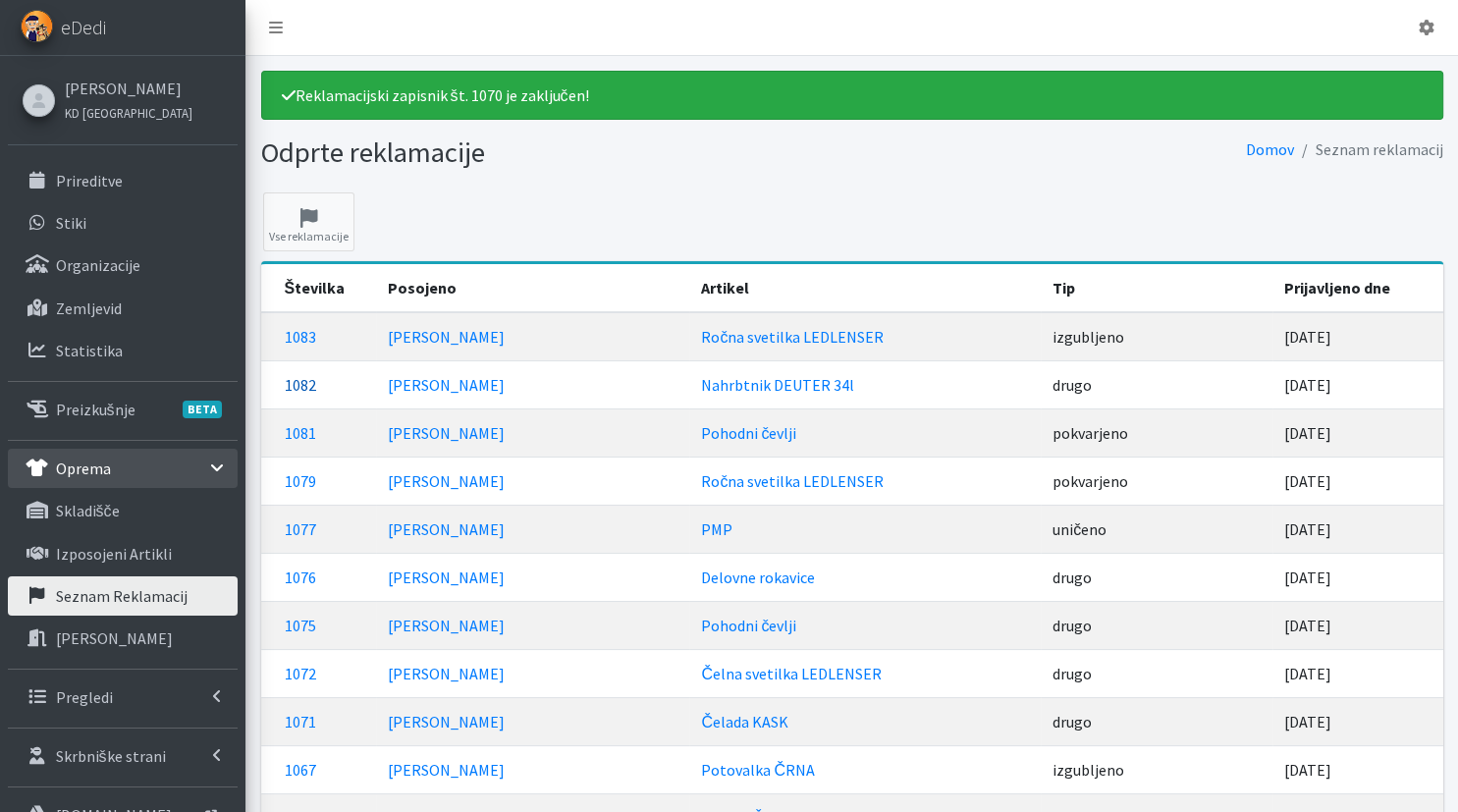 click on "1082" at bounding box center [300, 385] 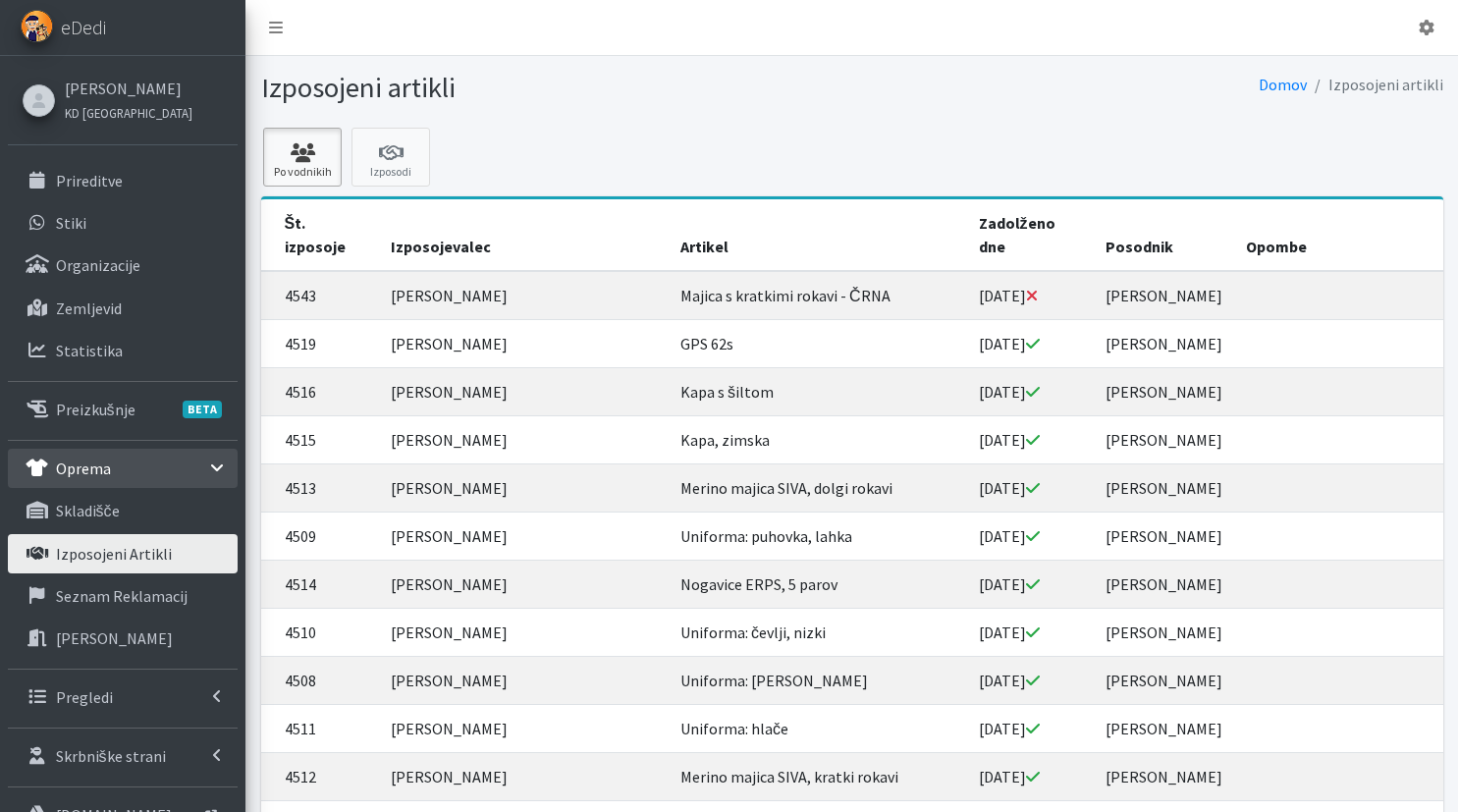 click on "Po vodnikih" at bounding box center (302, 157) 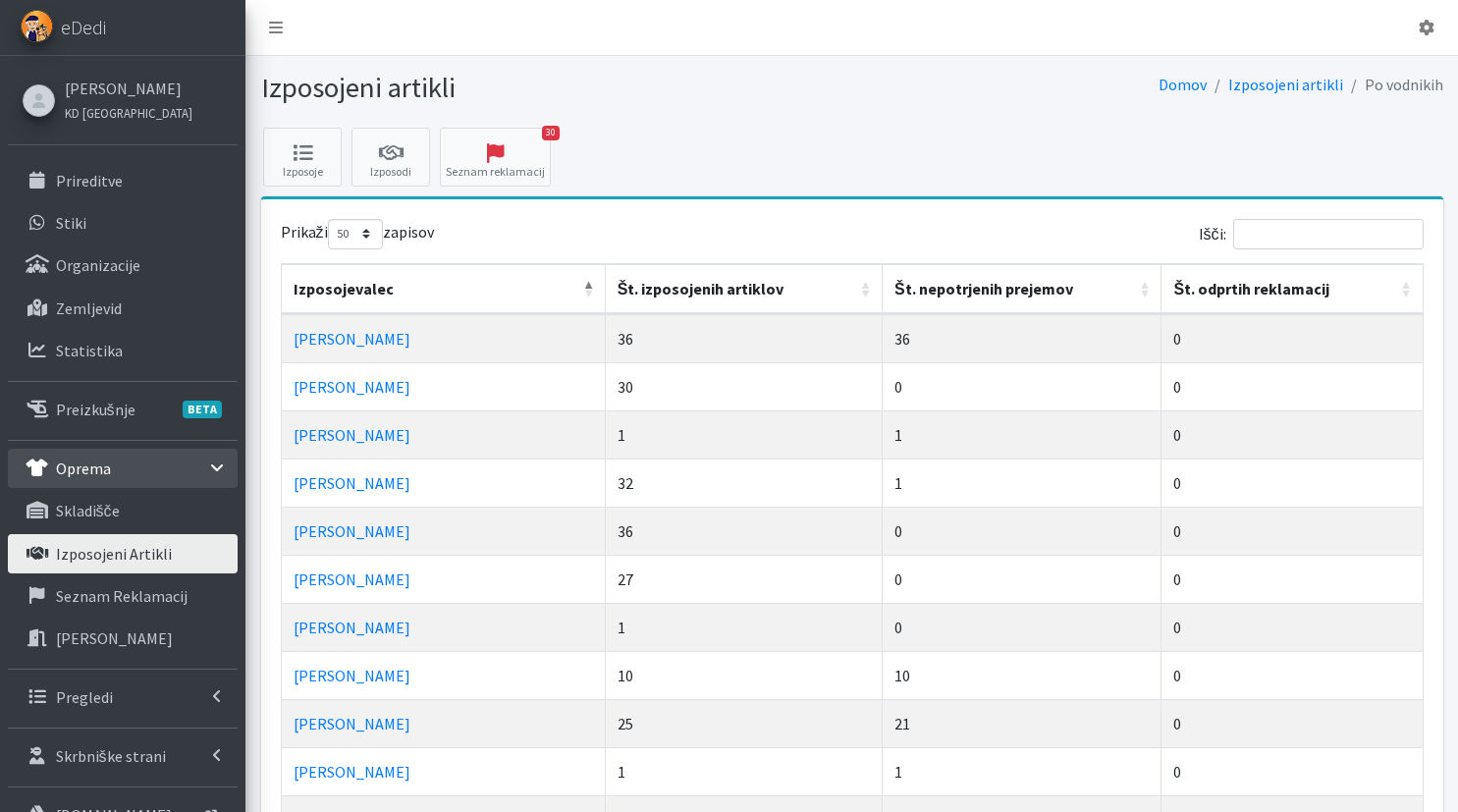 select on "50" 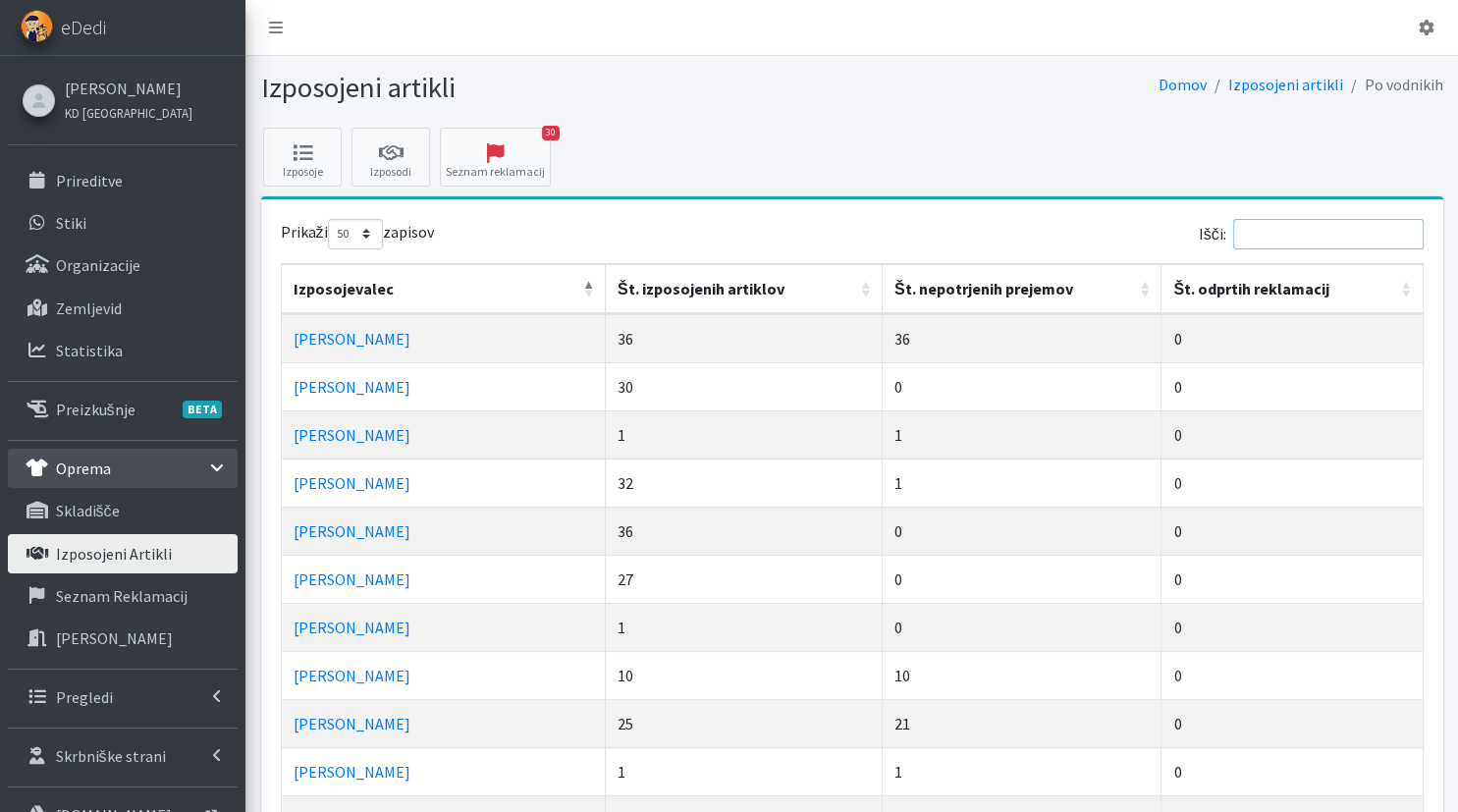 drag, startPoint x: 1271, startPoint y: 242, endPoint x: 1267, endPoint y: 230, distance: 13 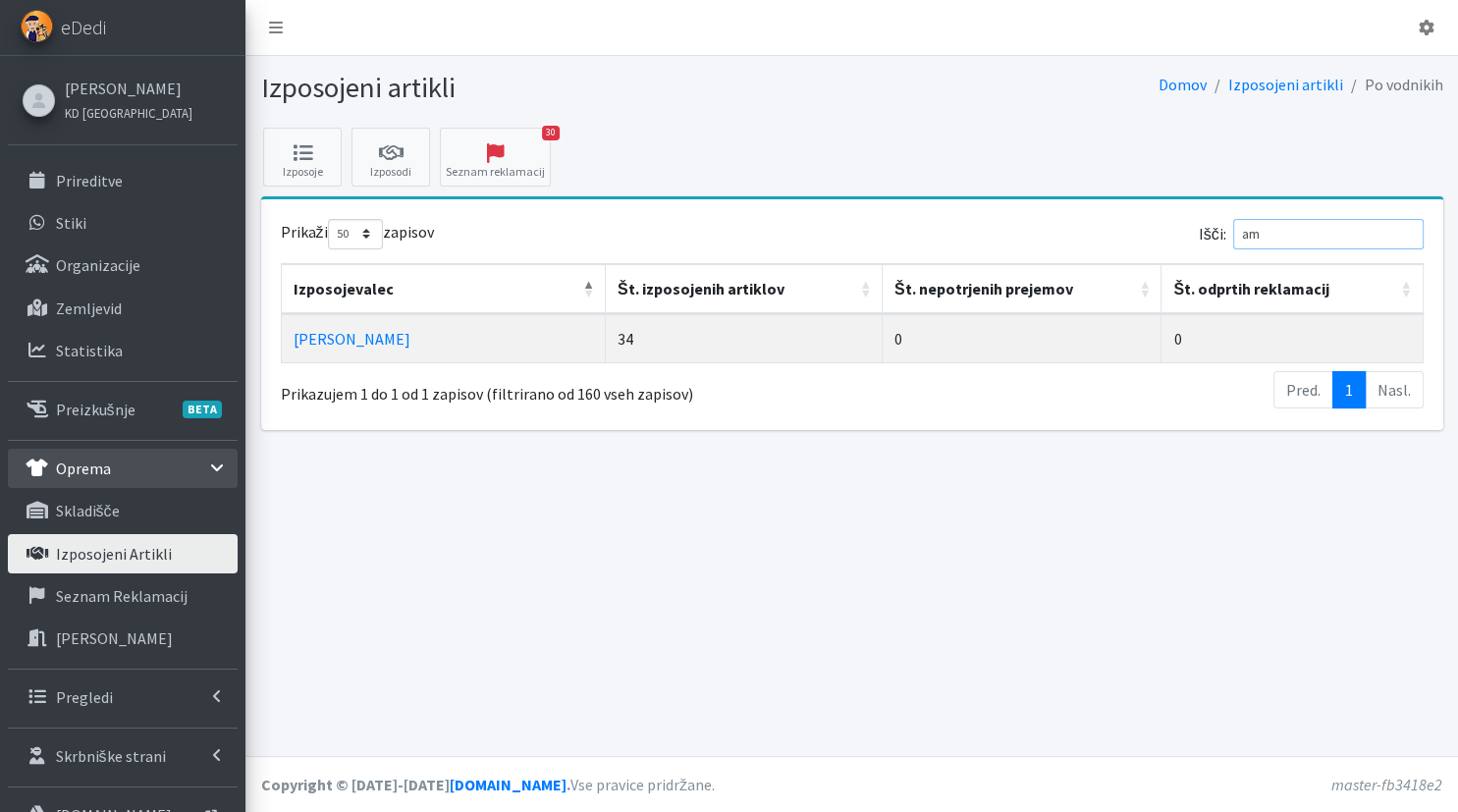 type on "a" 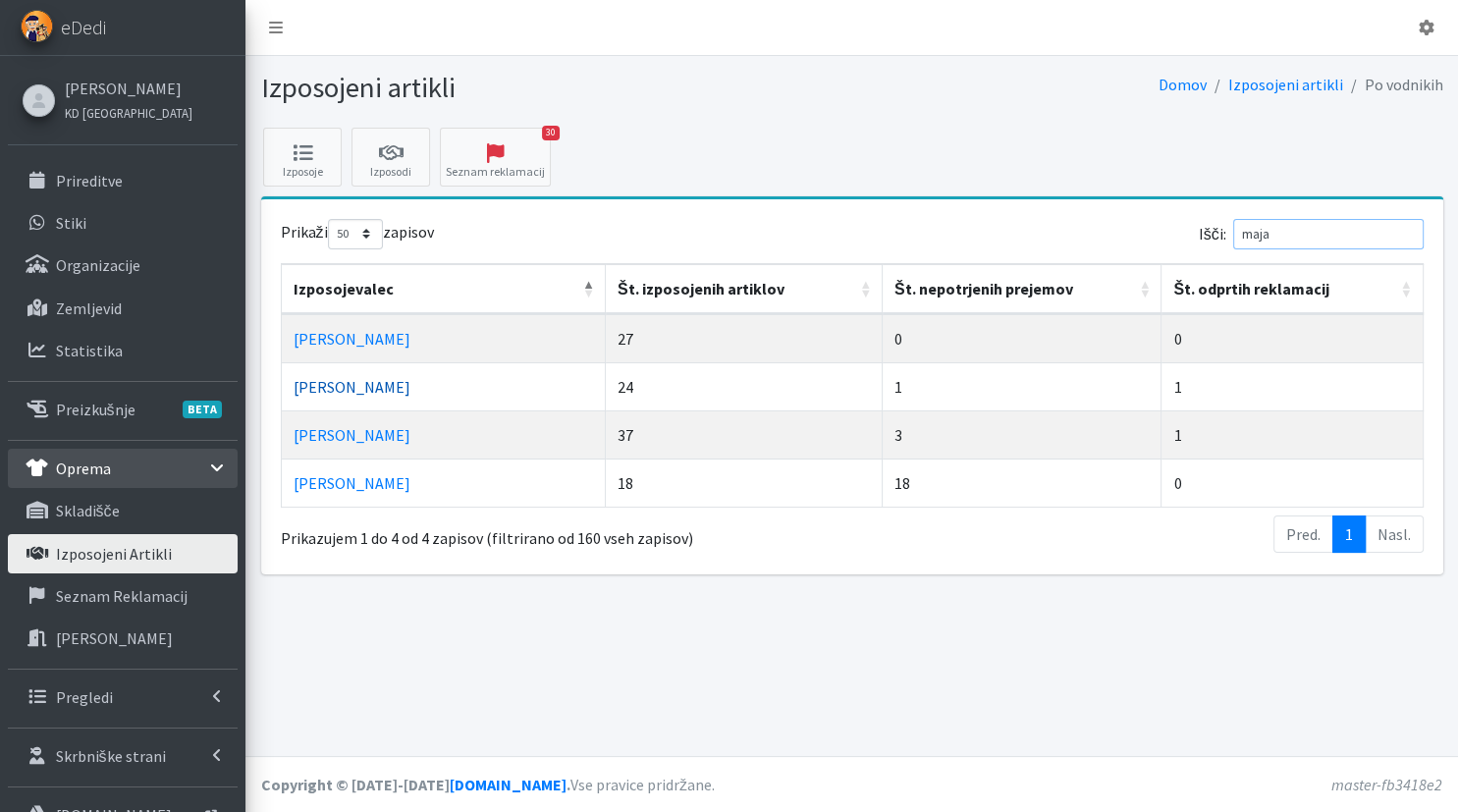 type on "maja" 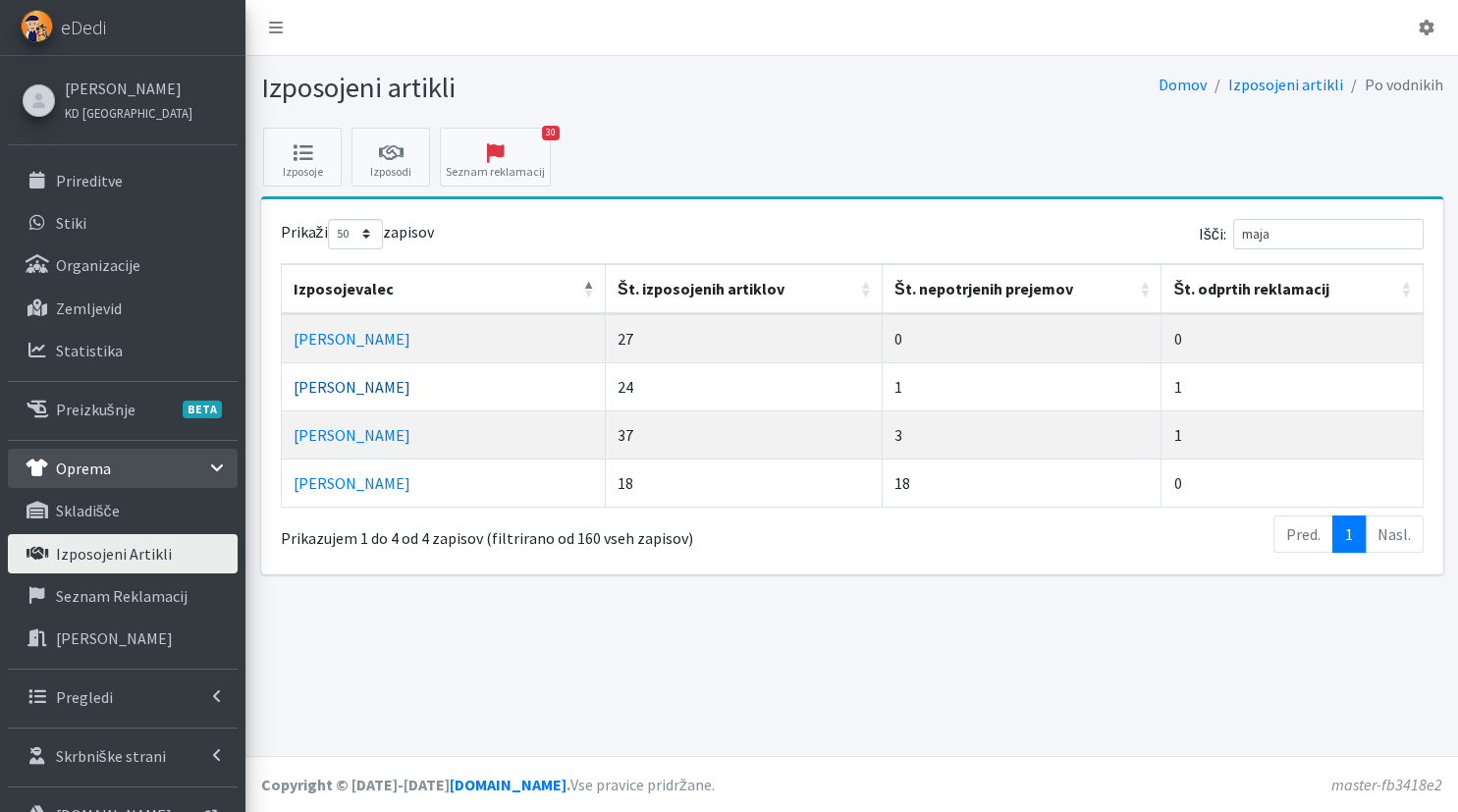 click on "Maja Gregorič" at bounding box center (351, 387) 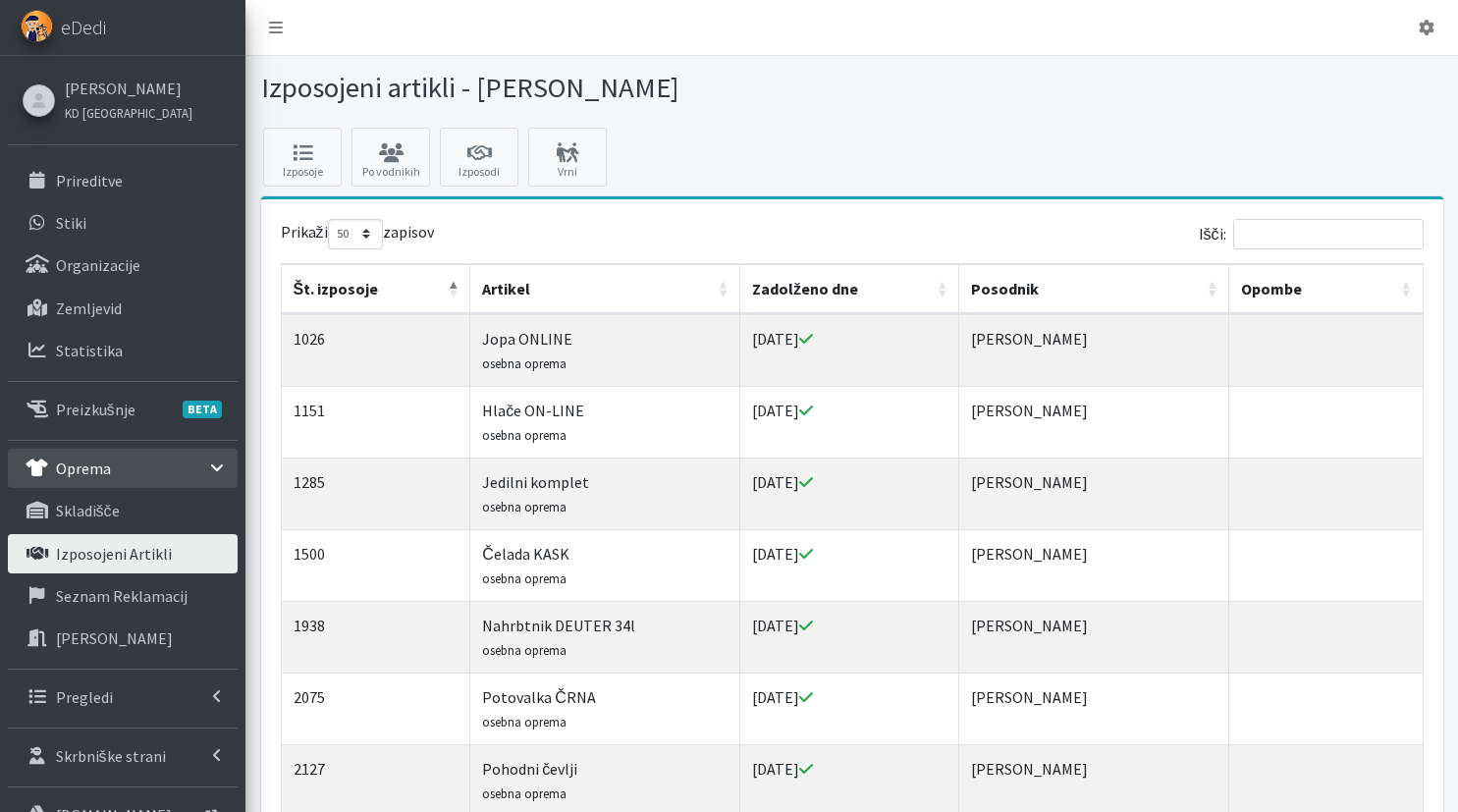 select on "50" 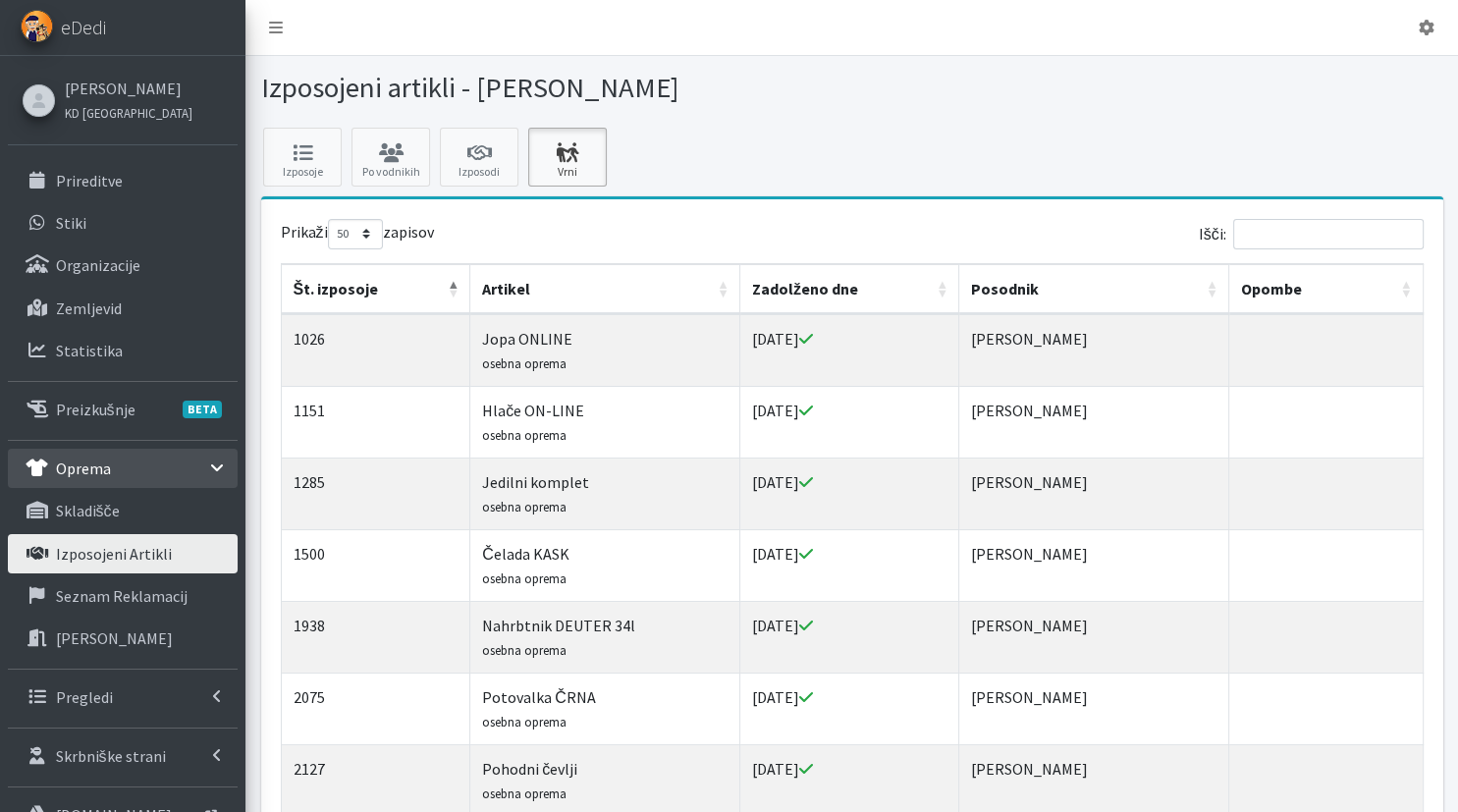 click at bounding box center [567, 153] 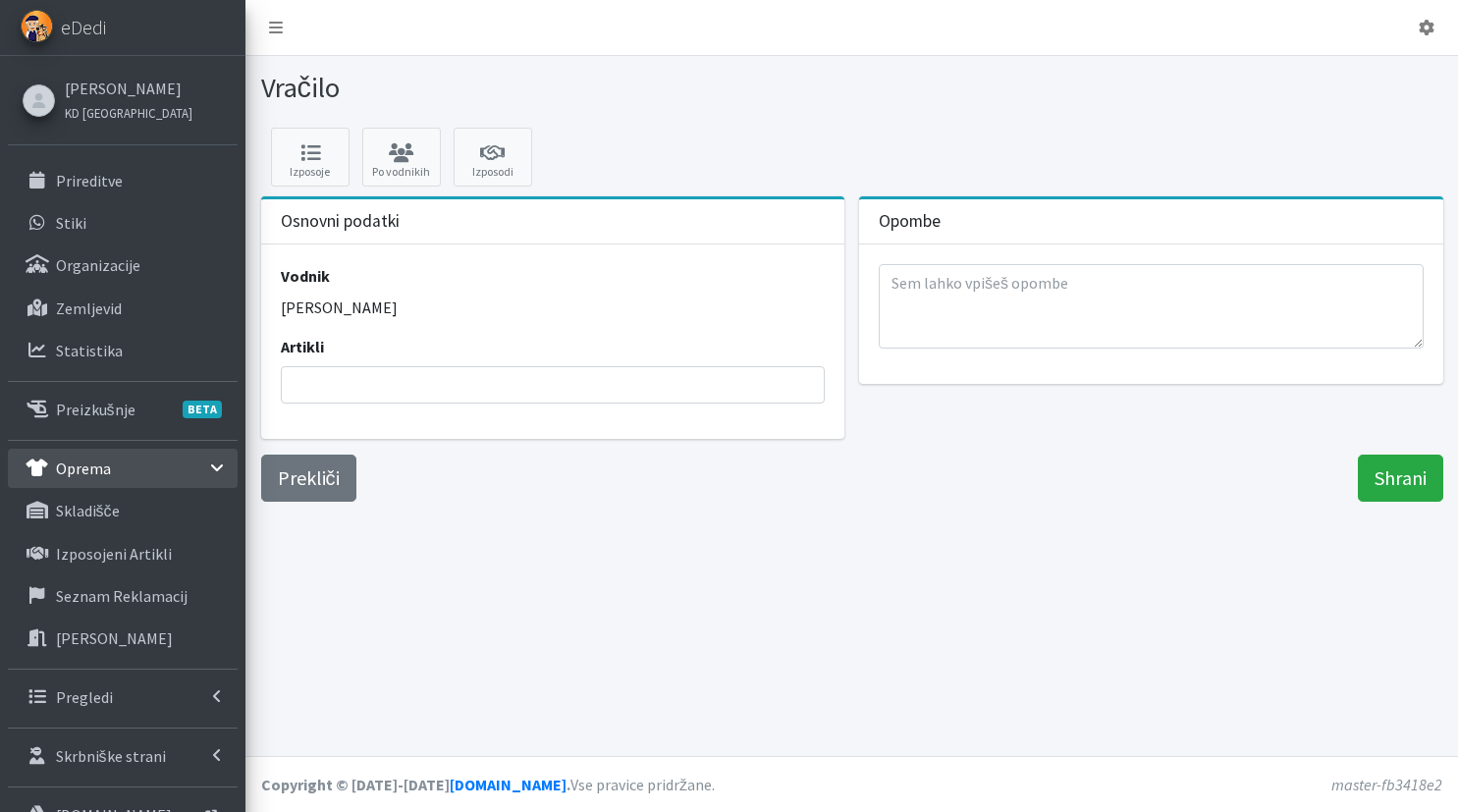 select 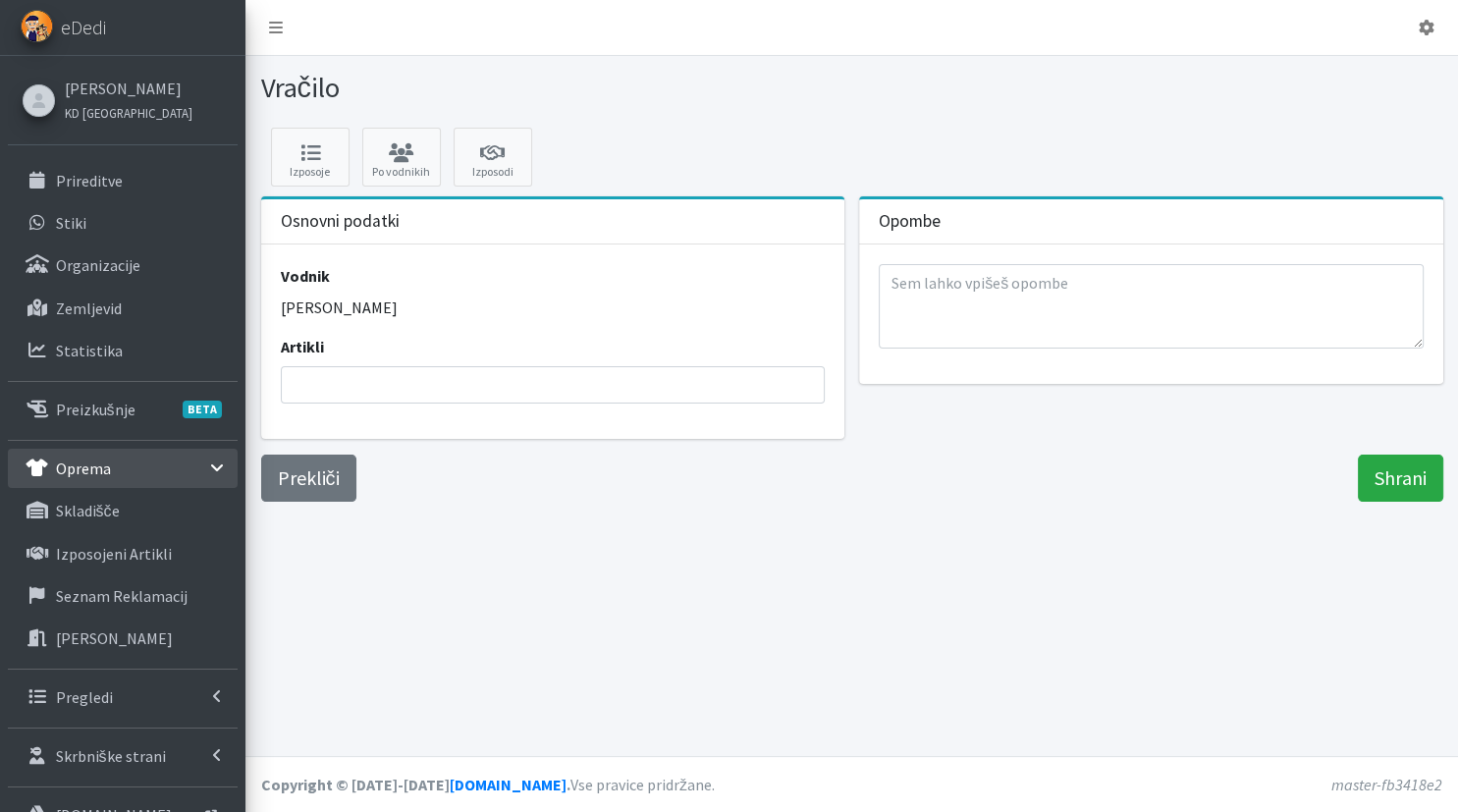 click at bounding box center (559, 385) 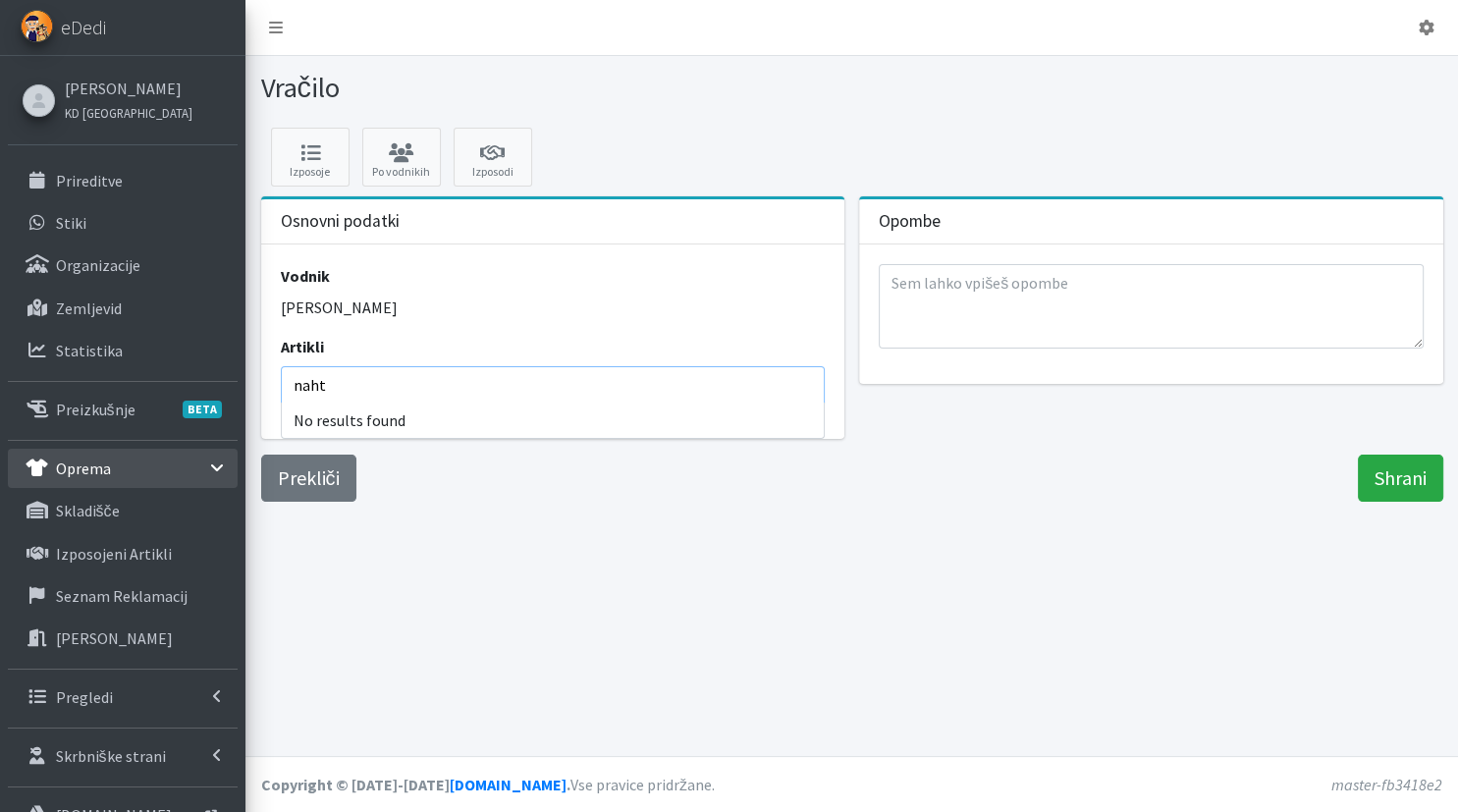 type on "nah" 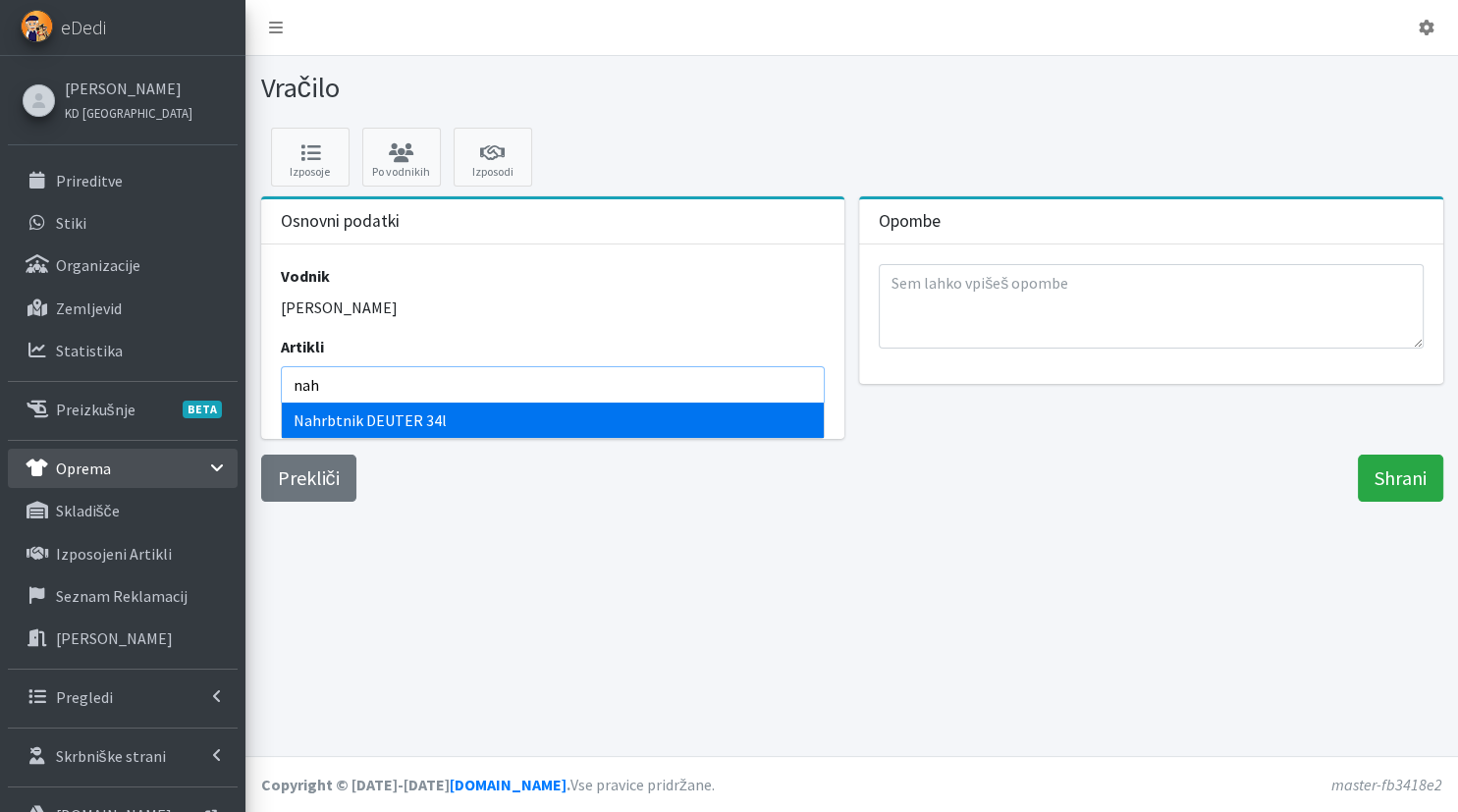 select on "1938" 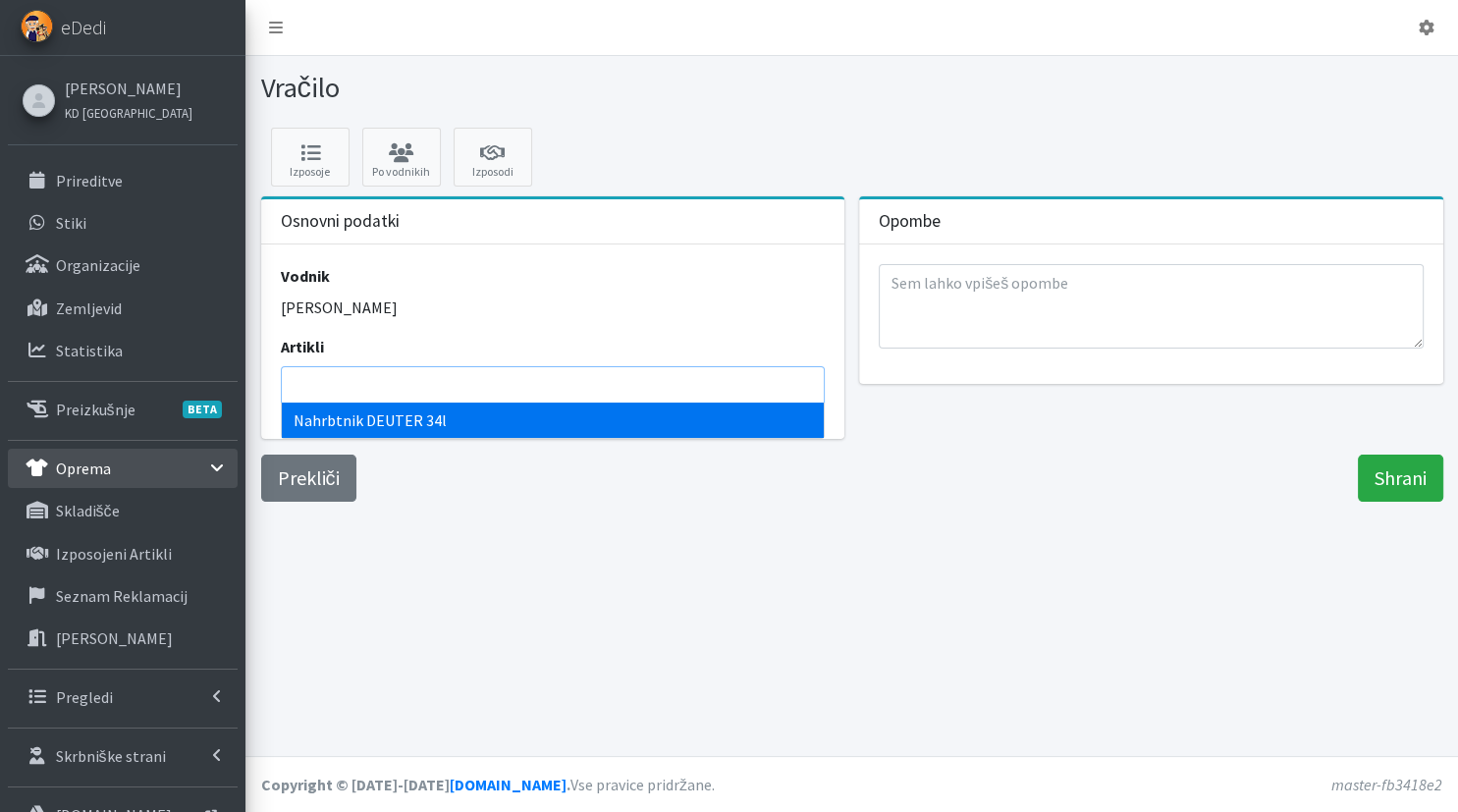 scroll, scrollTop: 71, scrollLeft: 0, axis: vertical 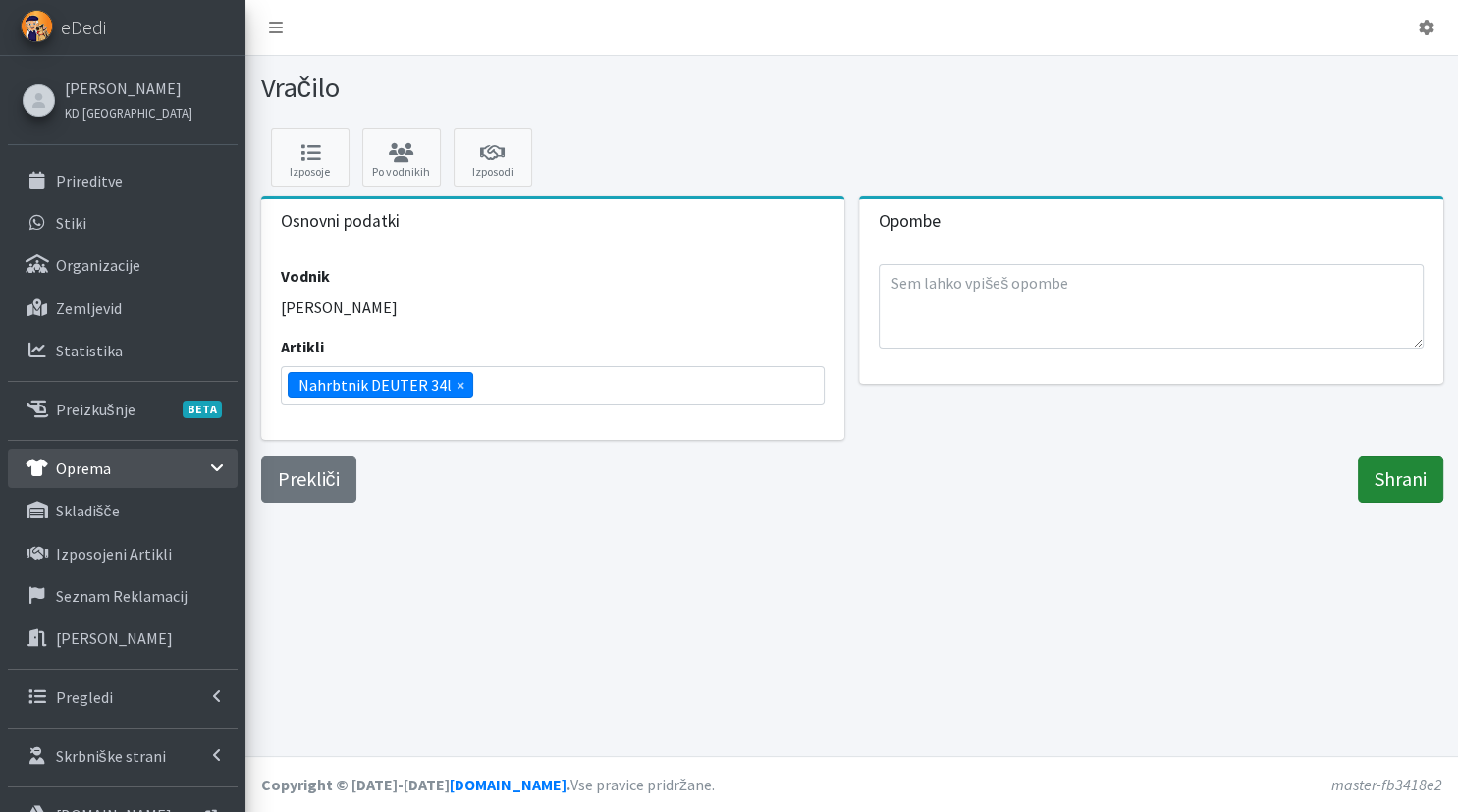 click on "Shrani" at bounding box center [1400, 479] 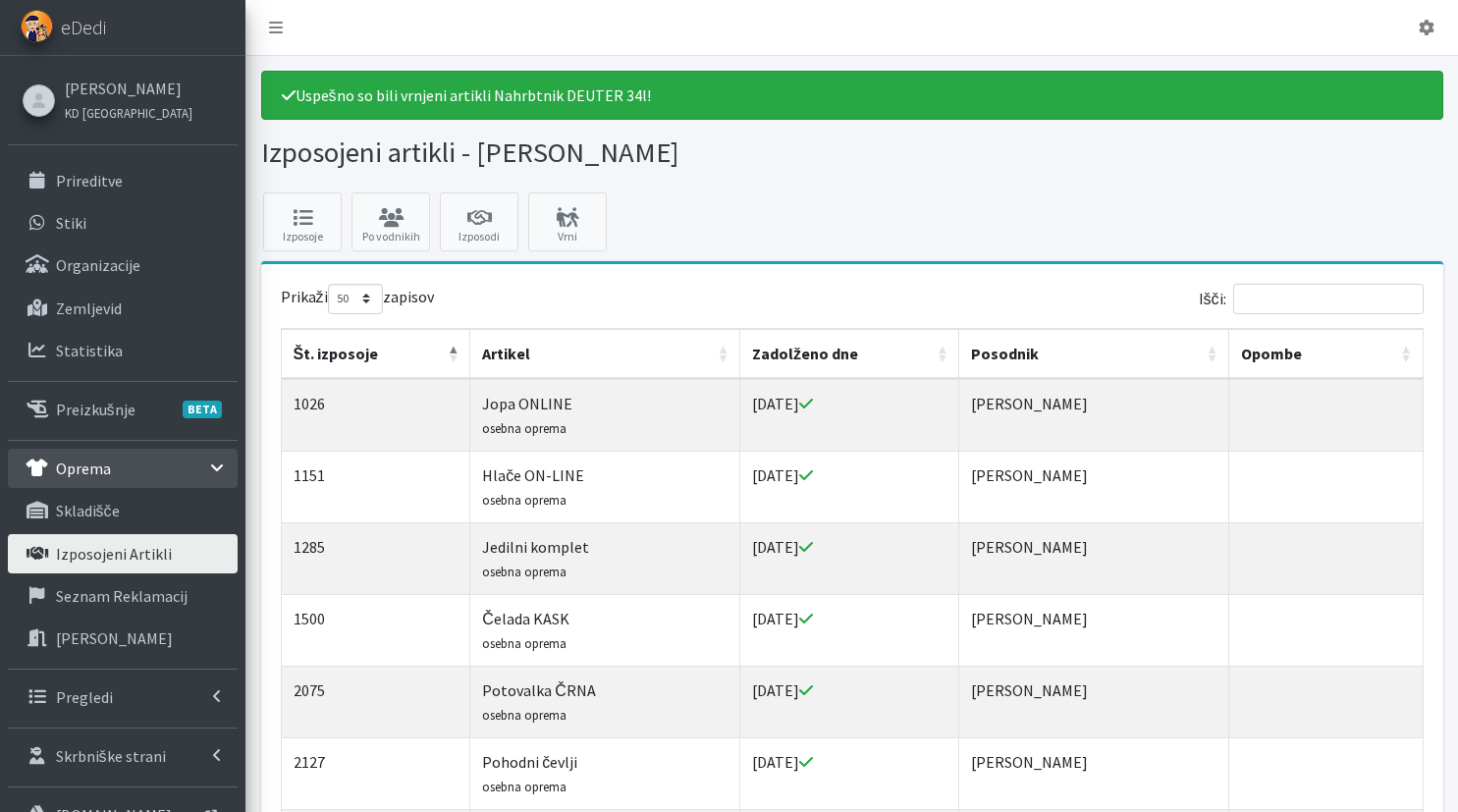 select on "50" 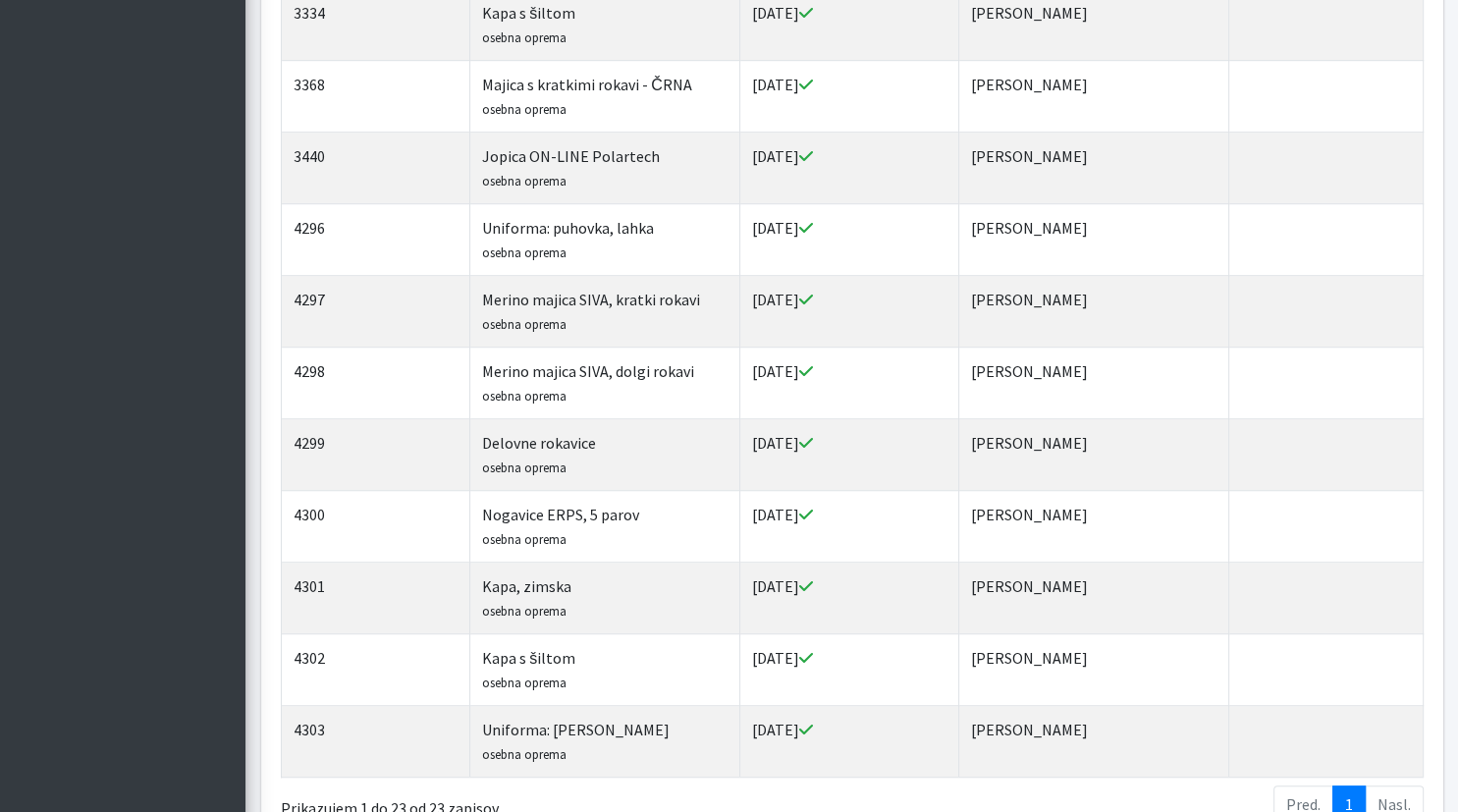 scroll, scrollTop: 1418, scrollLeft: 0, axis: vertical 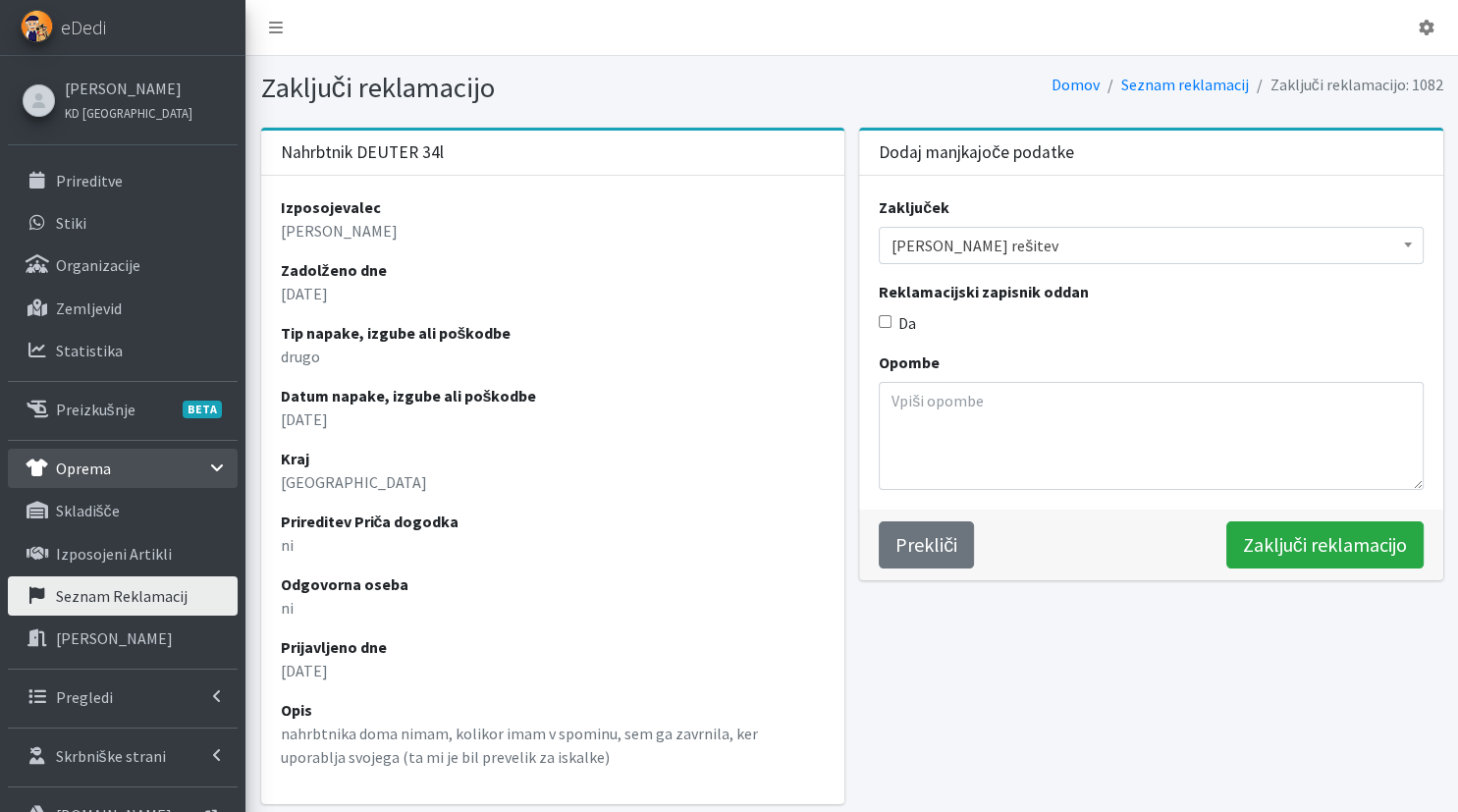 click on "Izberi rešitev" at bounding box center (1151, 245) 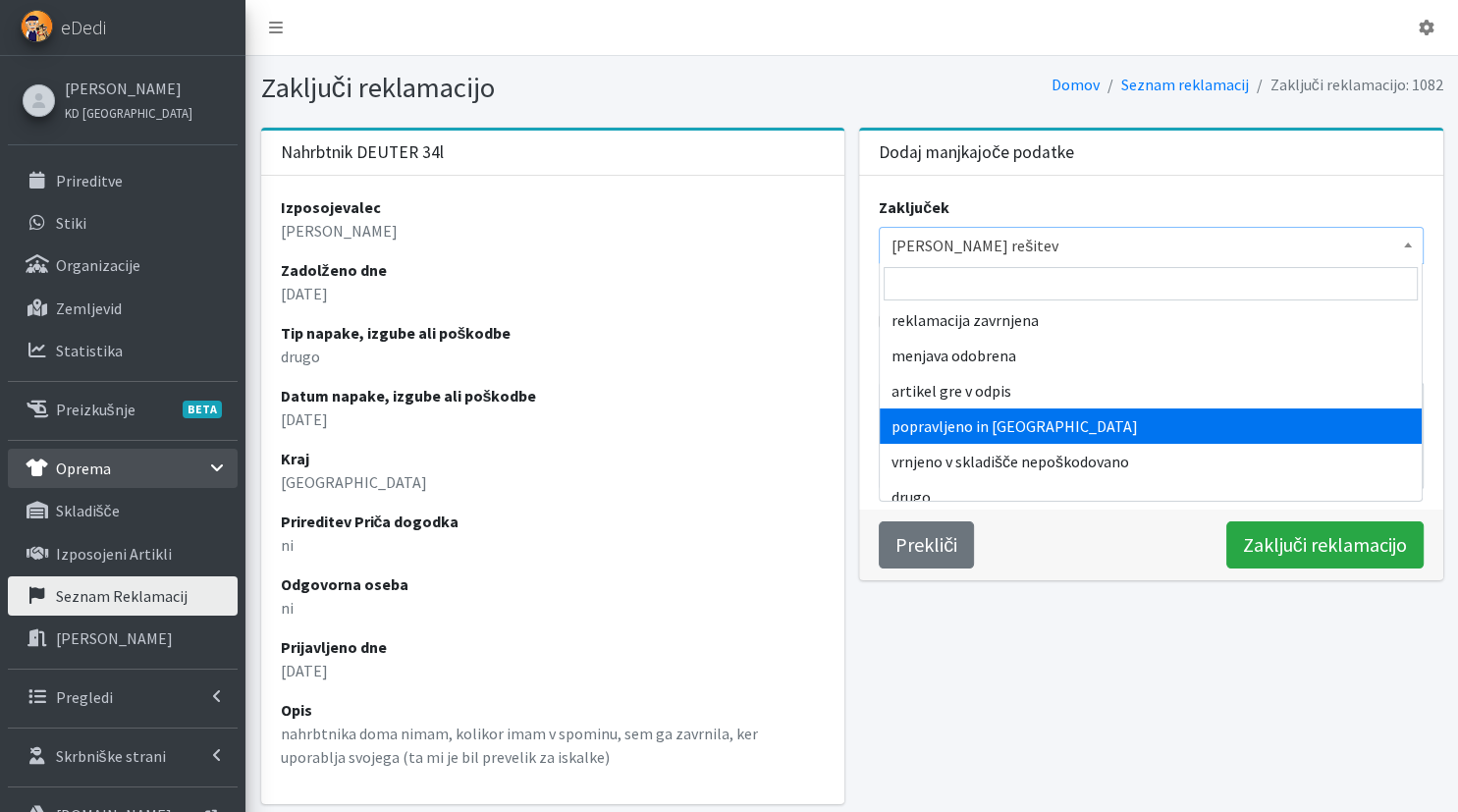 scroll, scrollTop: 51, scrollLeft: 0, axis: vertical 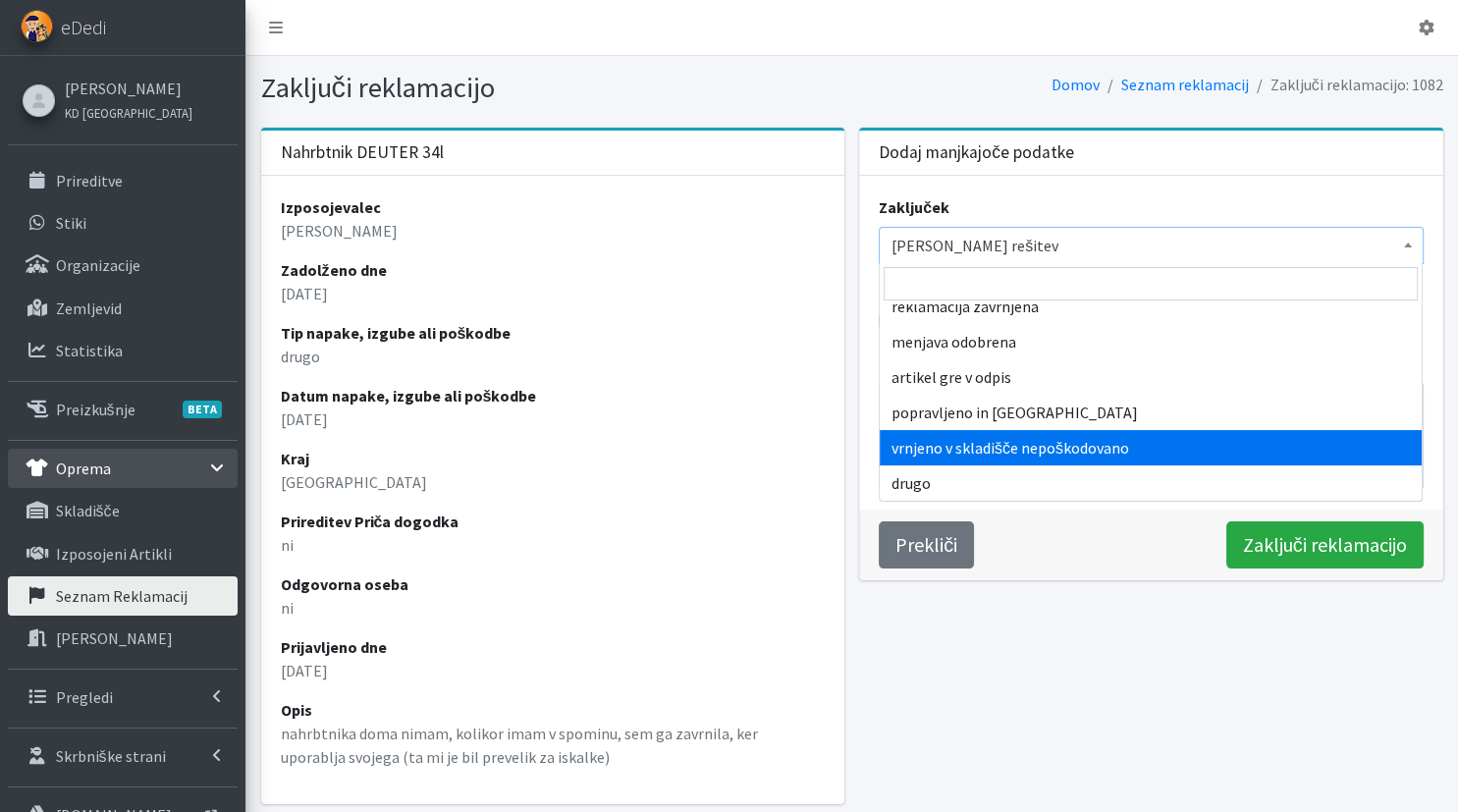 select on "returned" 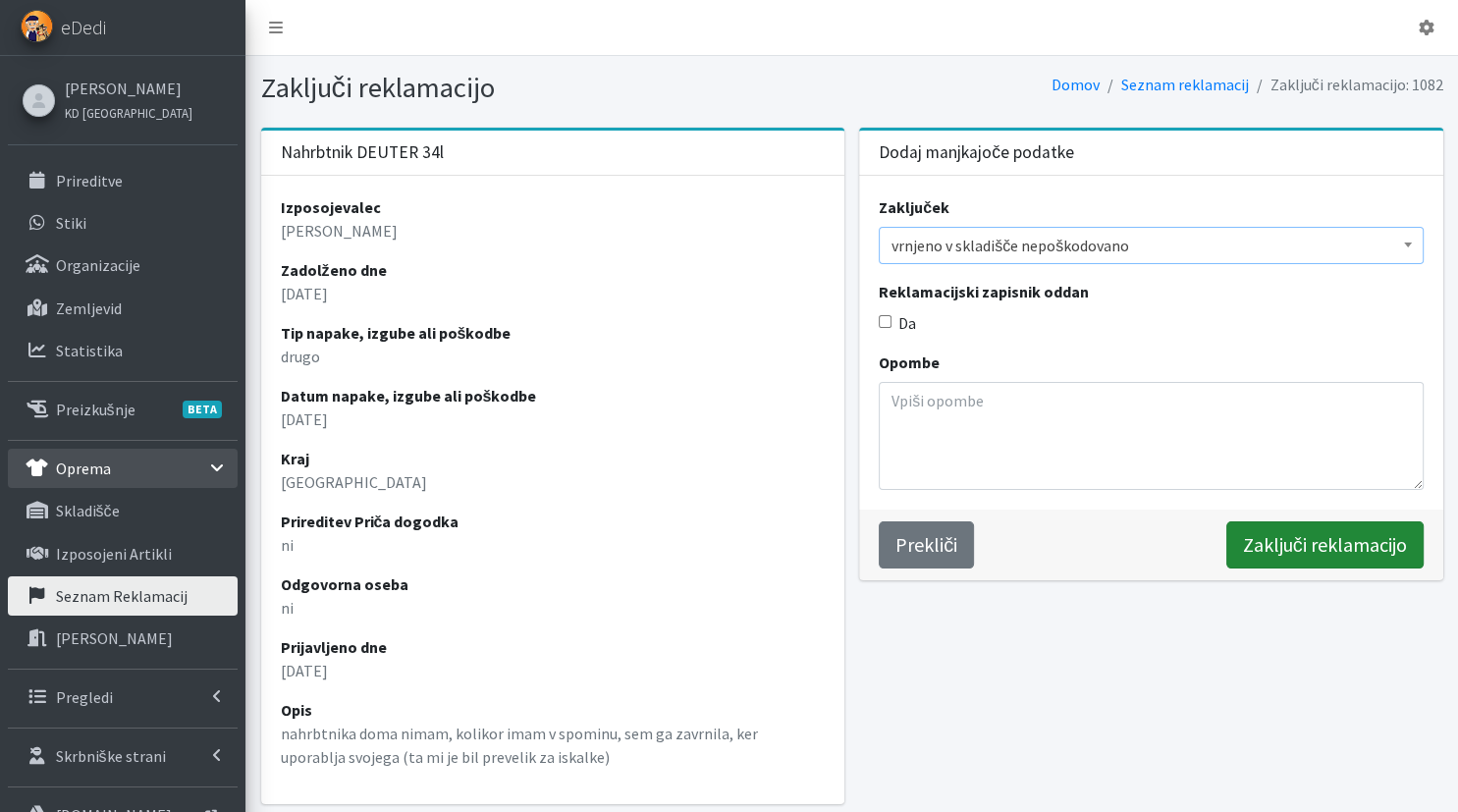 click on "Zaključi reklamacijo" at bounding box center [1324, 545] 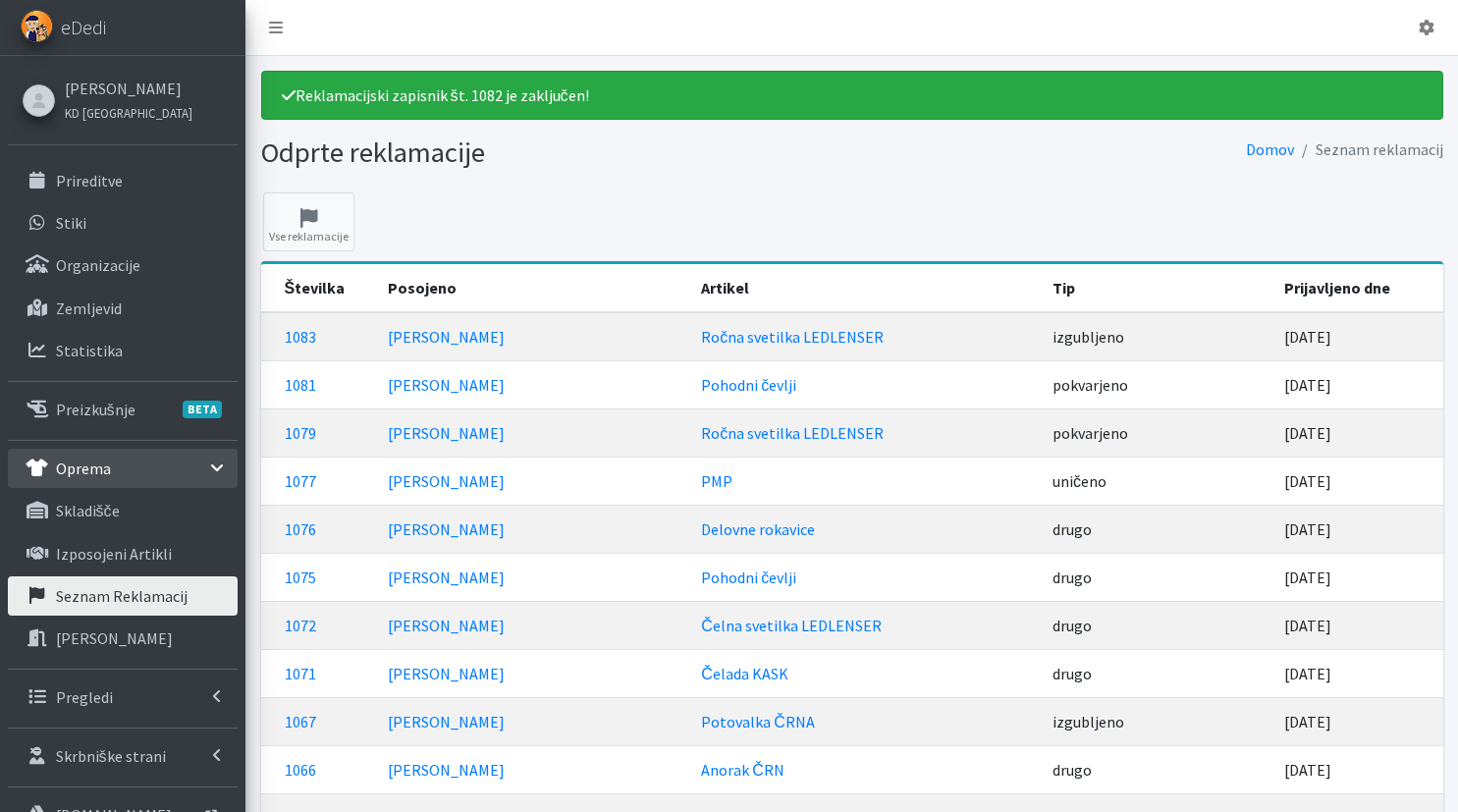 scroll, scrollTop: 0, scrollLeft: 0, axis: both 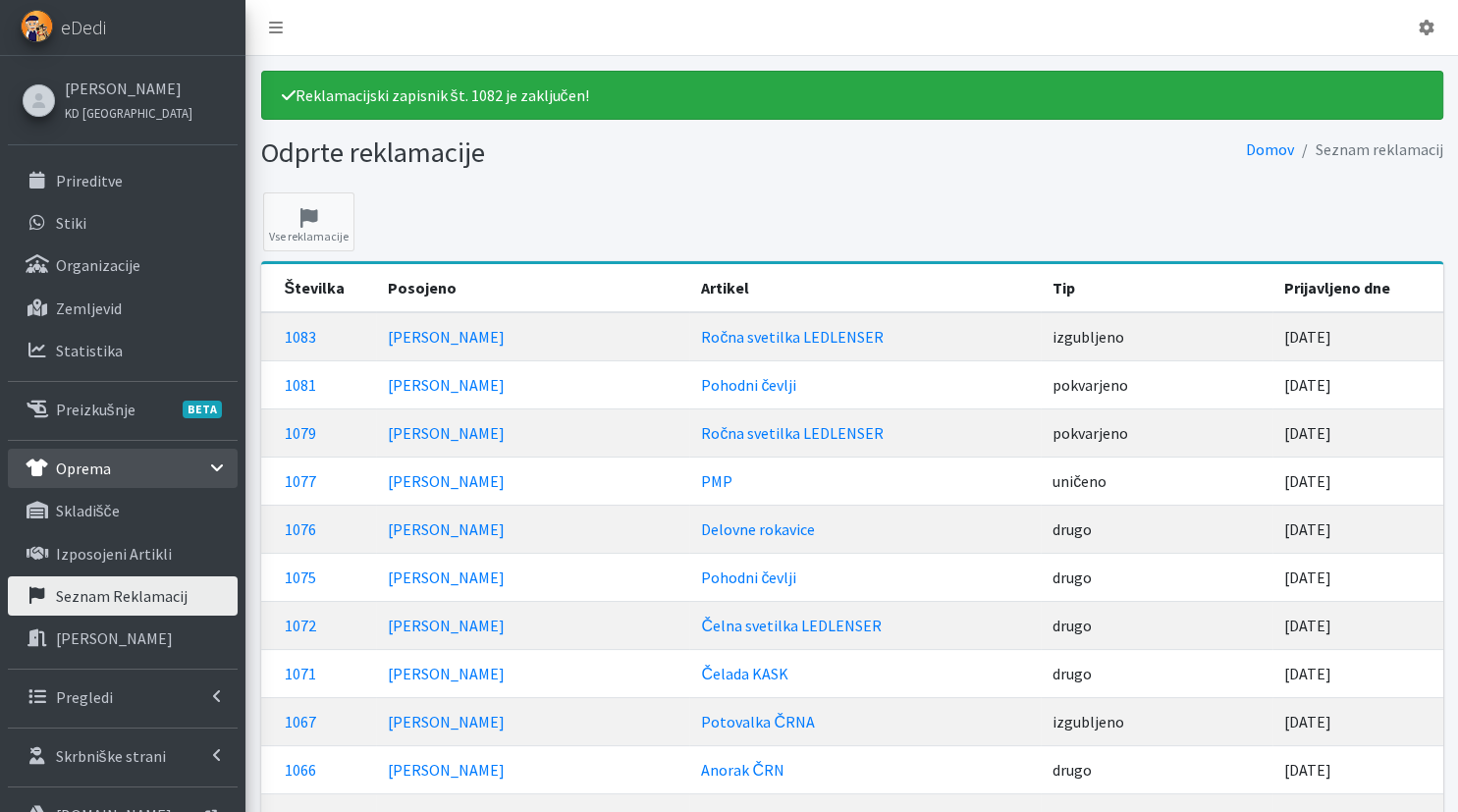 click on "Zamenjaj vlogo
Odjavi se" at bounding box center (851, 27) 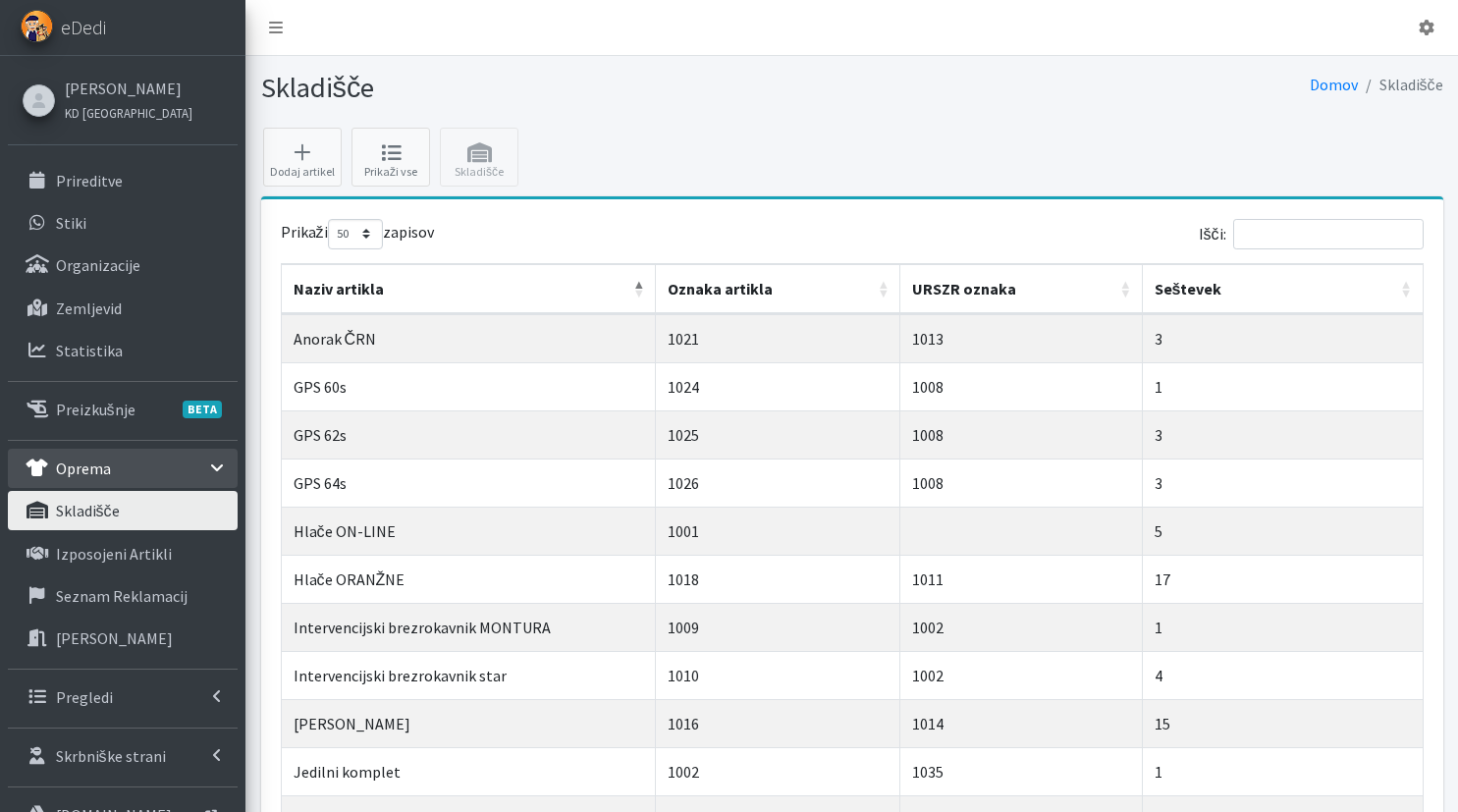 select on "50" 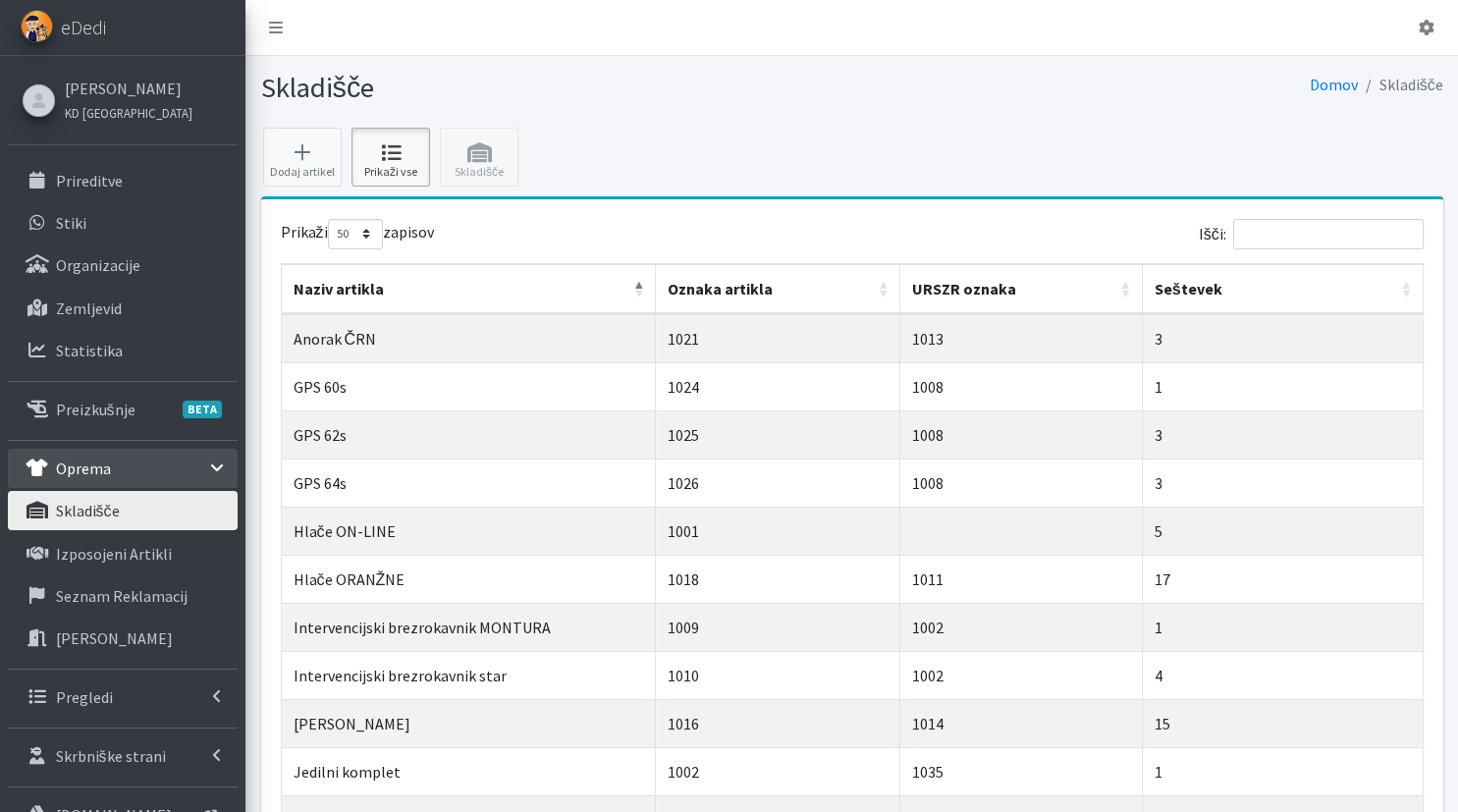 click on "Prikaži vse" at bounding box center [391, 157] 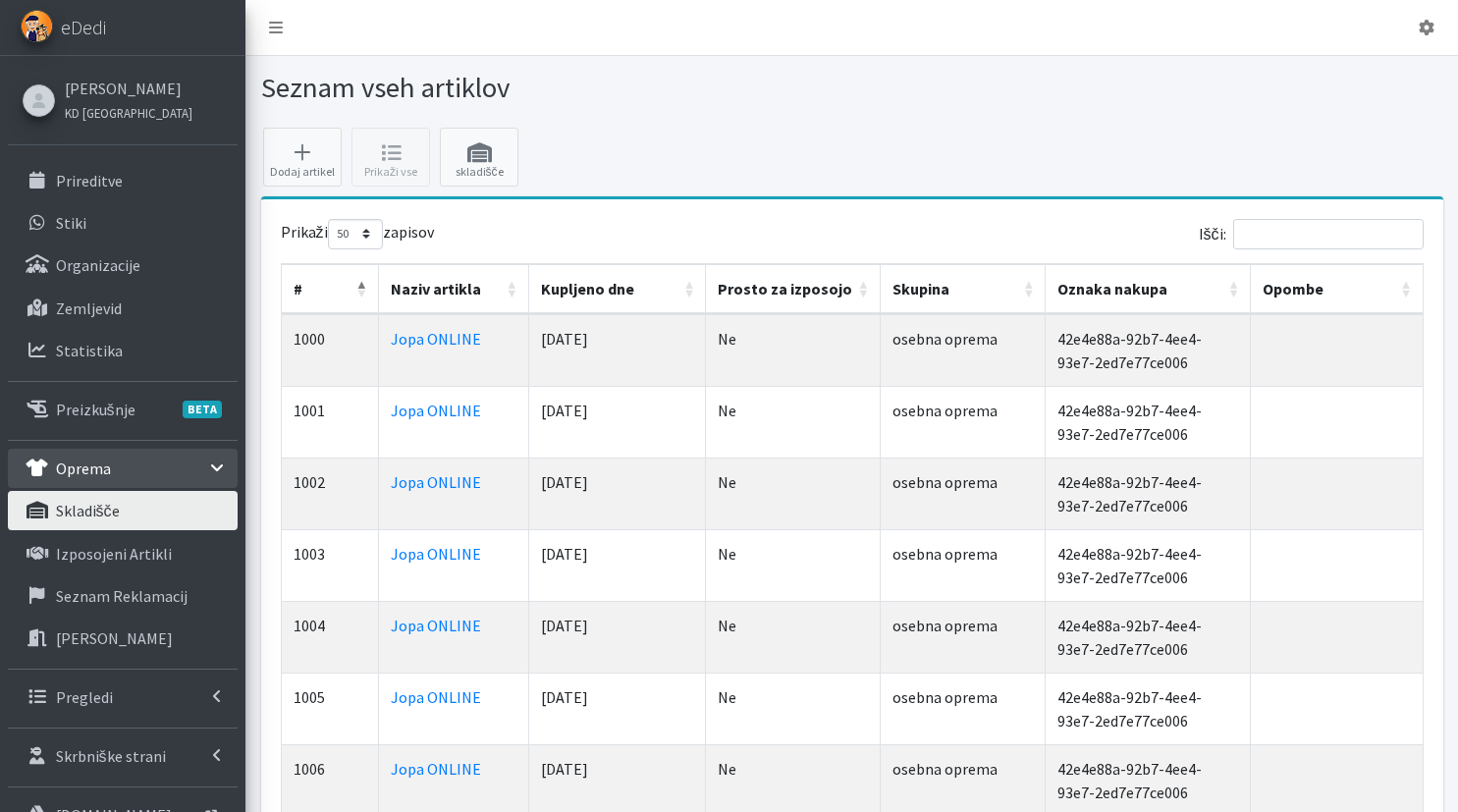 select on "50" 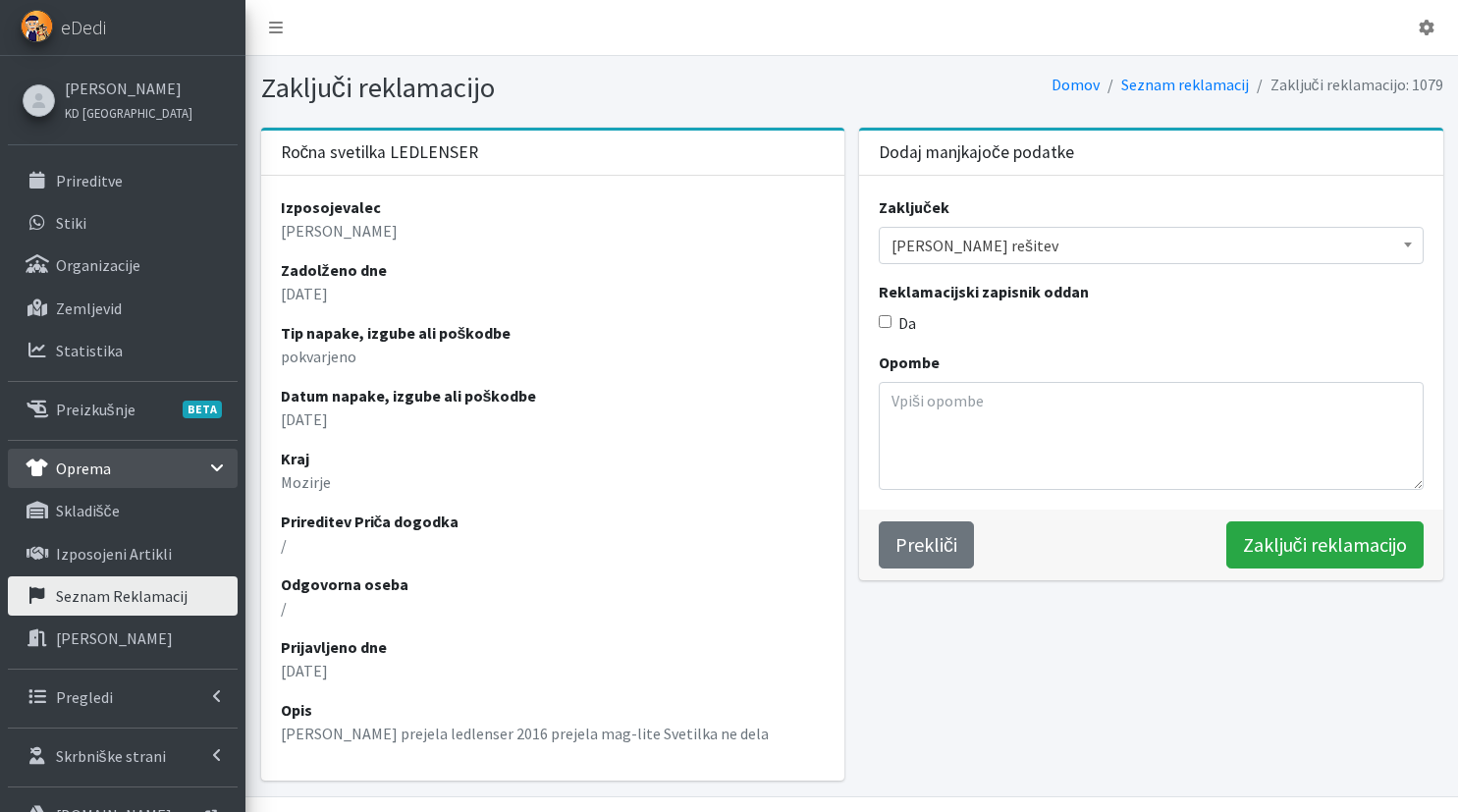 scroll, scrollTop: 0, scrollLeft: 0, axis: both 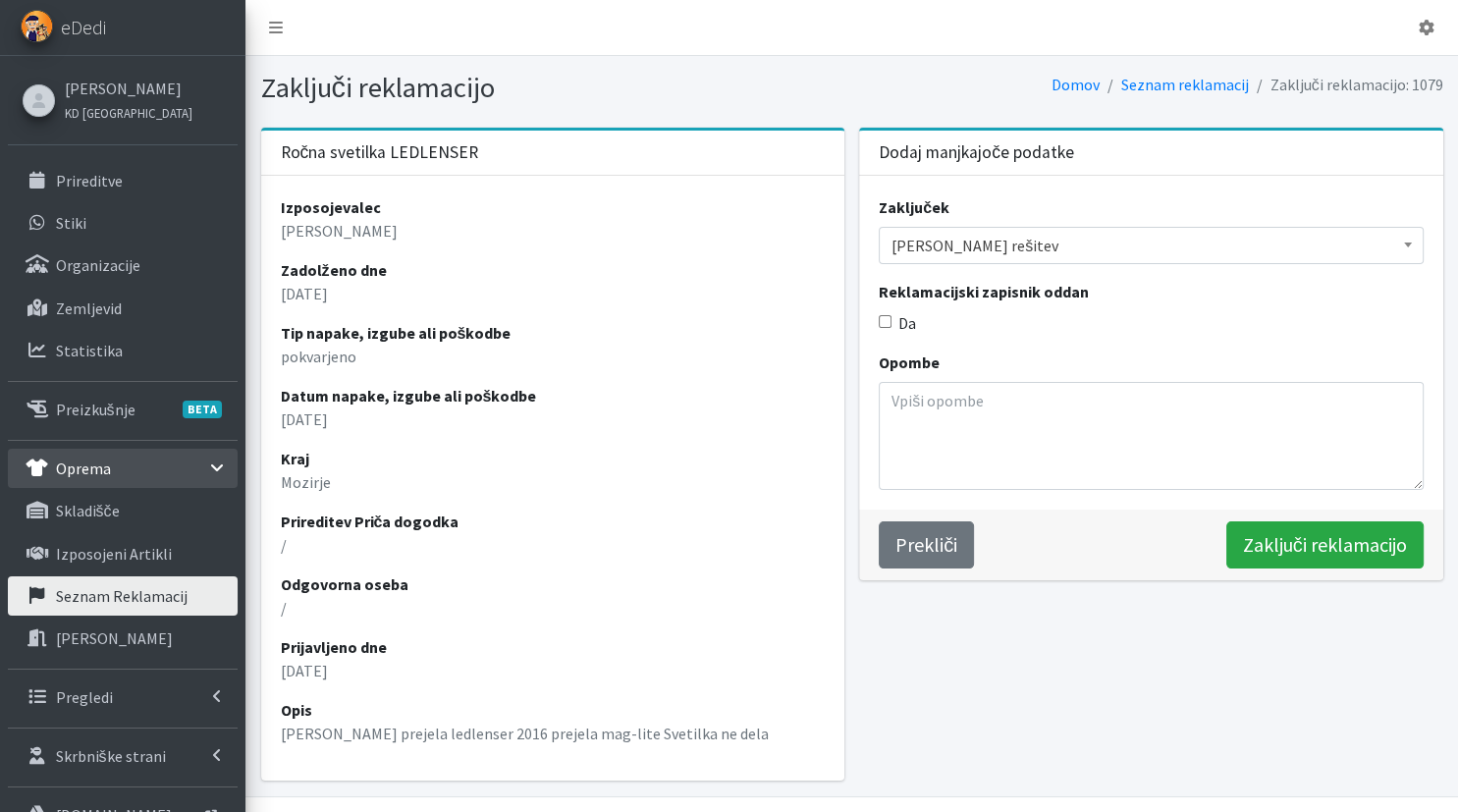 click on "[PERSON_NAME] rešitev" at bounding box center [1151, 245] 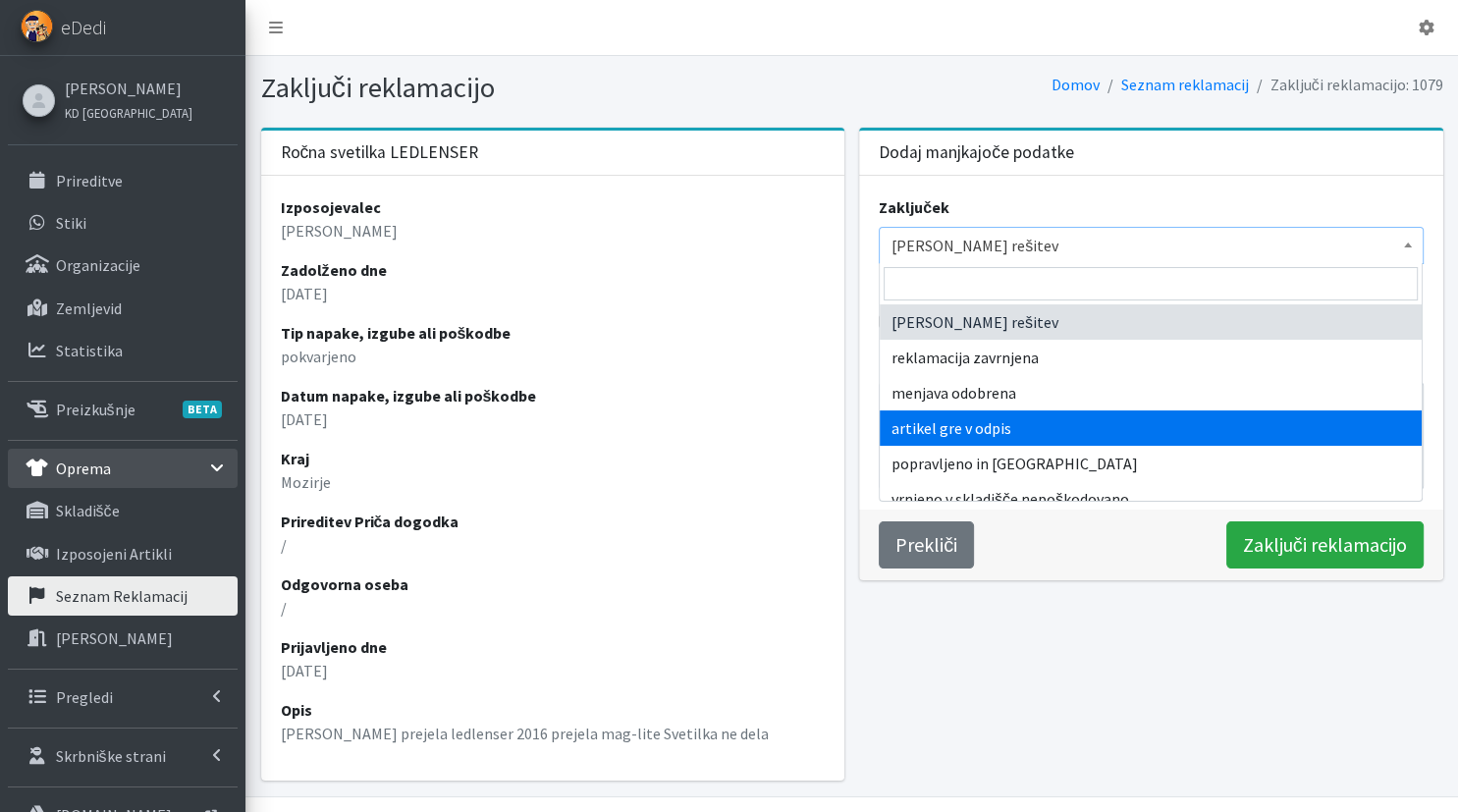 select on "written_off" 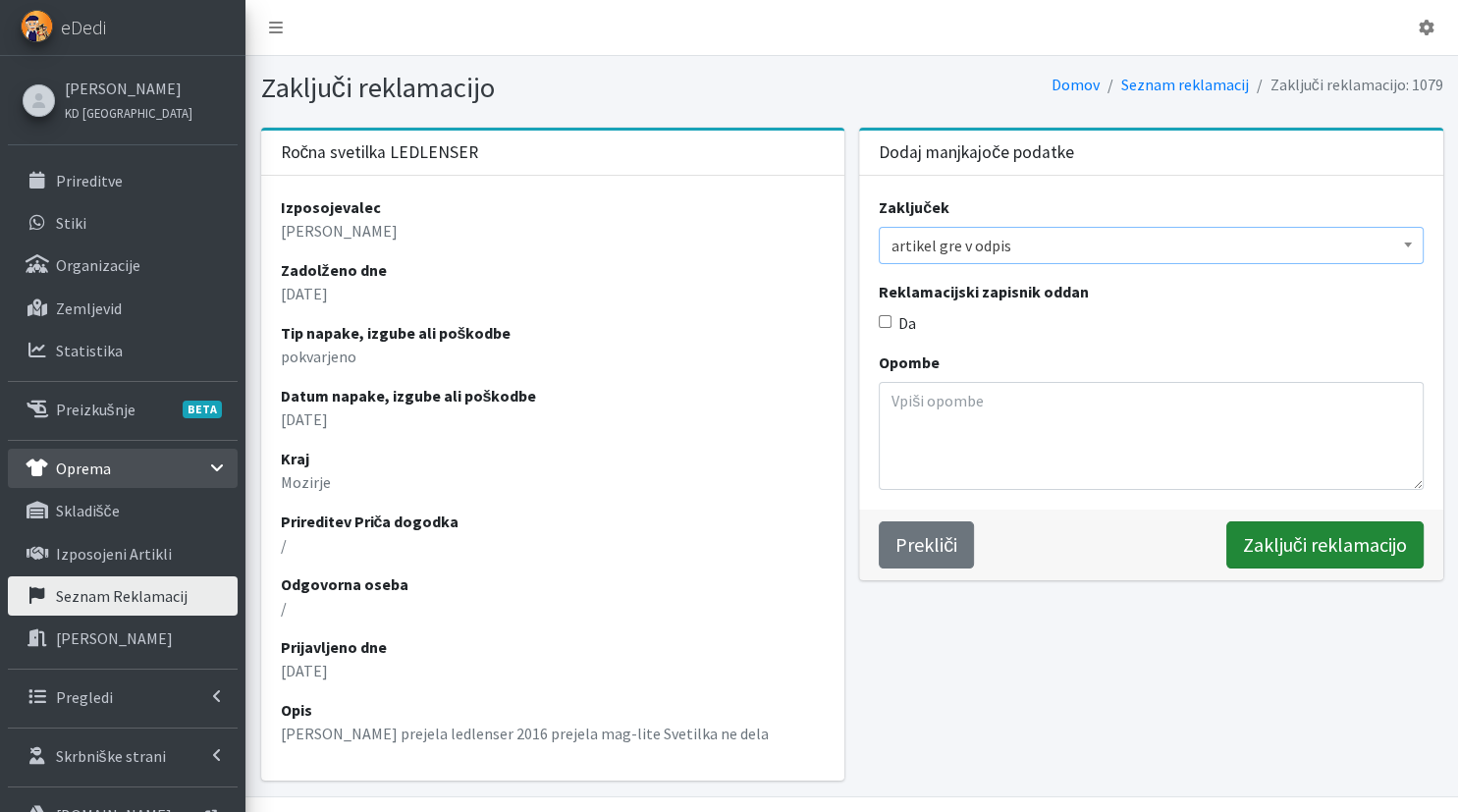 click on "Zaključi reklamacijo" at bounding box center [1324, 545] 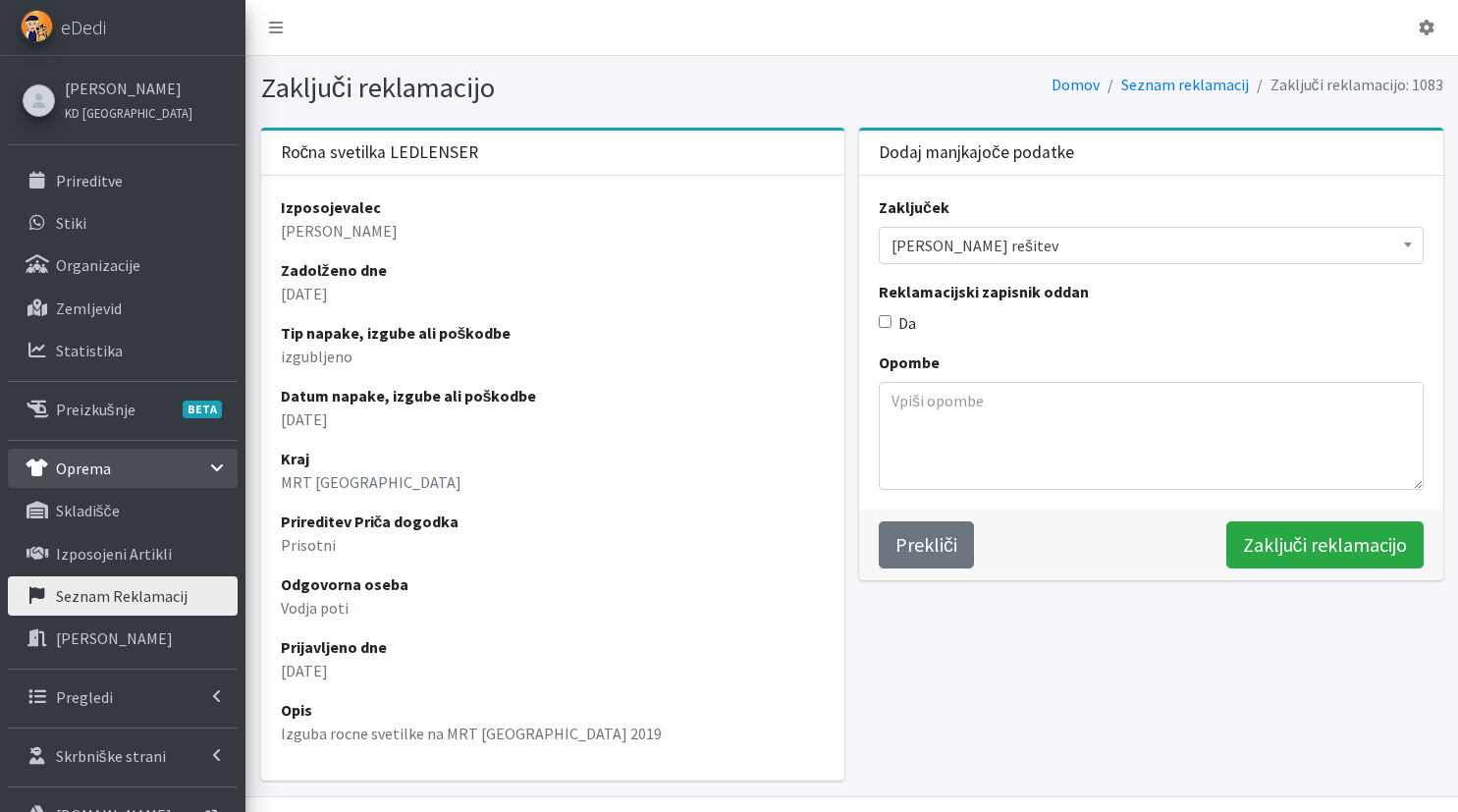 scroll, scrollTop: 0, scrollLeft: 0, axis: both 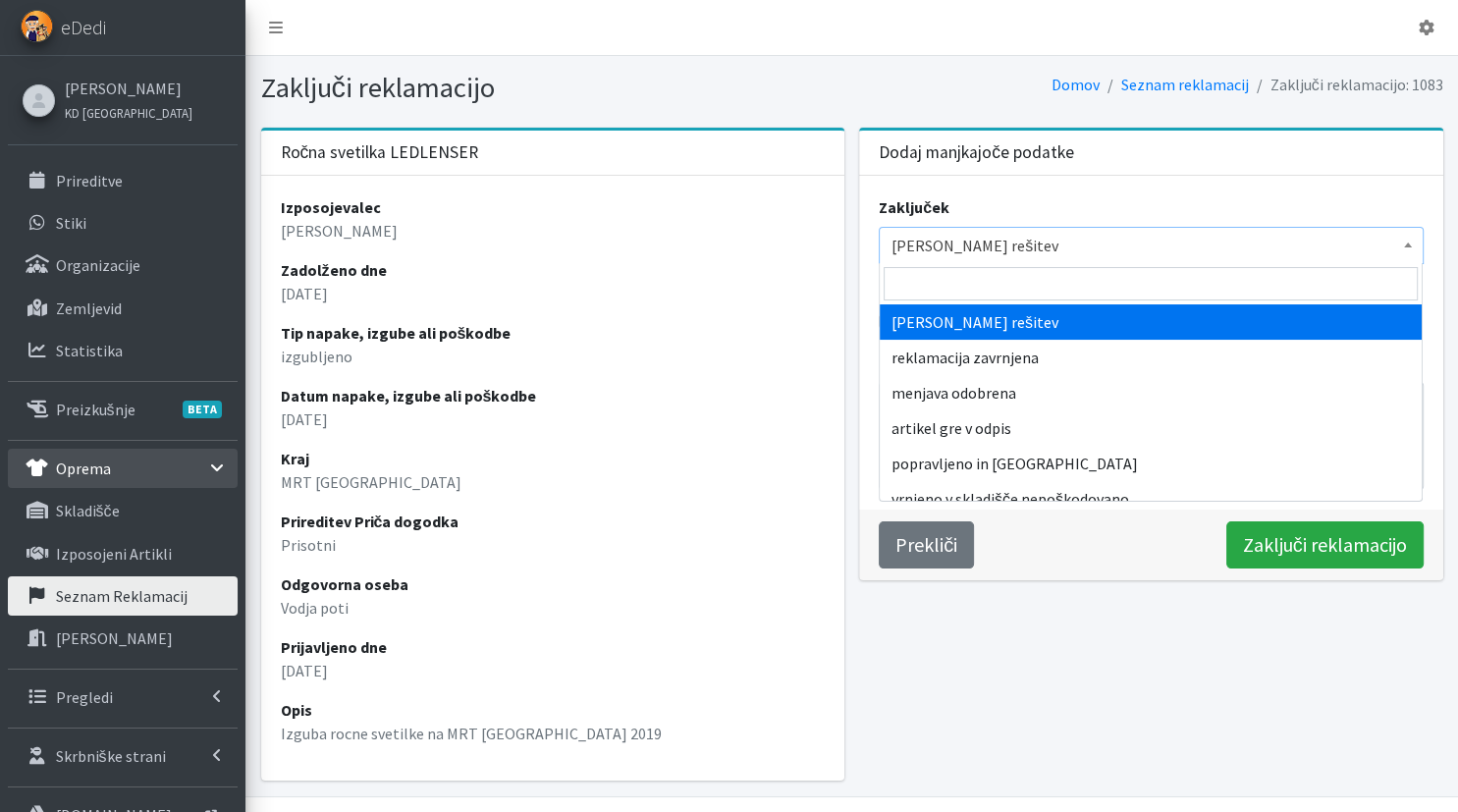click on "[PERSON_NAME] rešitev" at bounding box center (1151, 245) 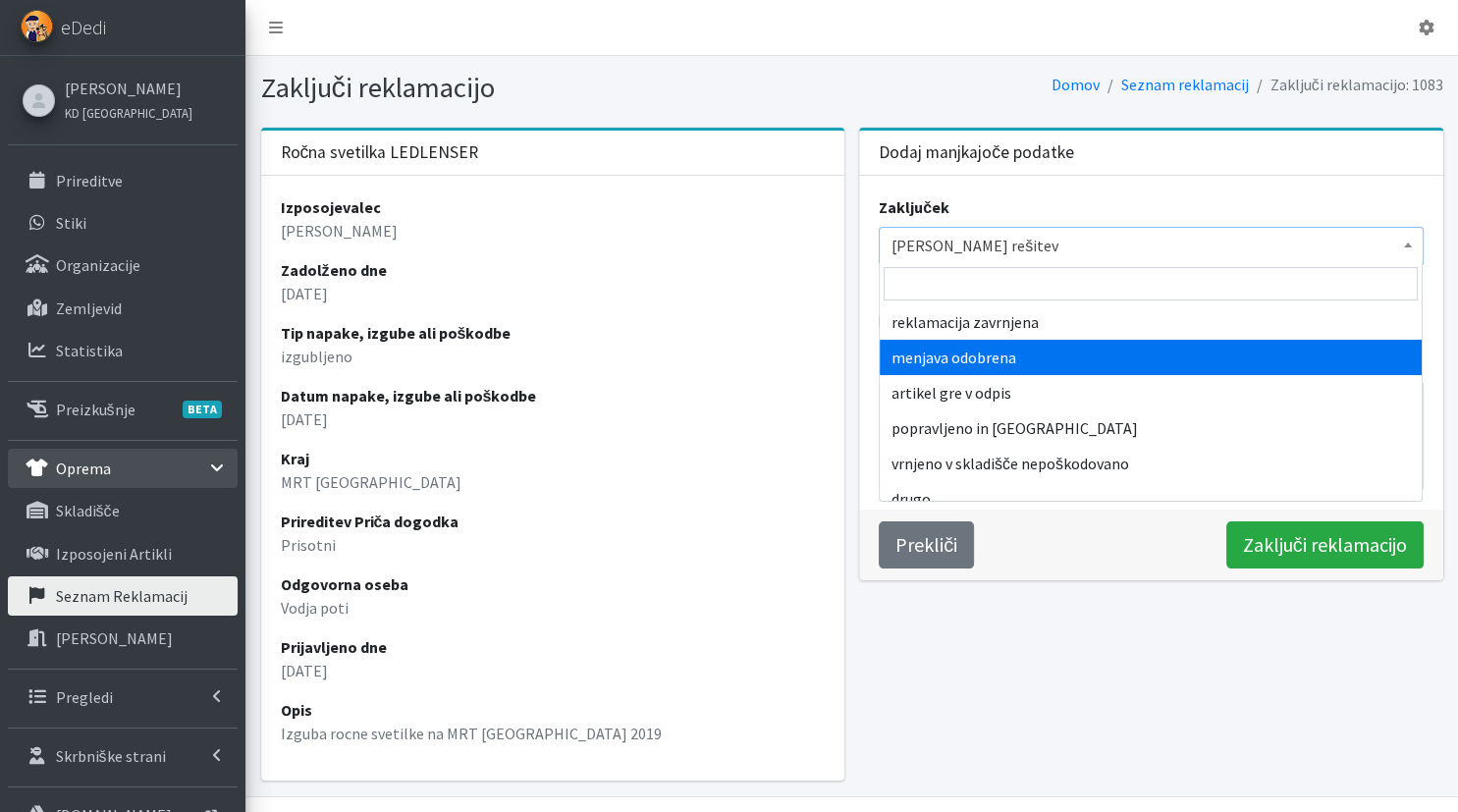scroll, scrollTop: 51, scrollLeft: 0, axis: vertical 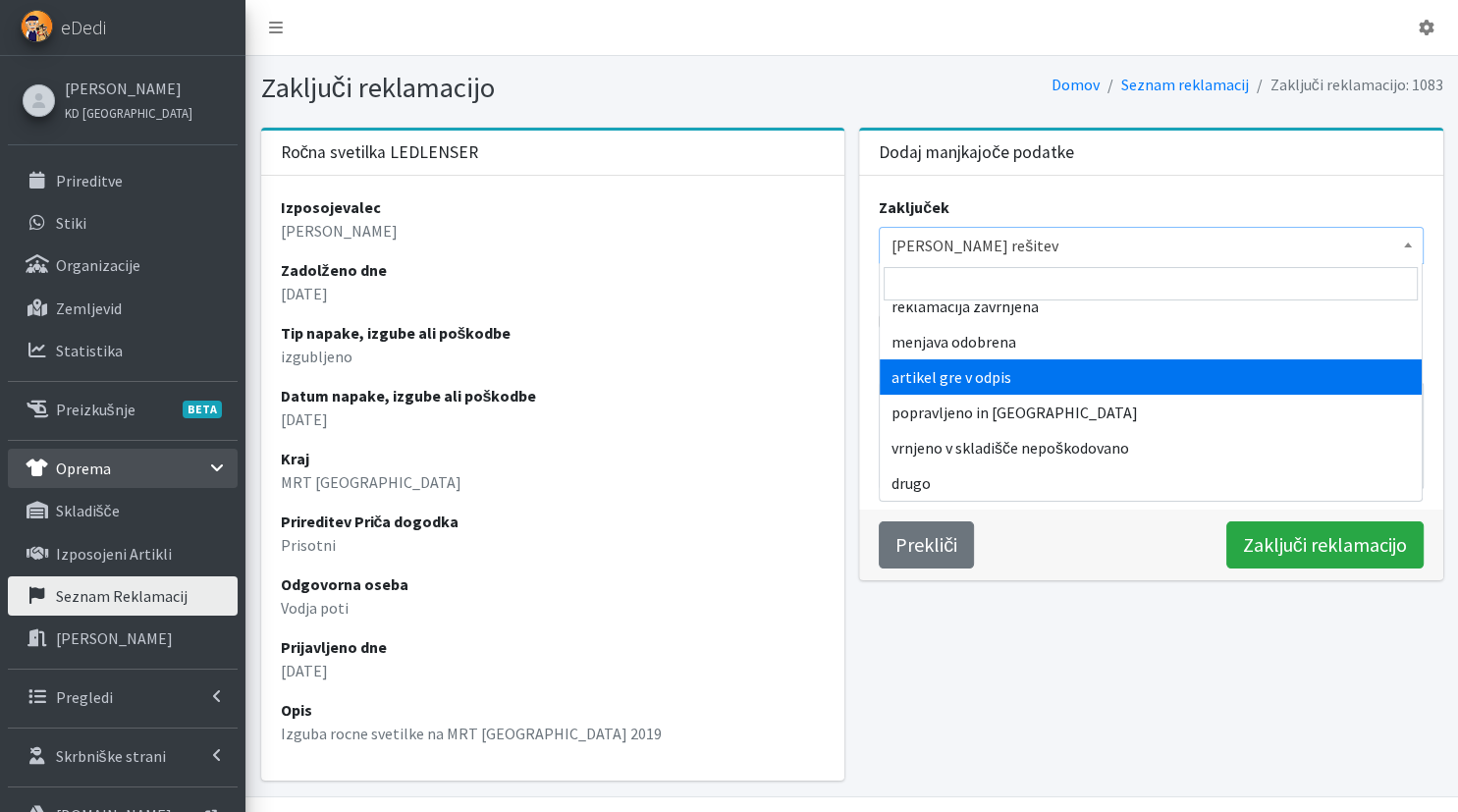 select on "written_off" 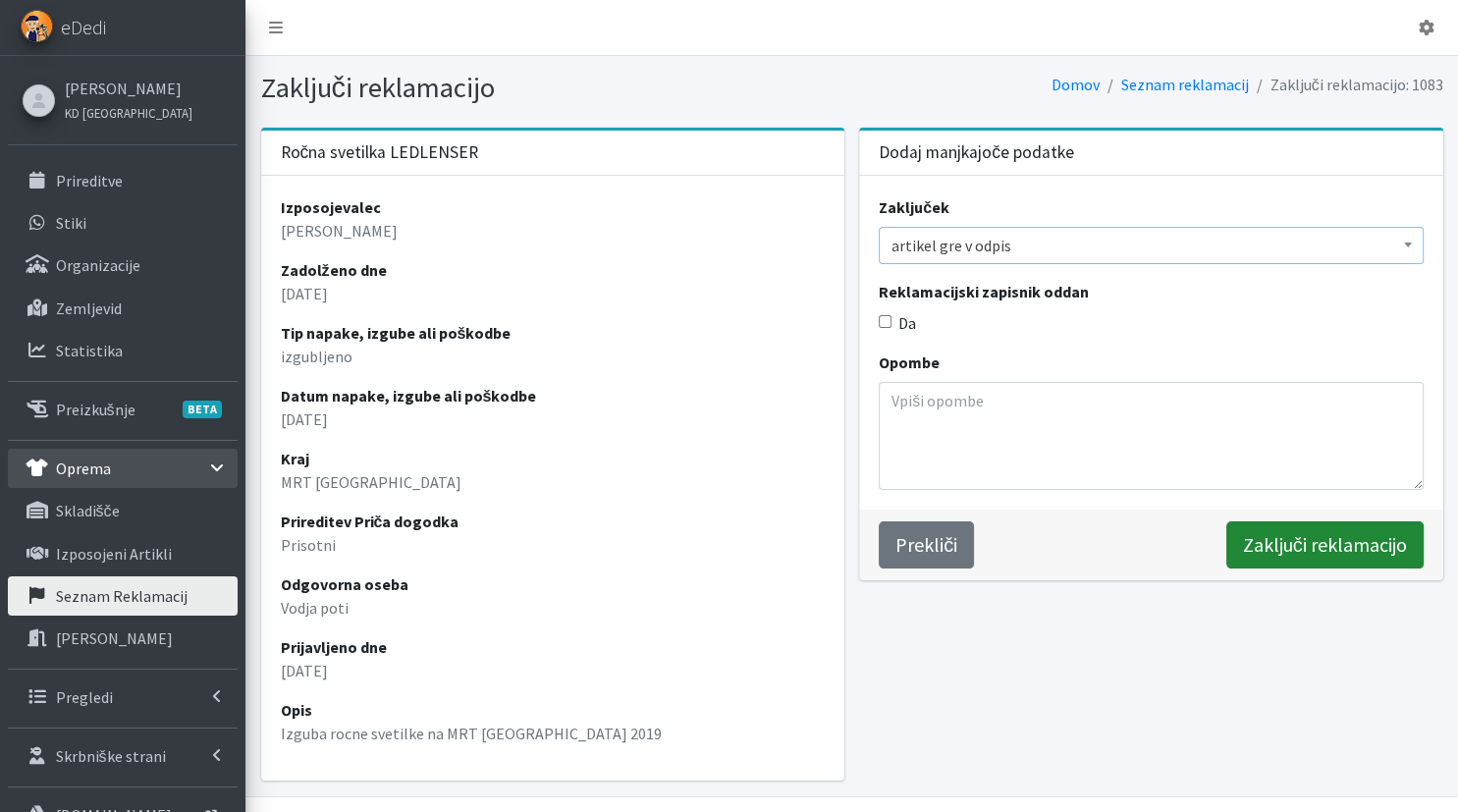 click on "Zaključi reklamacijo" at bounding box center (1324, 545) 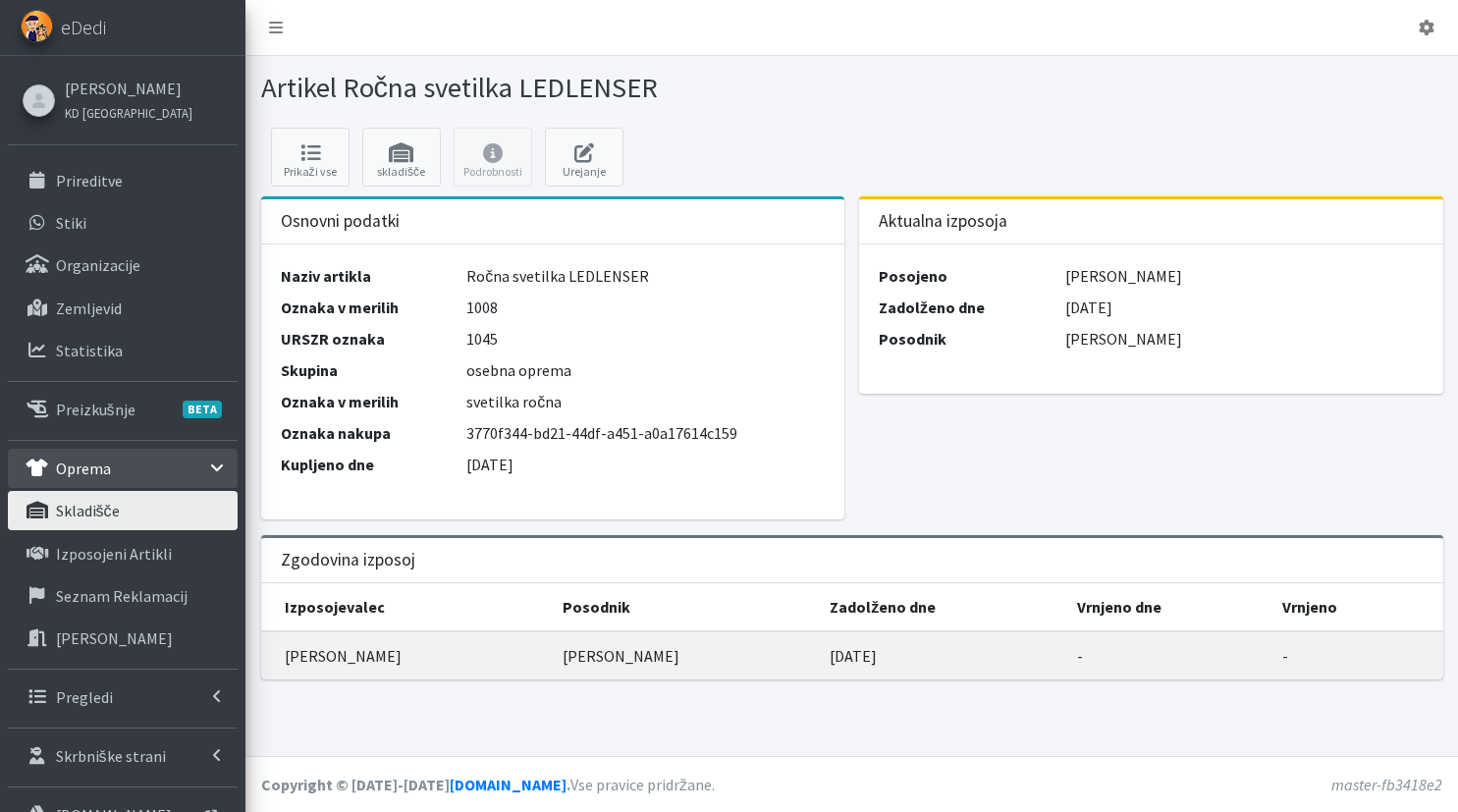 scroll, scrollTop: 0, scrollLeft: 0, axis: both 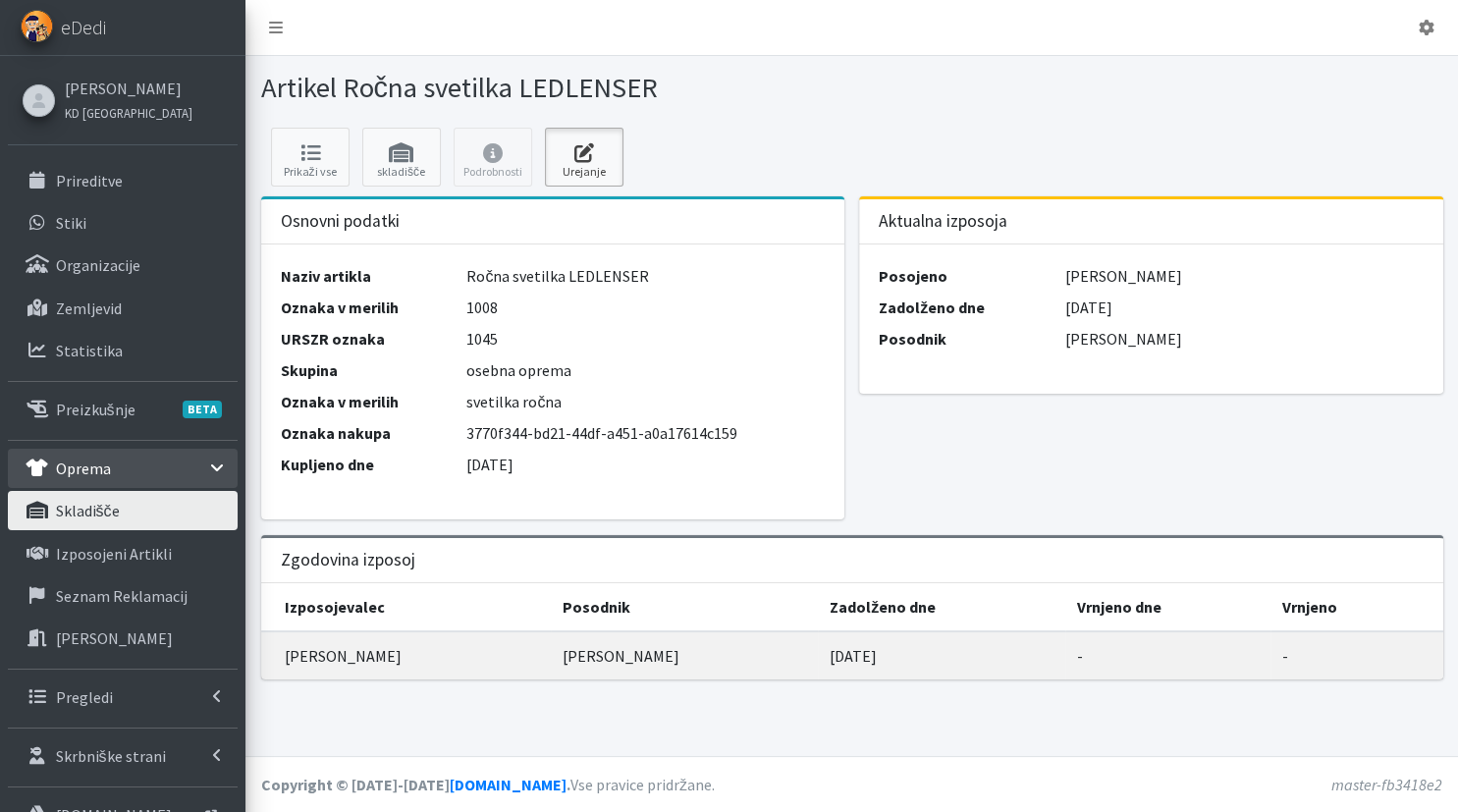 click at bounding box center (584, 153) 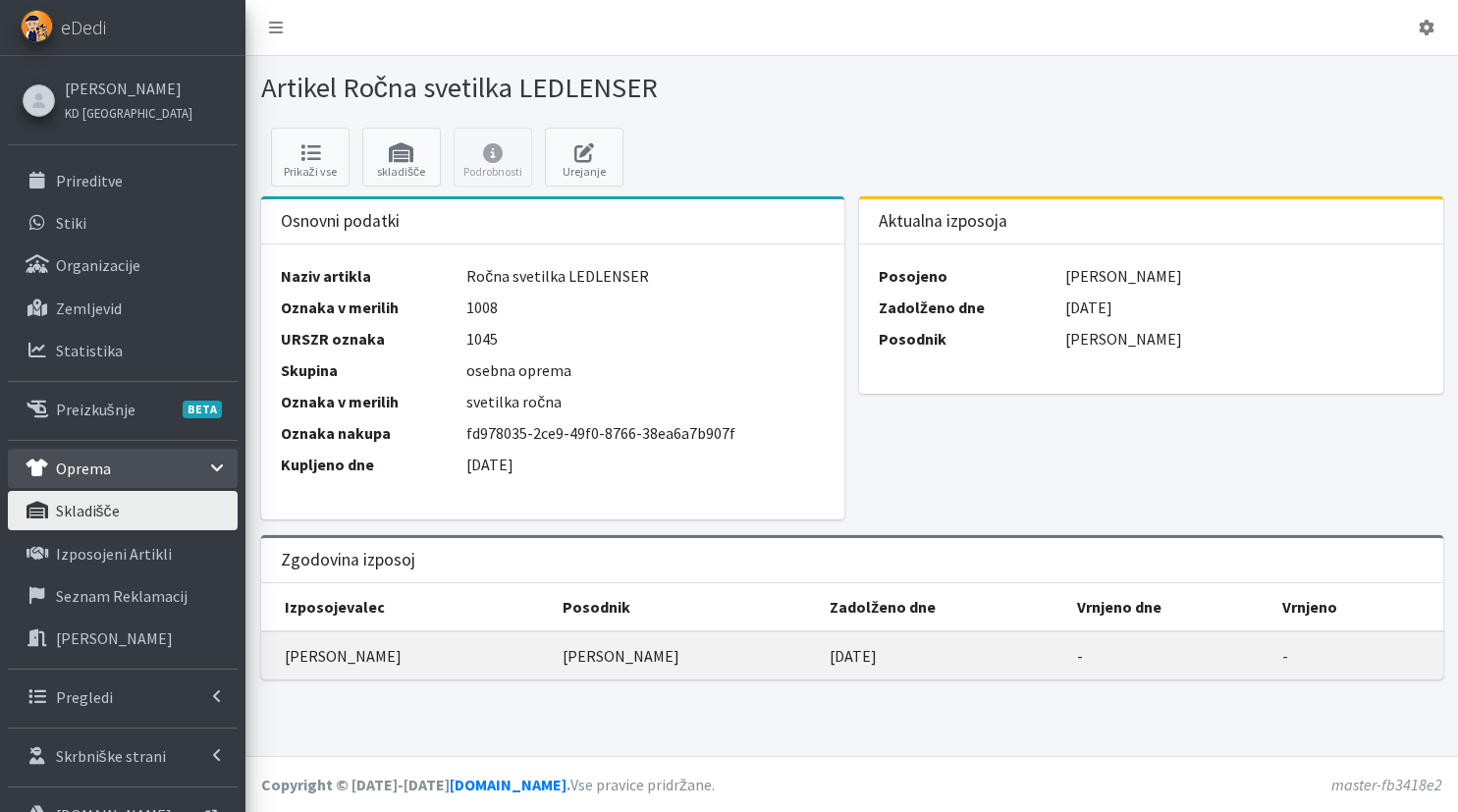 scroll, scrollTop: 0, scrollLeft: 0, axis: both 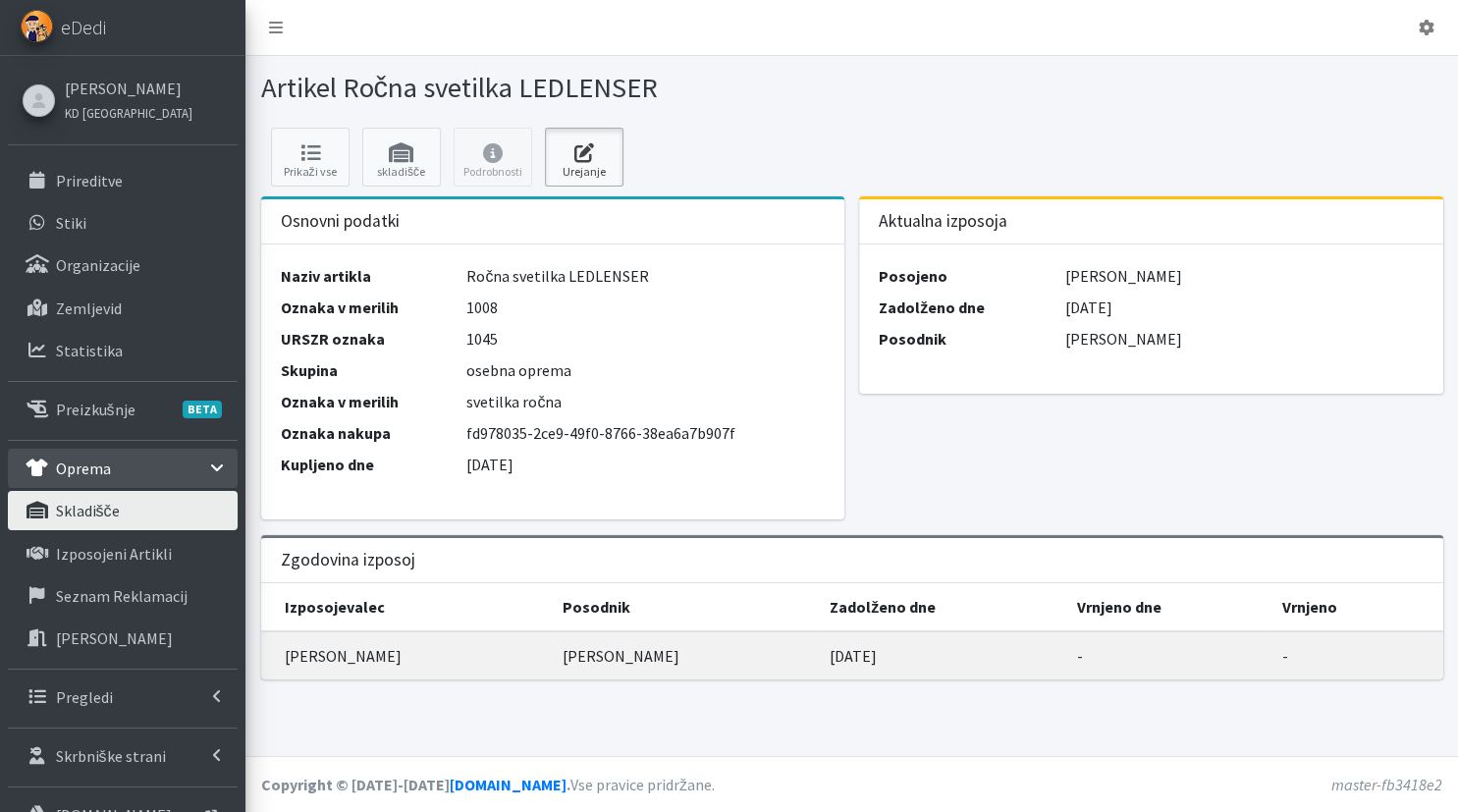 click on "Urejanje" at bounding box center [584, 157] 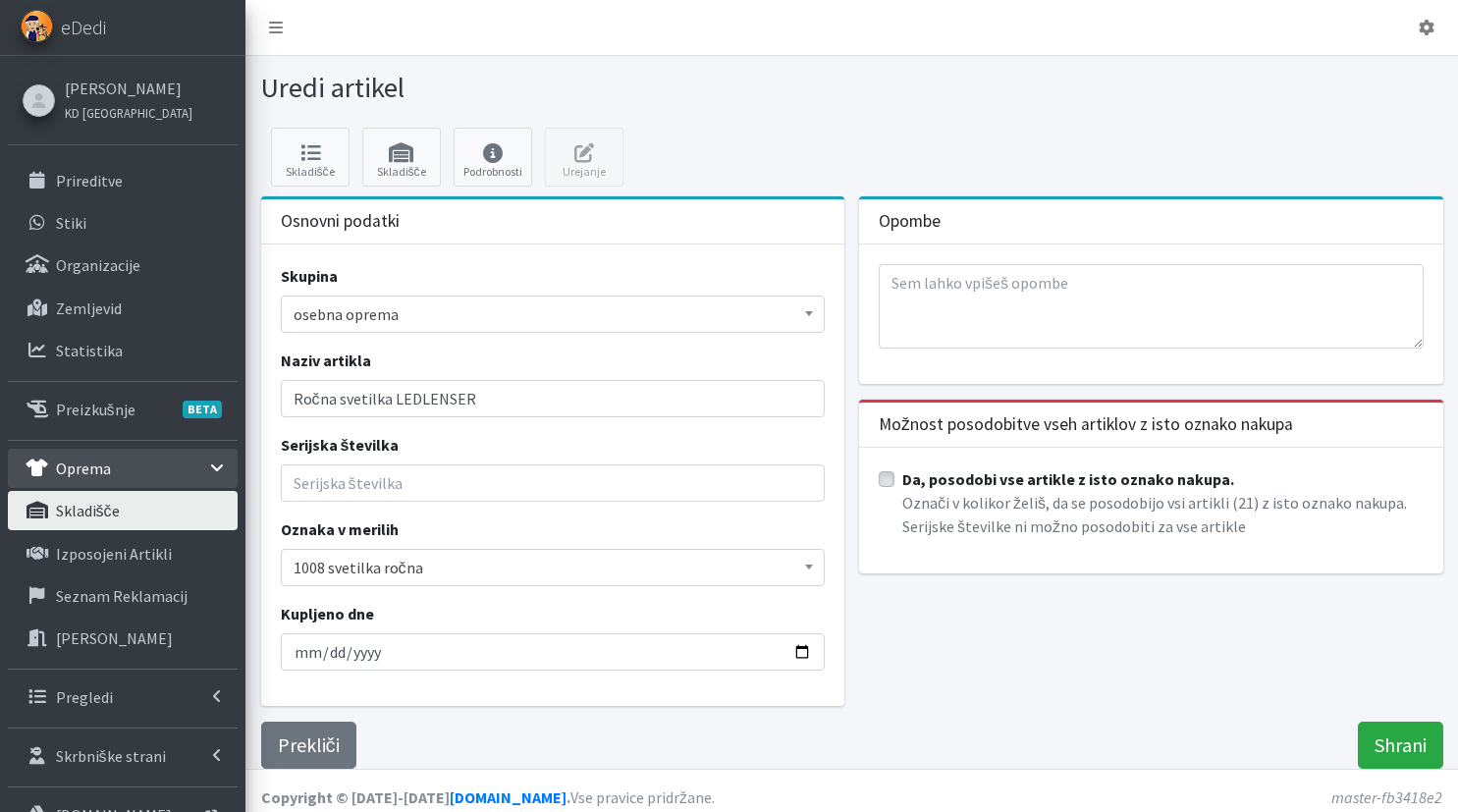 scroll, scrollTop: 0, scrollLeft: 0, axis: both 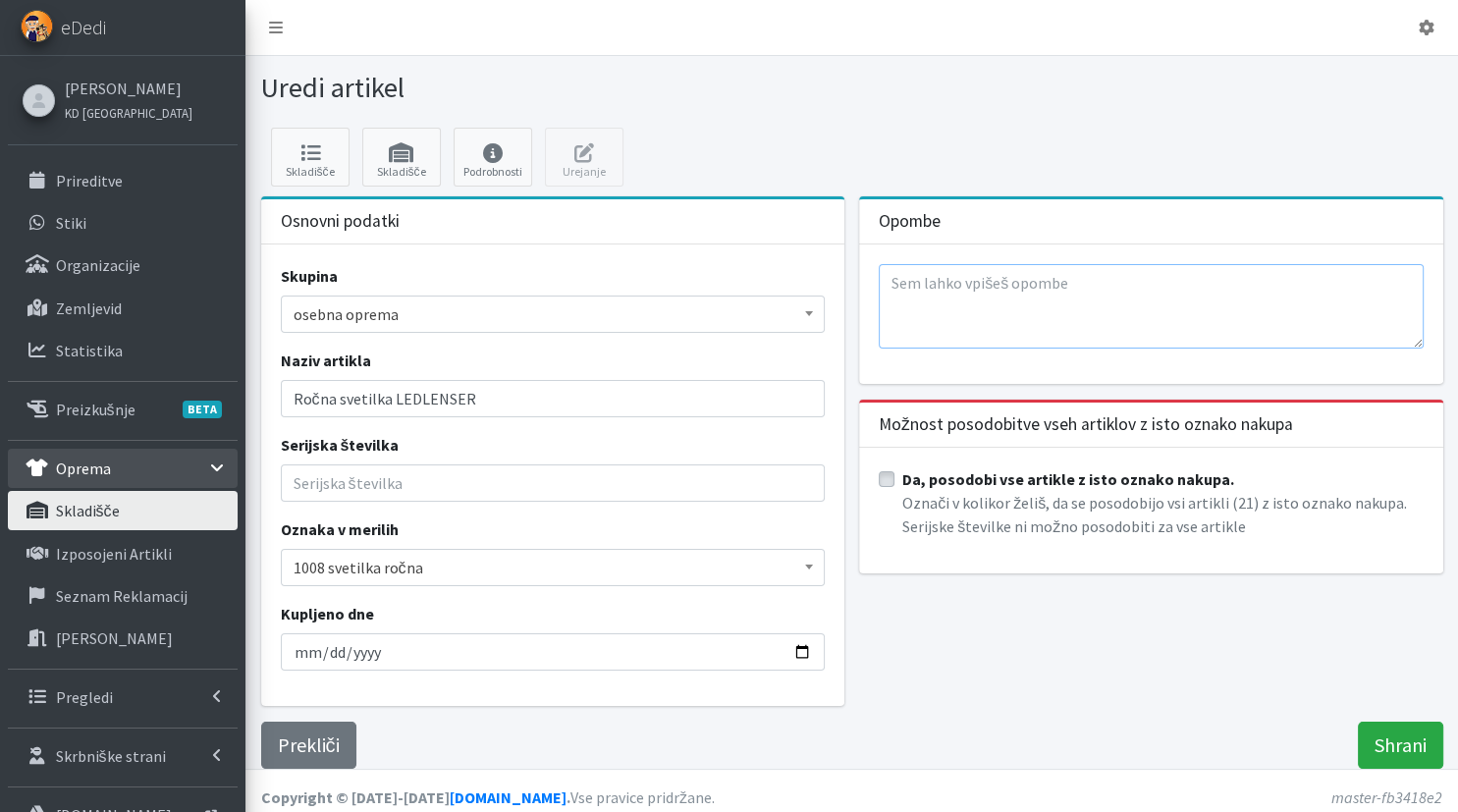 click at bounding box center [1151, 306] 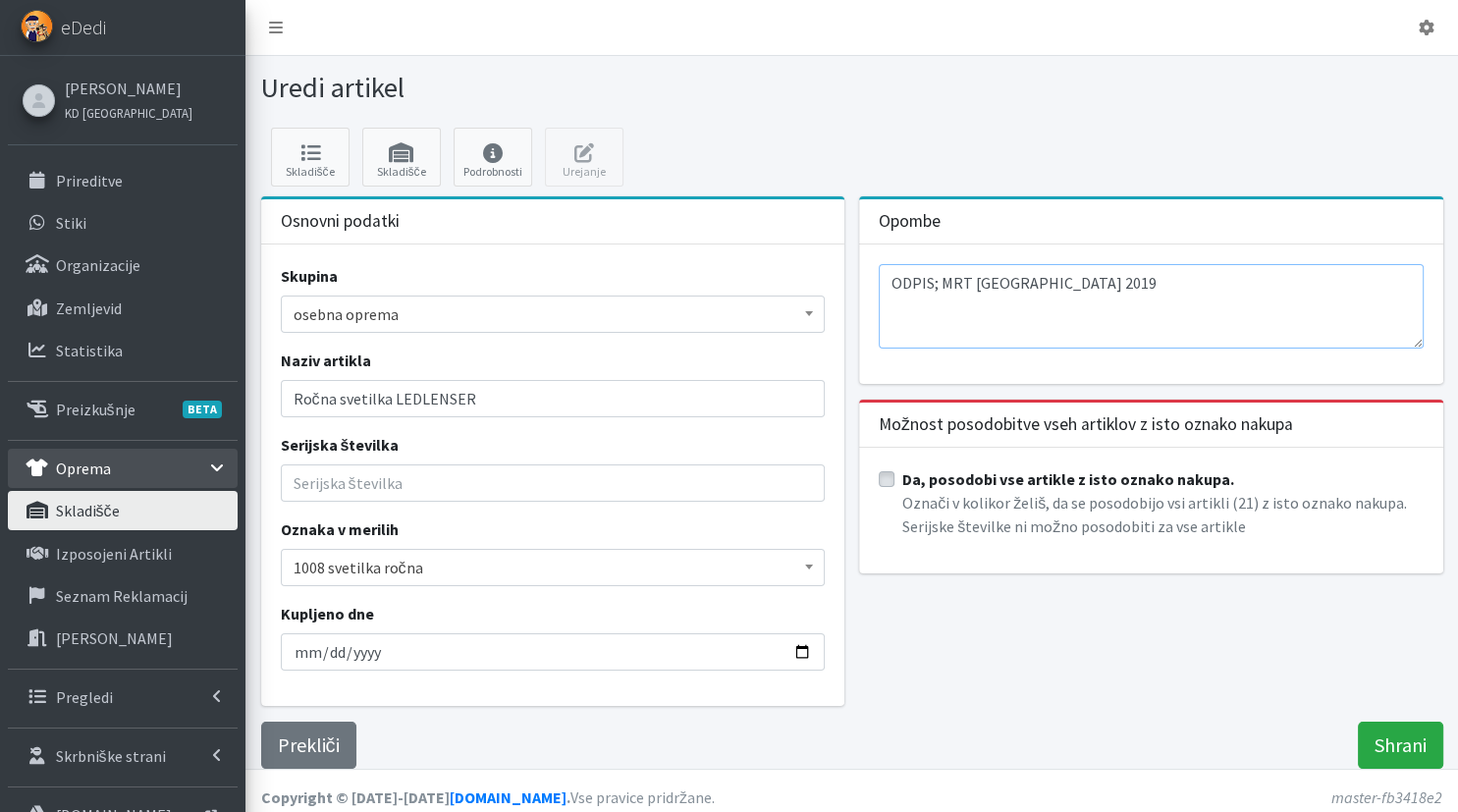 drag, startPoint x: 1060, startPoint y: 284, endPoint x: 942, endPoint y: 282, distance: 118.016948 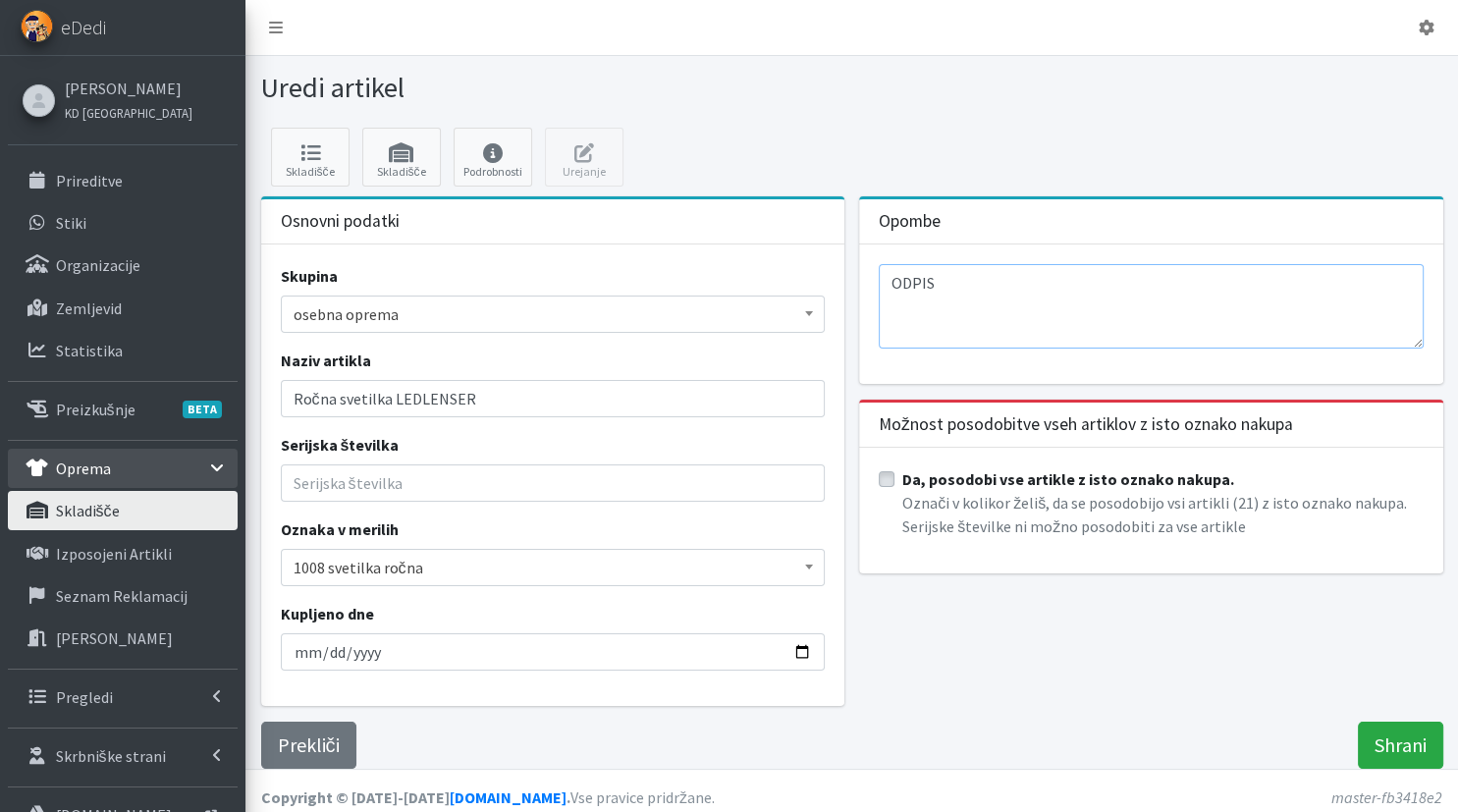 drag, startPoint x: 981, startPoint y: 283, endPoint x: 816, endPoint y: 287, distance: 165.0485 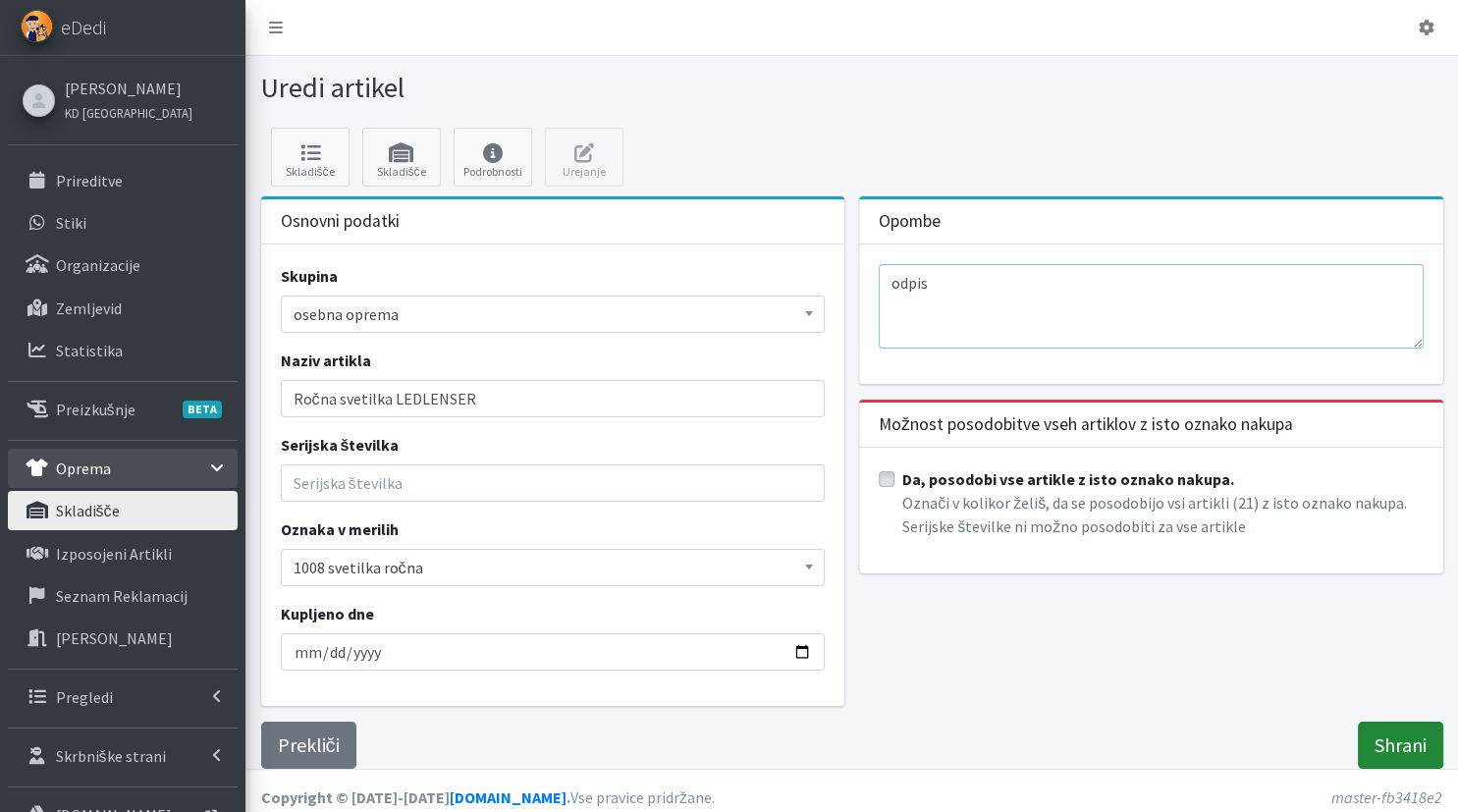 type on "odpis" 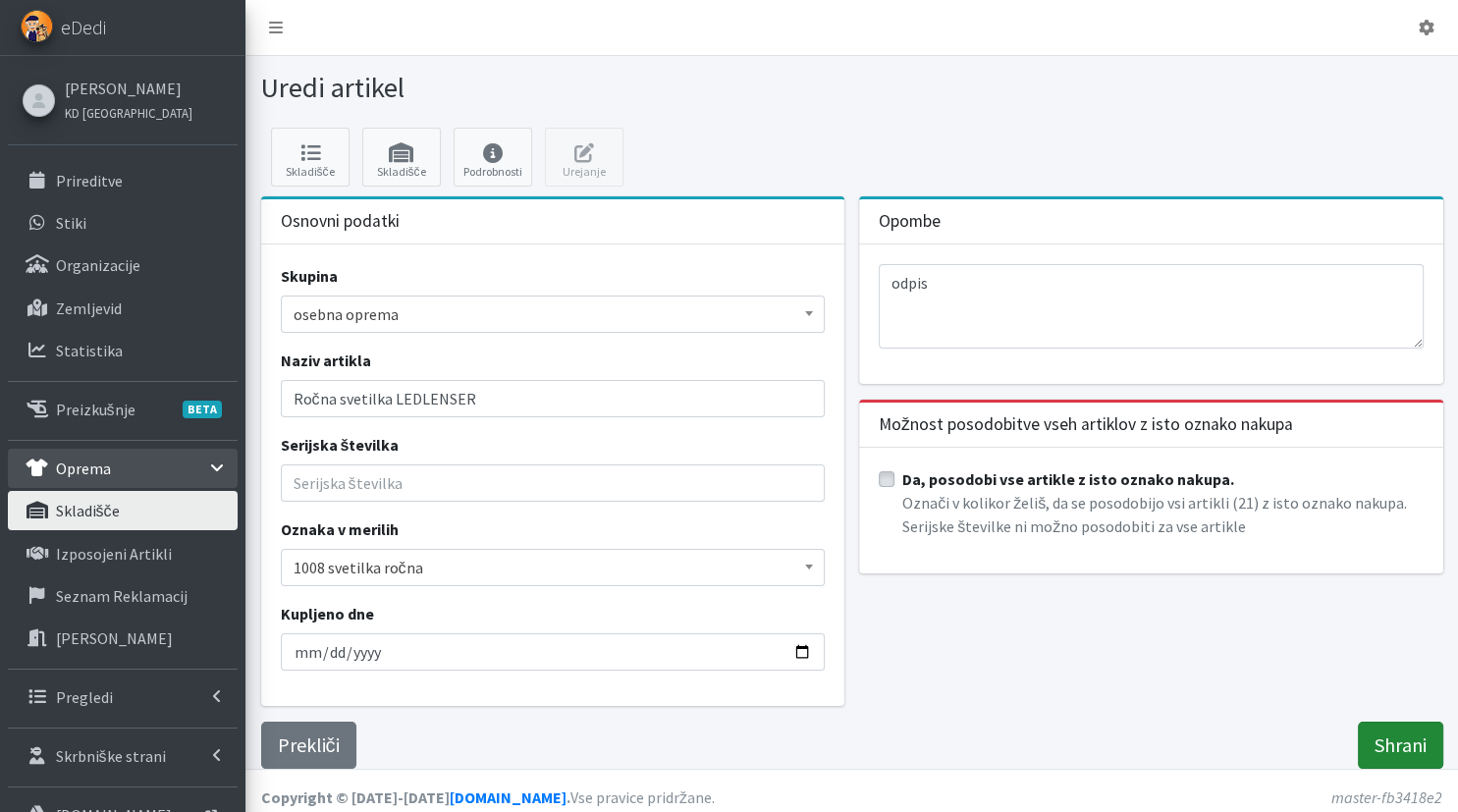 click on "Shrani" at bounding box center [1400, 745] 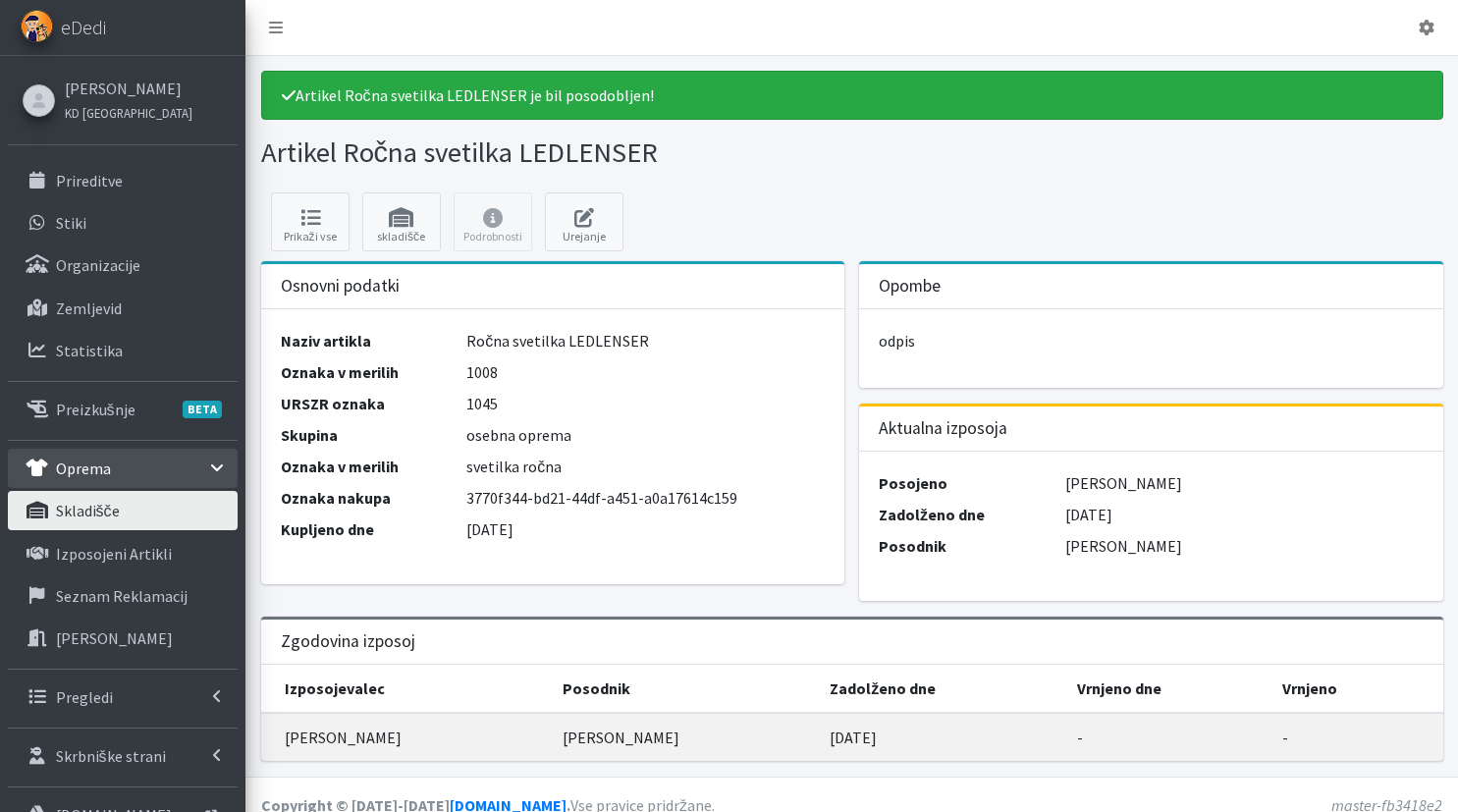 scroll, scrollTop: 0, scrollLeft: 0, axis: both 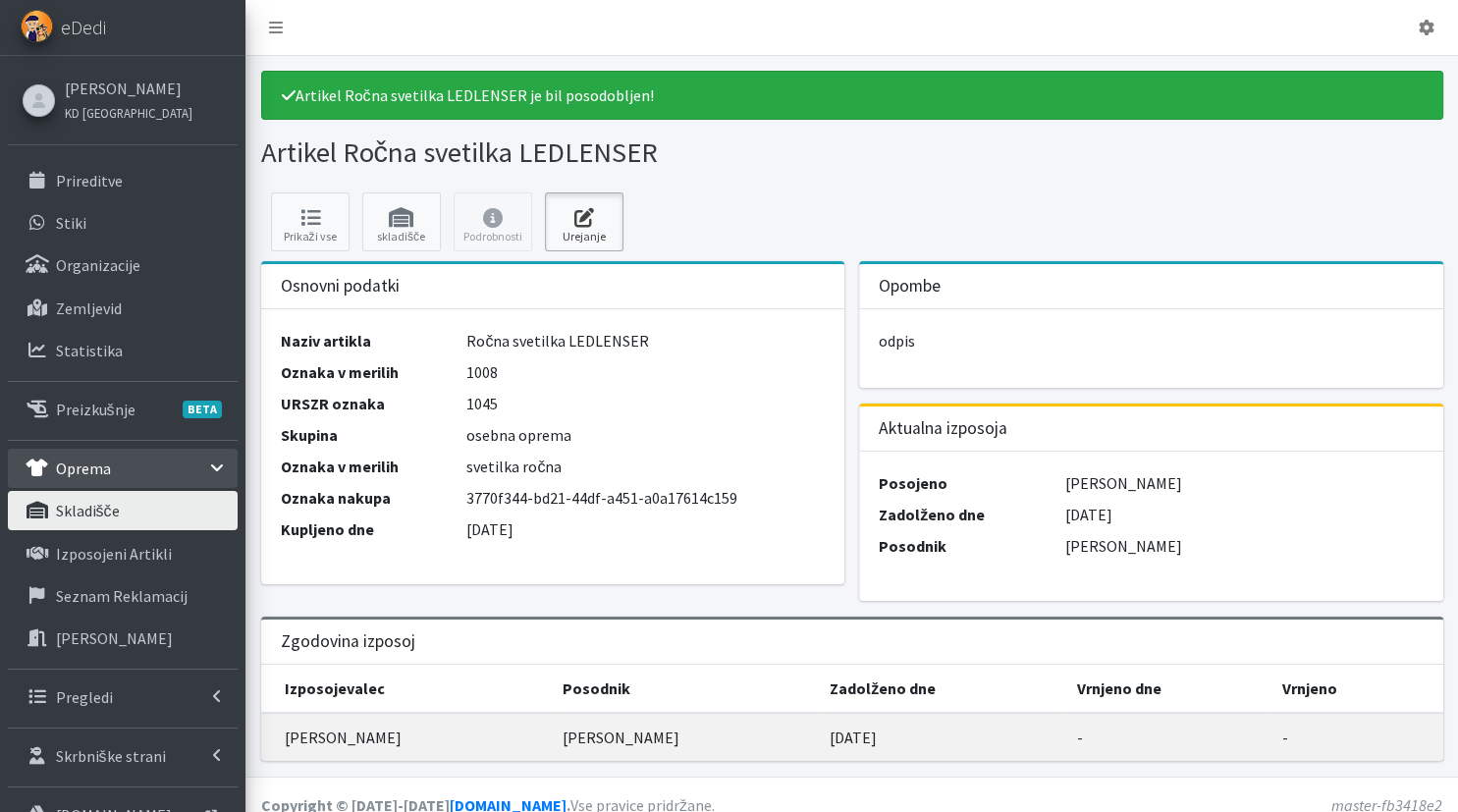 click at bounding box center [584, 218] 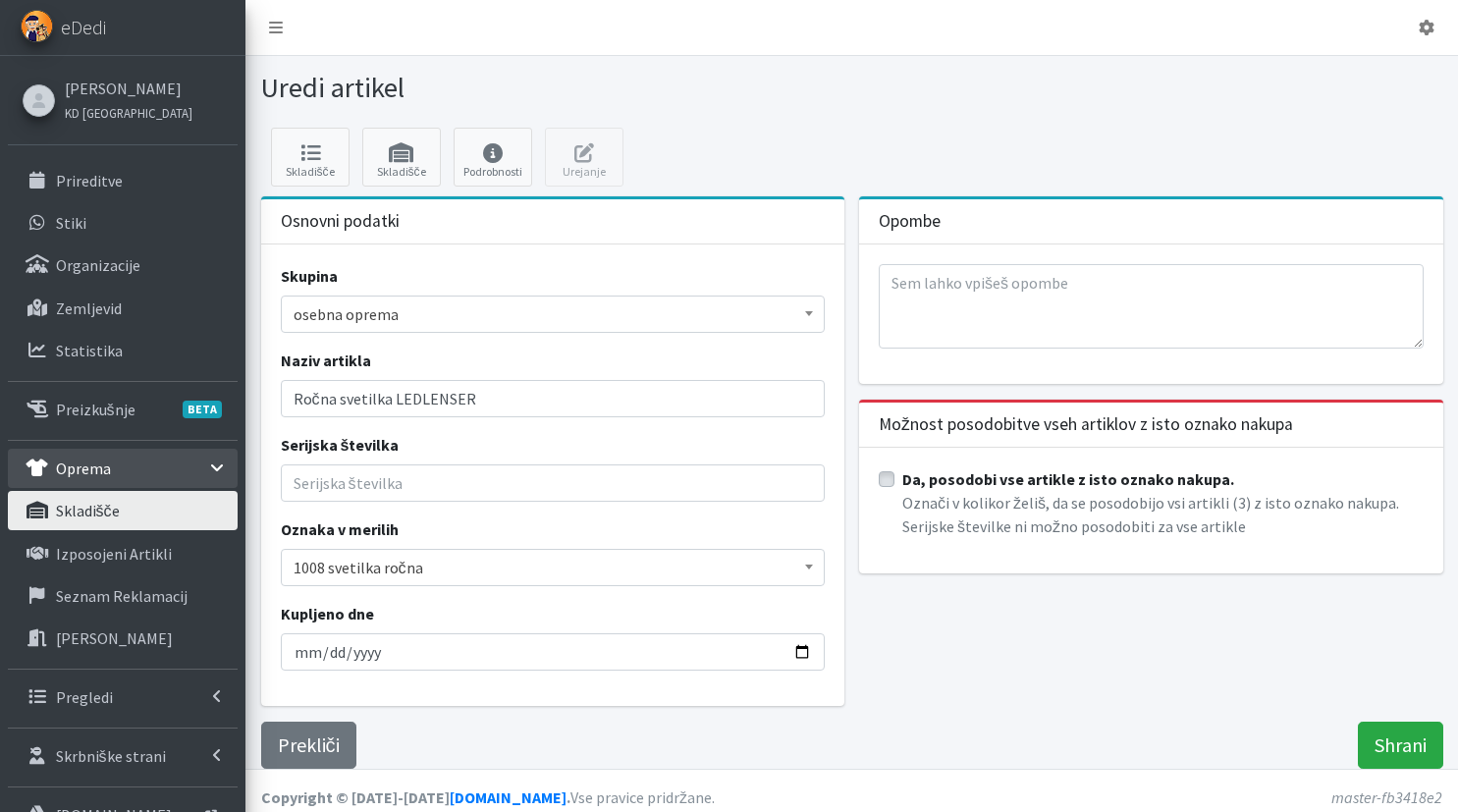 scroll, scrollTop: 0, scrollLeft: 0, axis: both 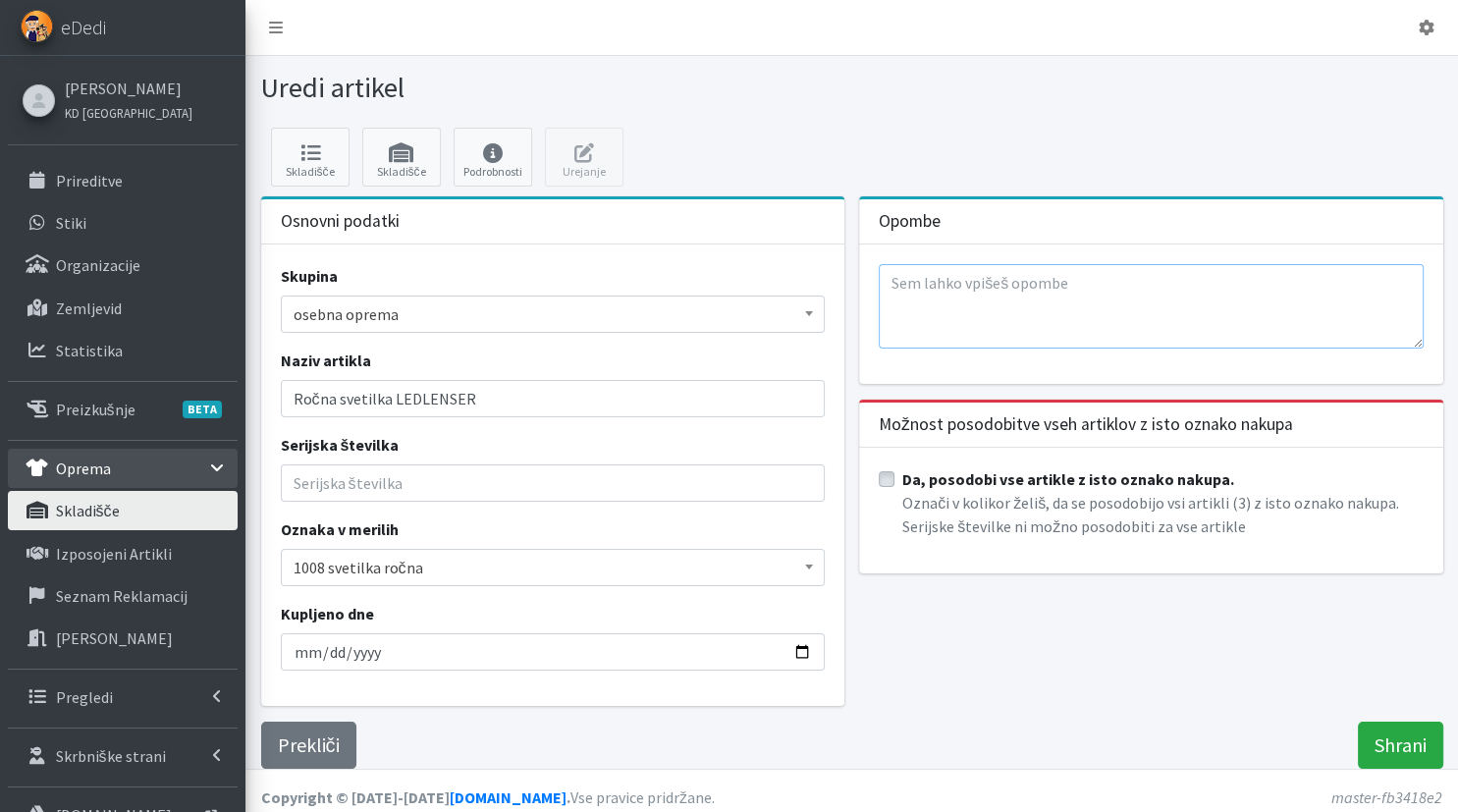 click at bounding box center [1151, 306] 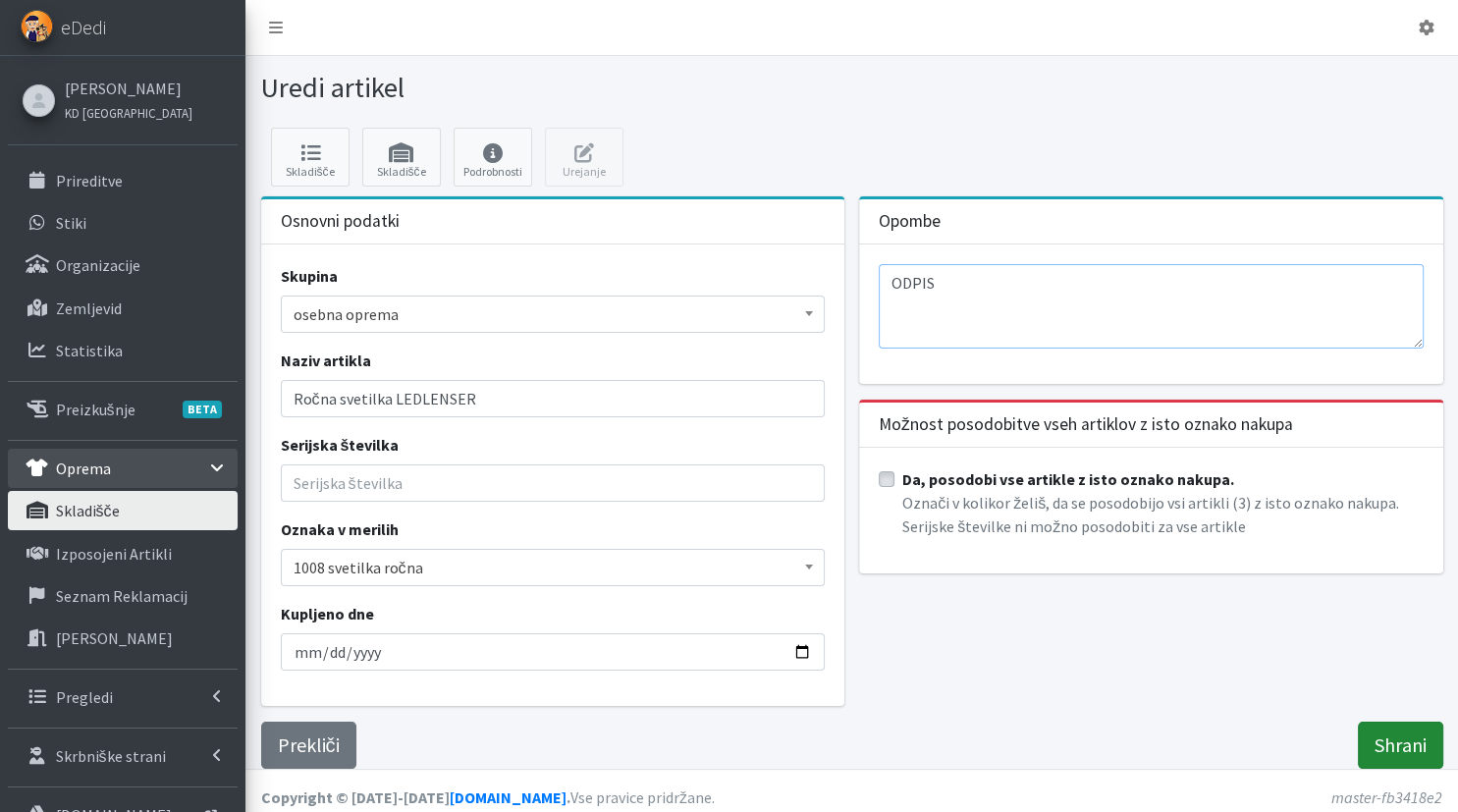 type on "ODPIS" 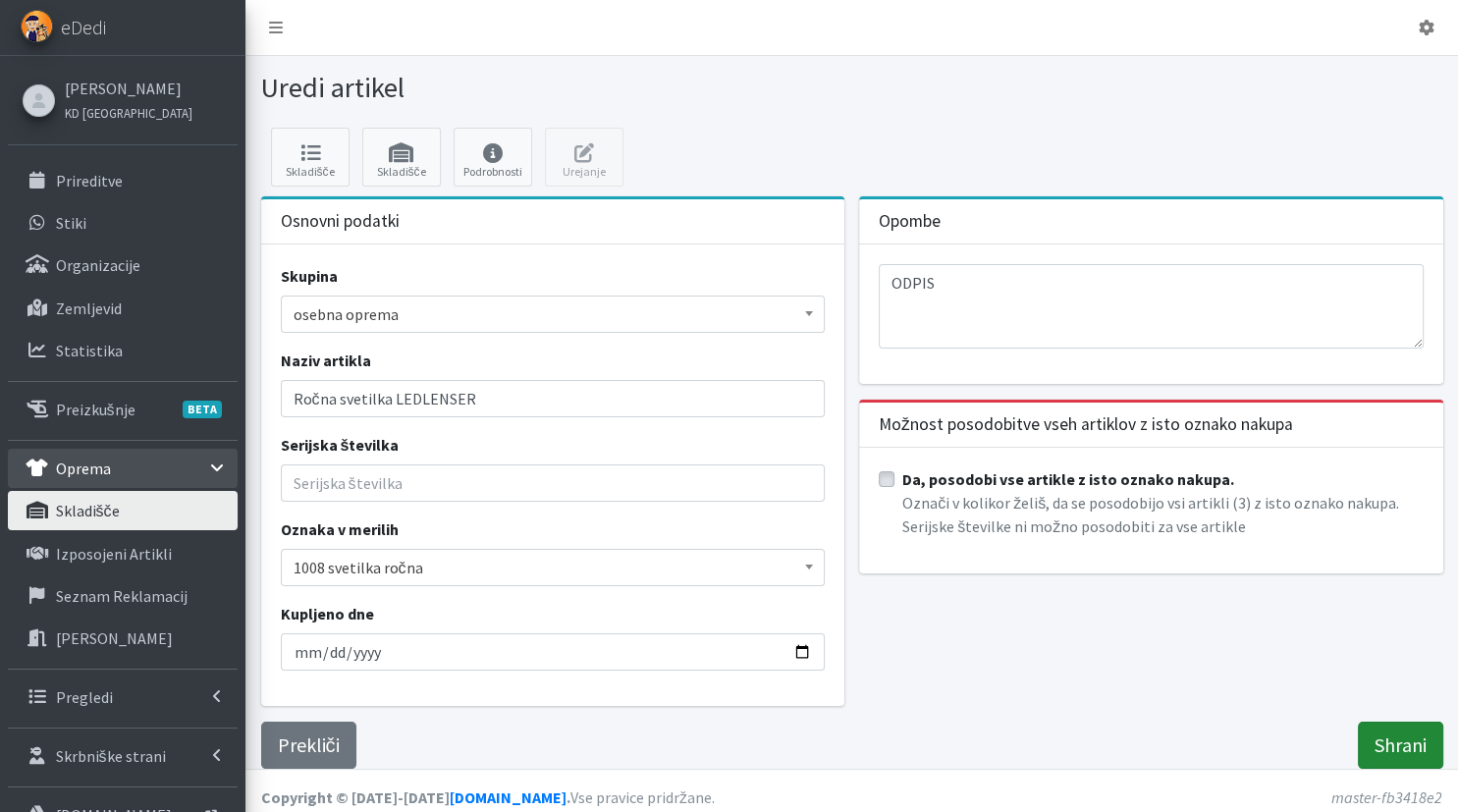 click on "Shrani" at bounding box center [1400, 745] 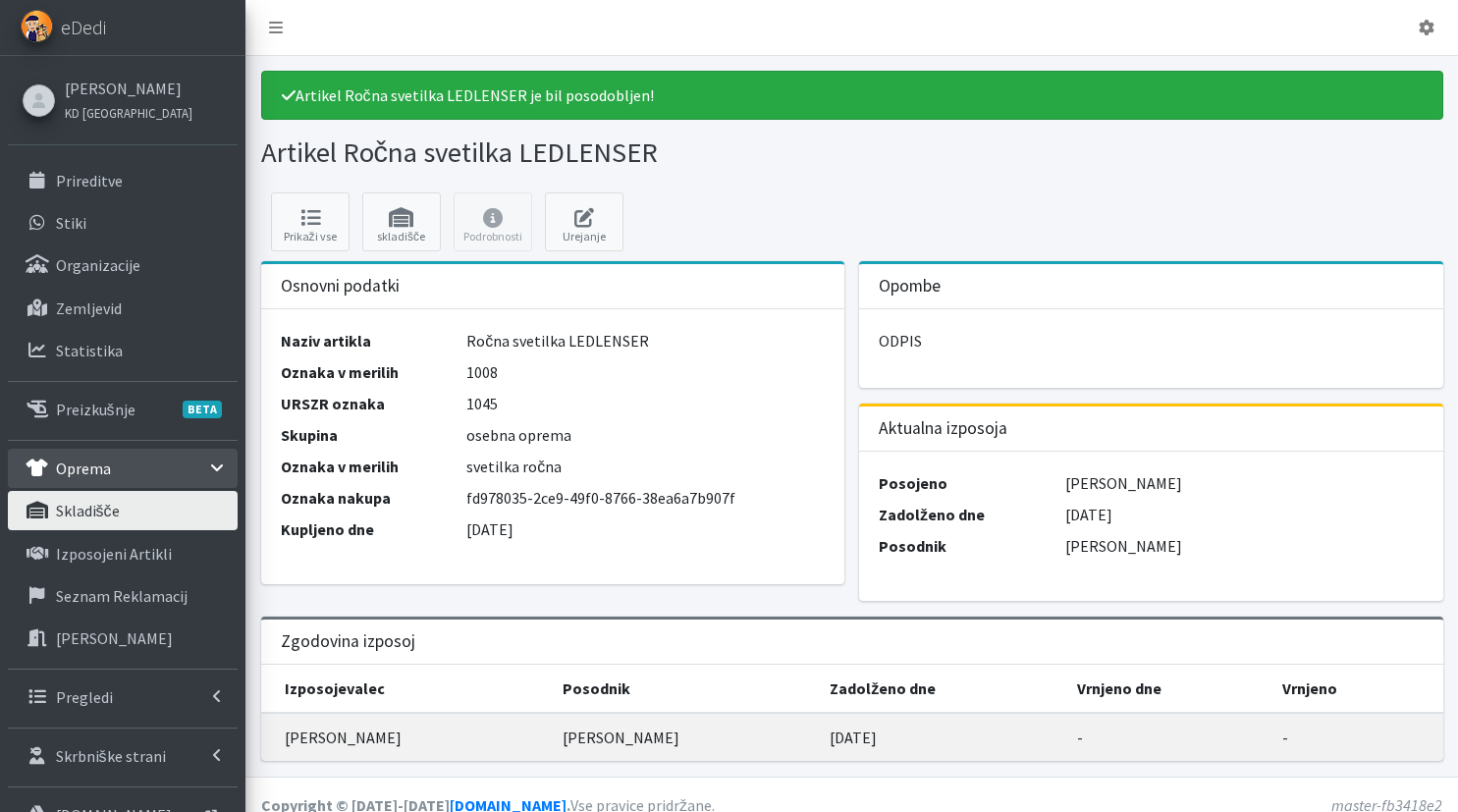scroll, scrollTop: 0, scrollLeft: 0, axis: both 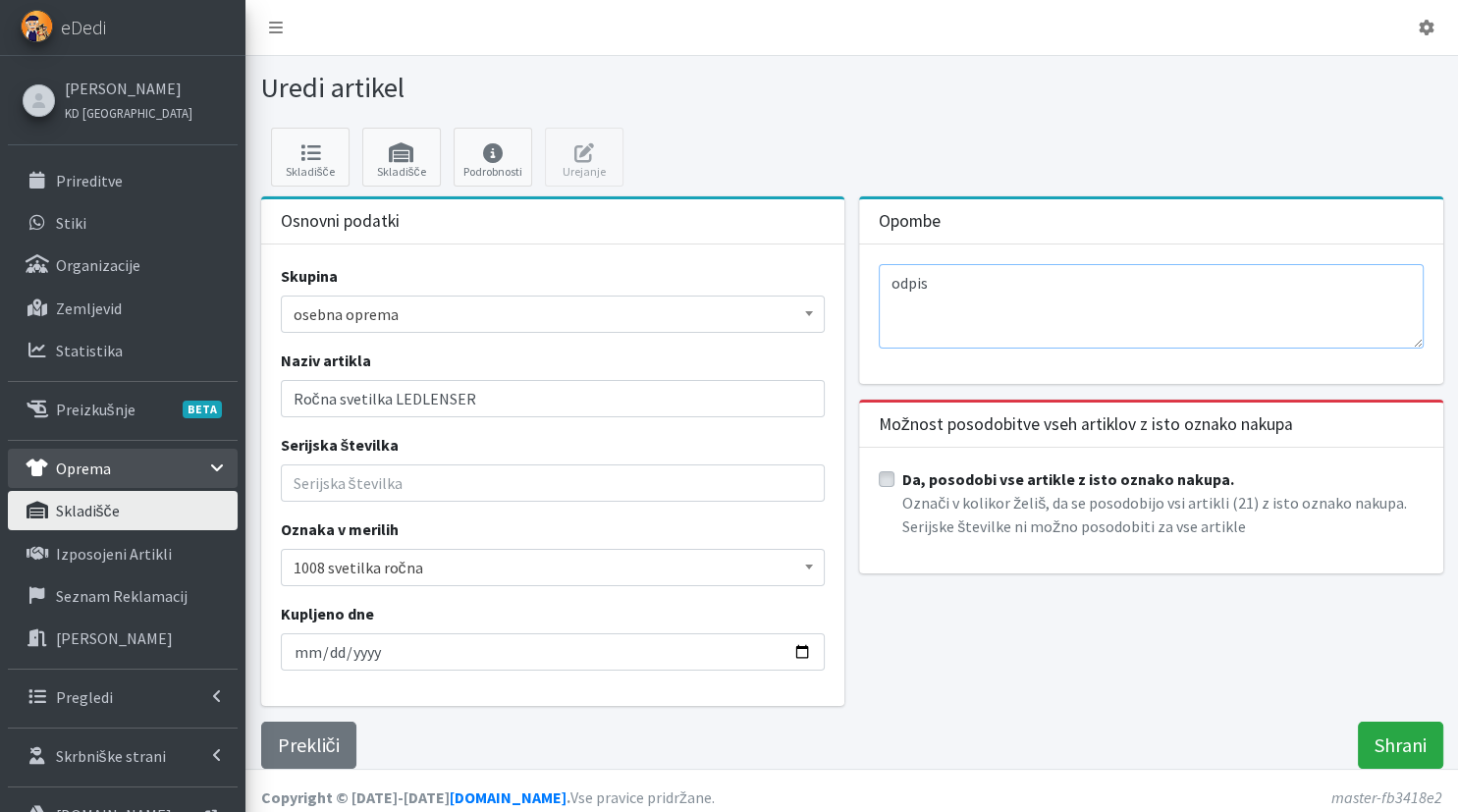 drag, startPoint x: 940, startPoint y: 287, endPoint x: 779, endPoint y: 273, distance: 161.60755 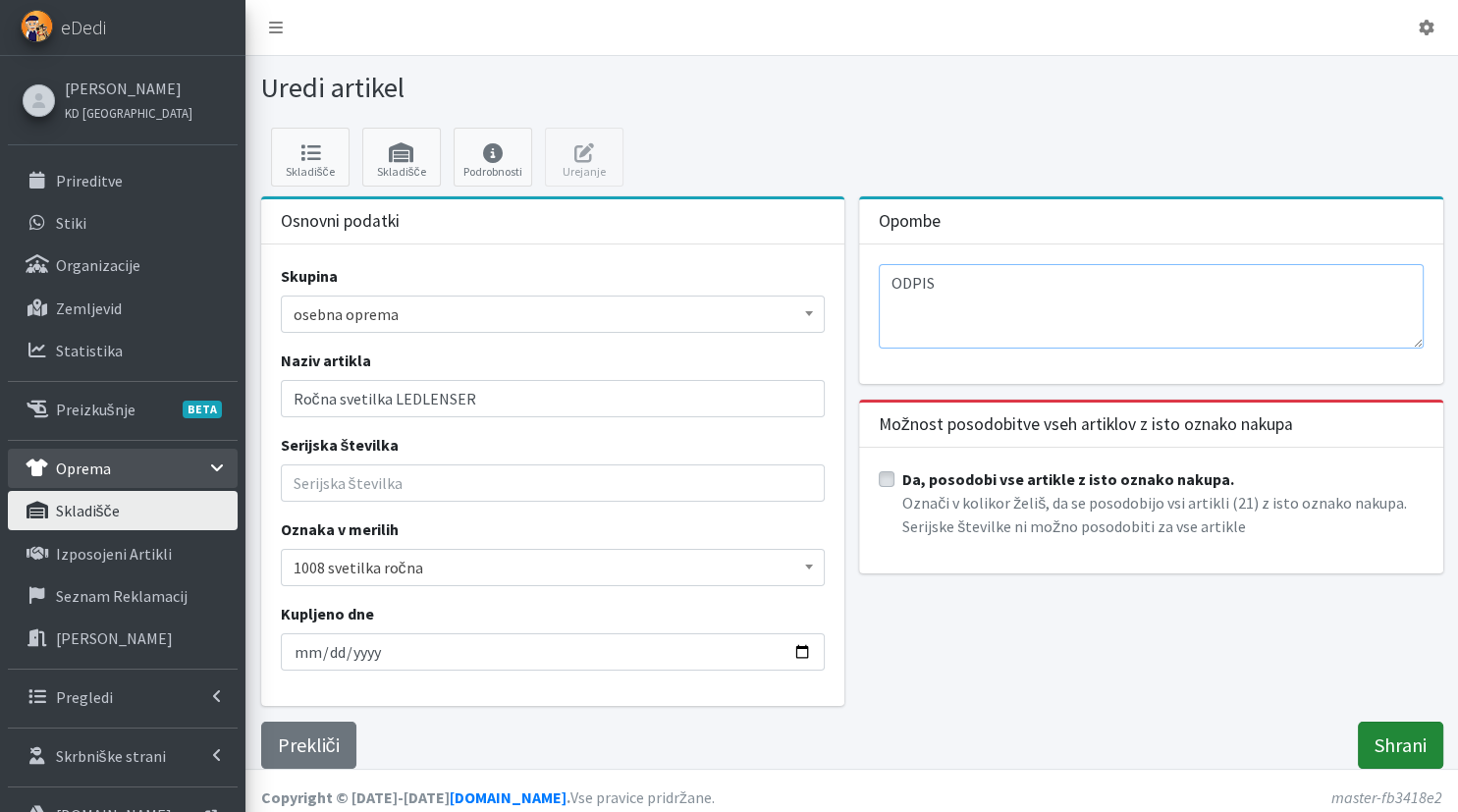 type on "ODPIS" 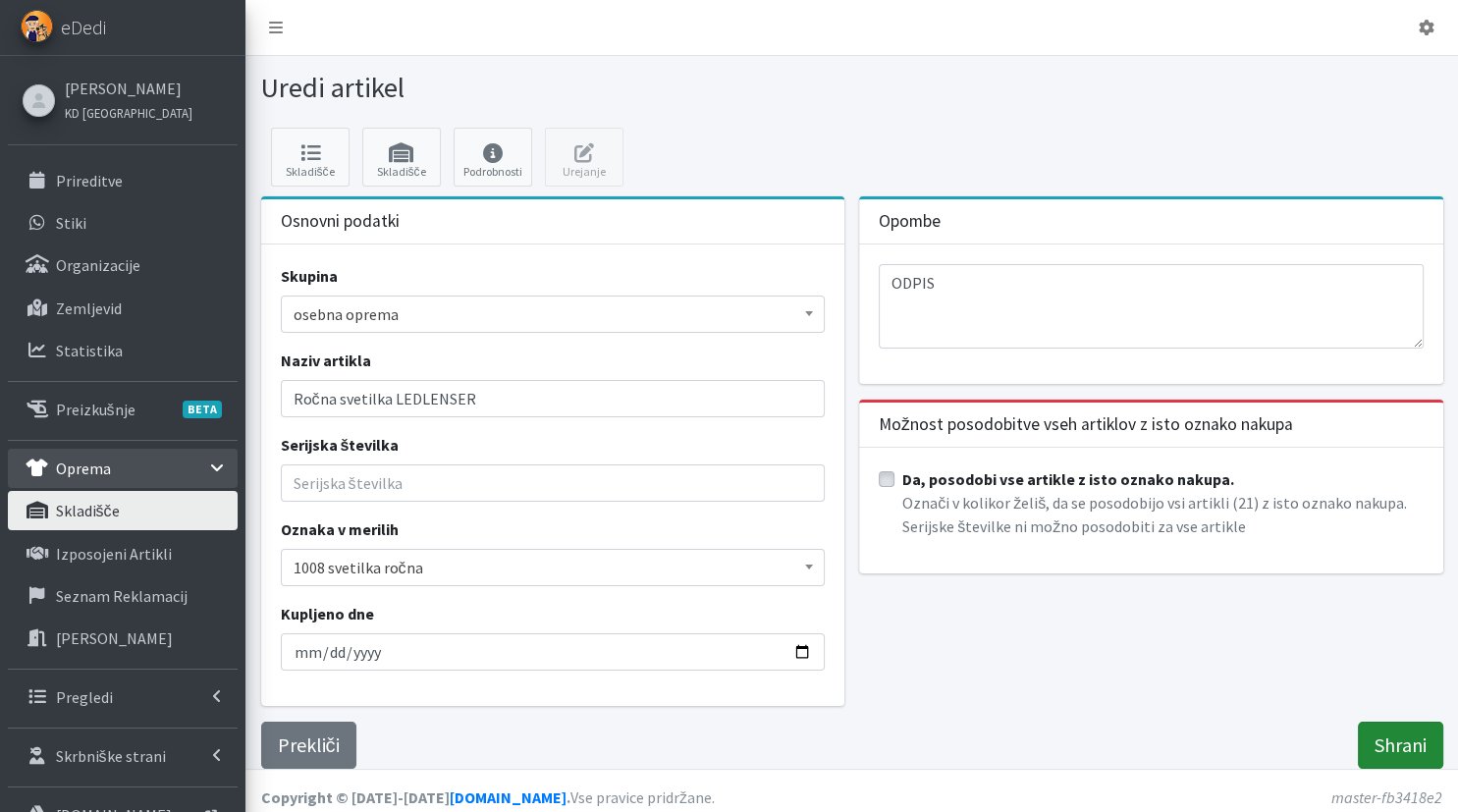 click on "Shrani" at bounding box center [1400, 745] 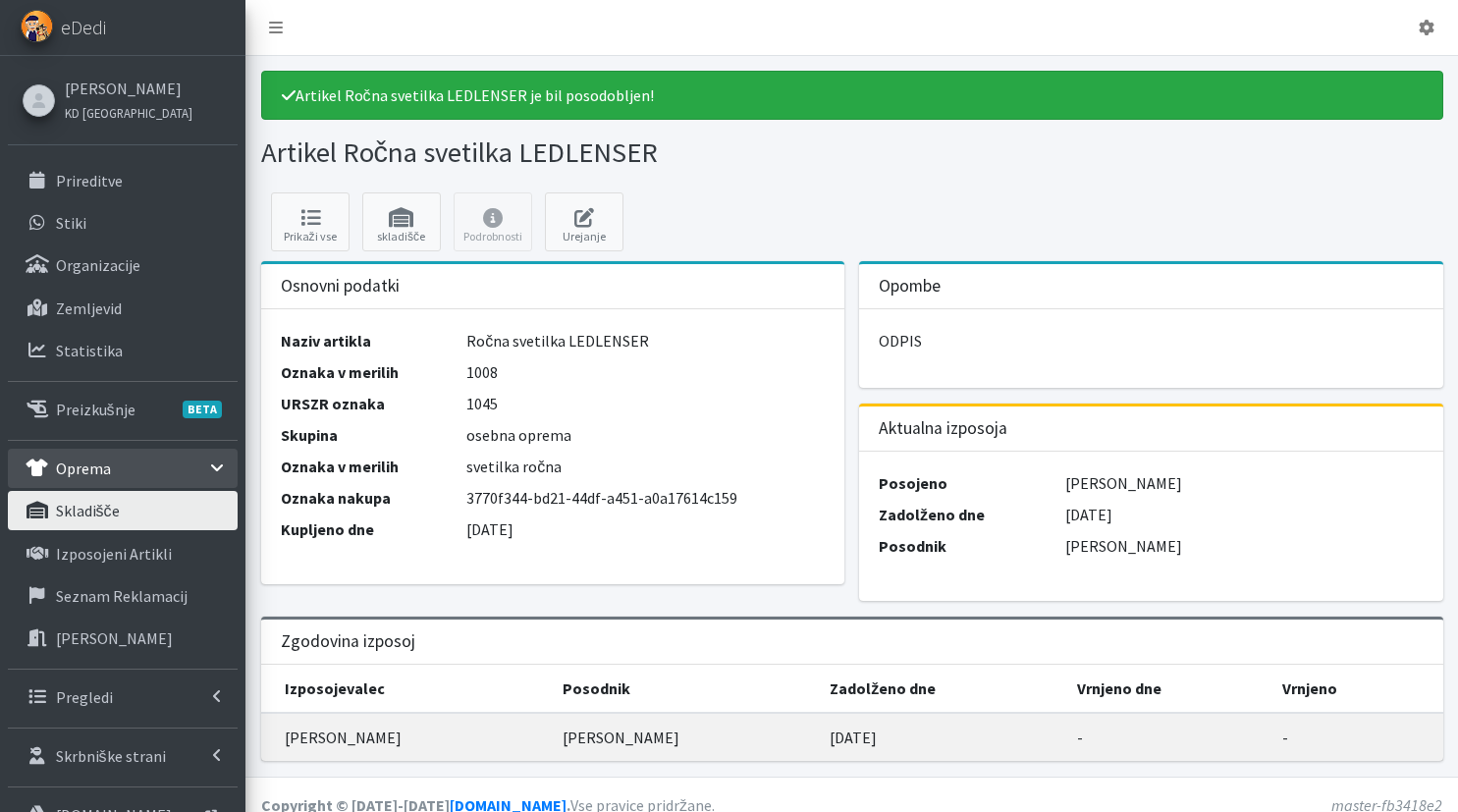 scroll, scrollTop: 0, scrollLeft: 0, axis: both 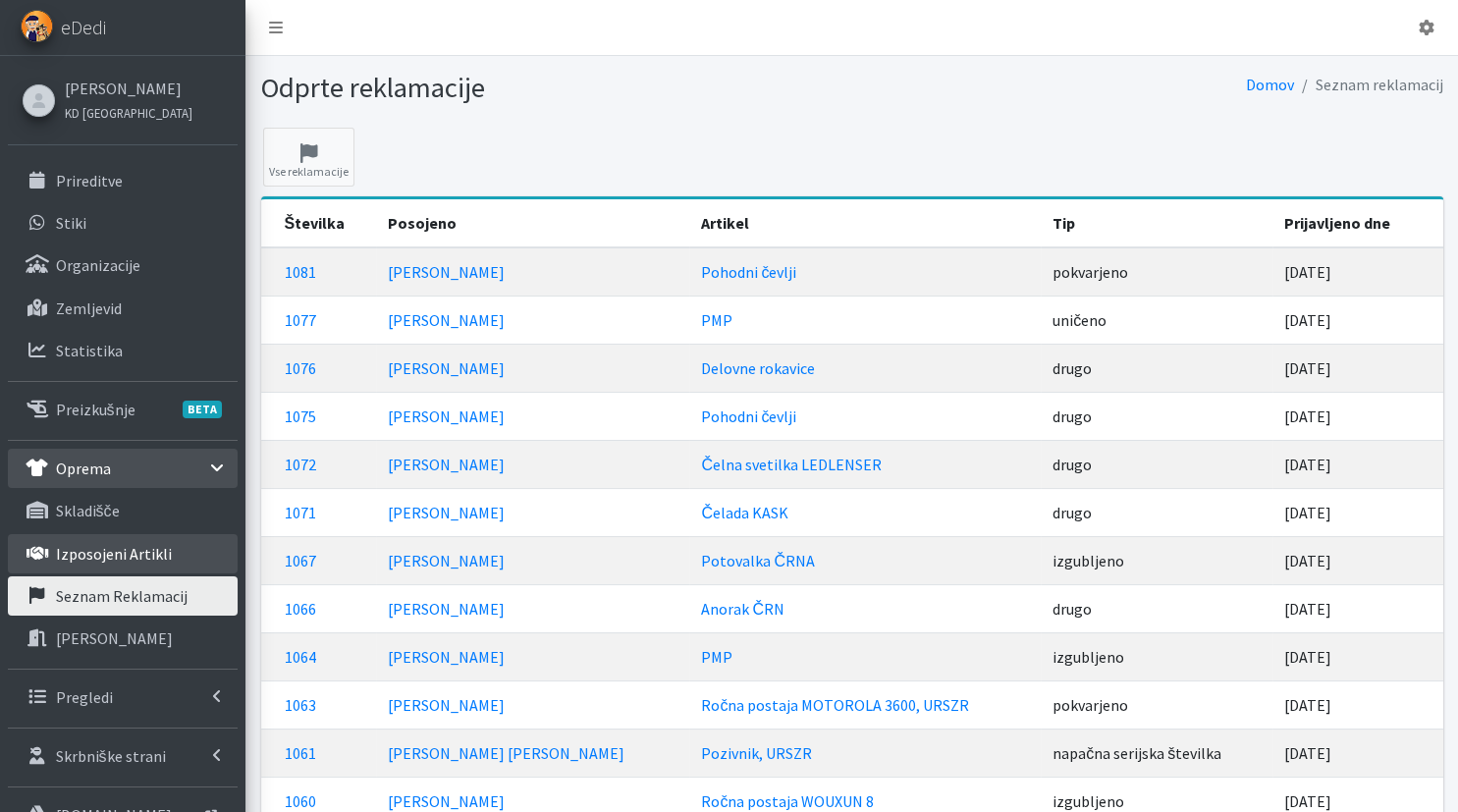 click on "Izposojeni artikli" at bounding box center (123, 554) 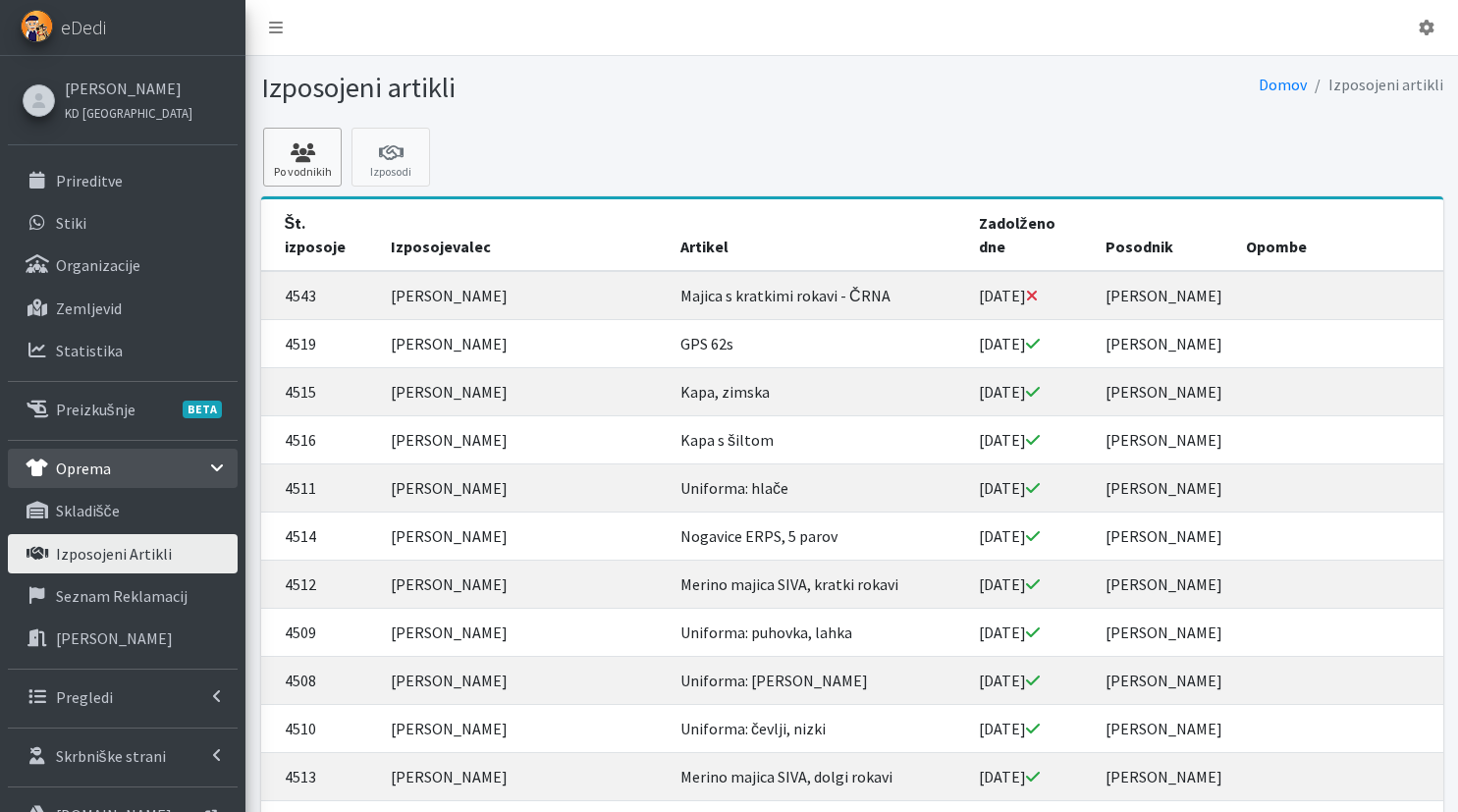 scroll, scrollTop: 0, scrollLeft: 0, axis: both 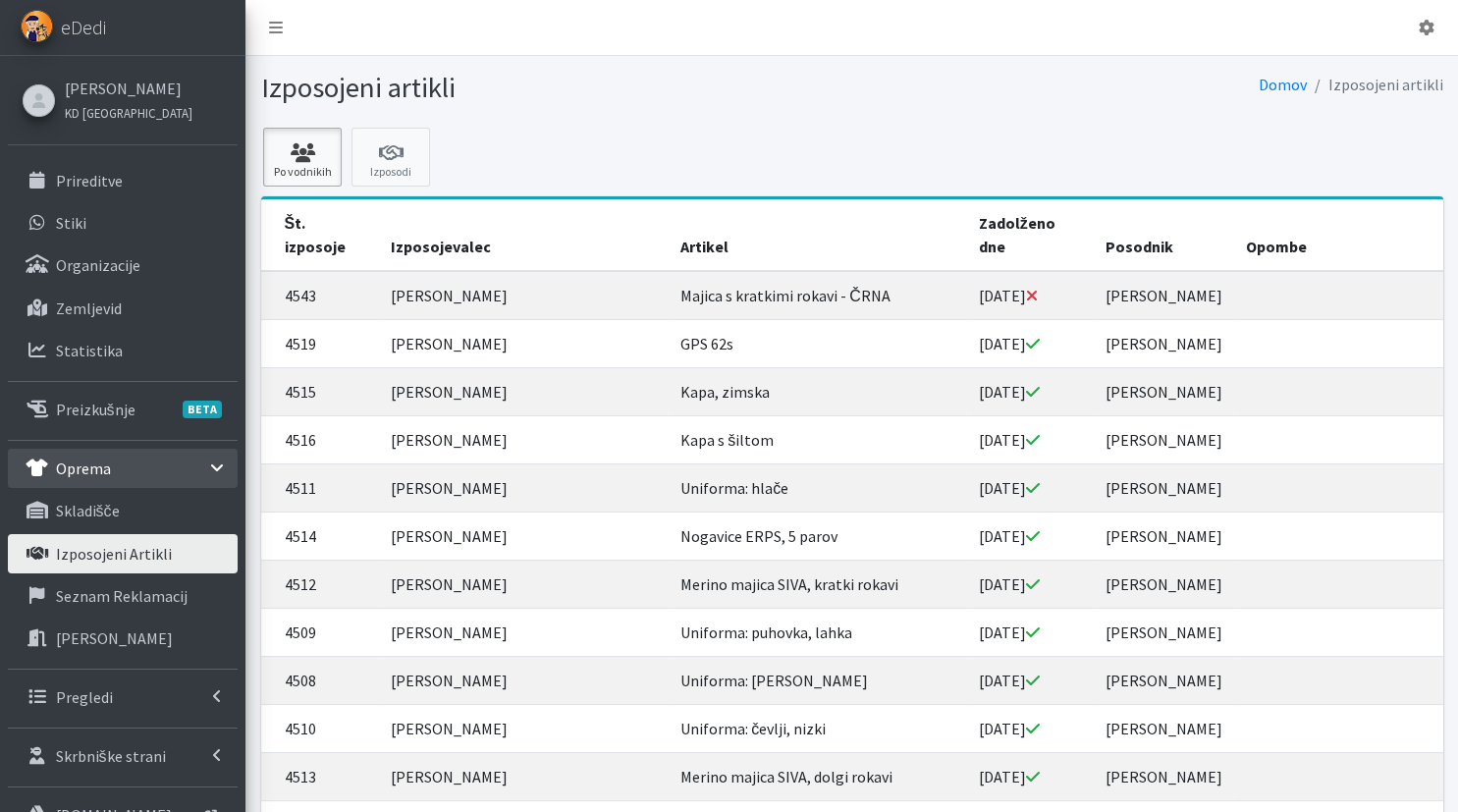 click on "Po vodnikih" at bounding box center (302, 157) 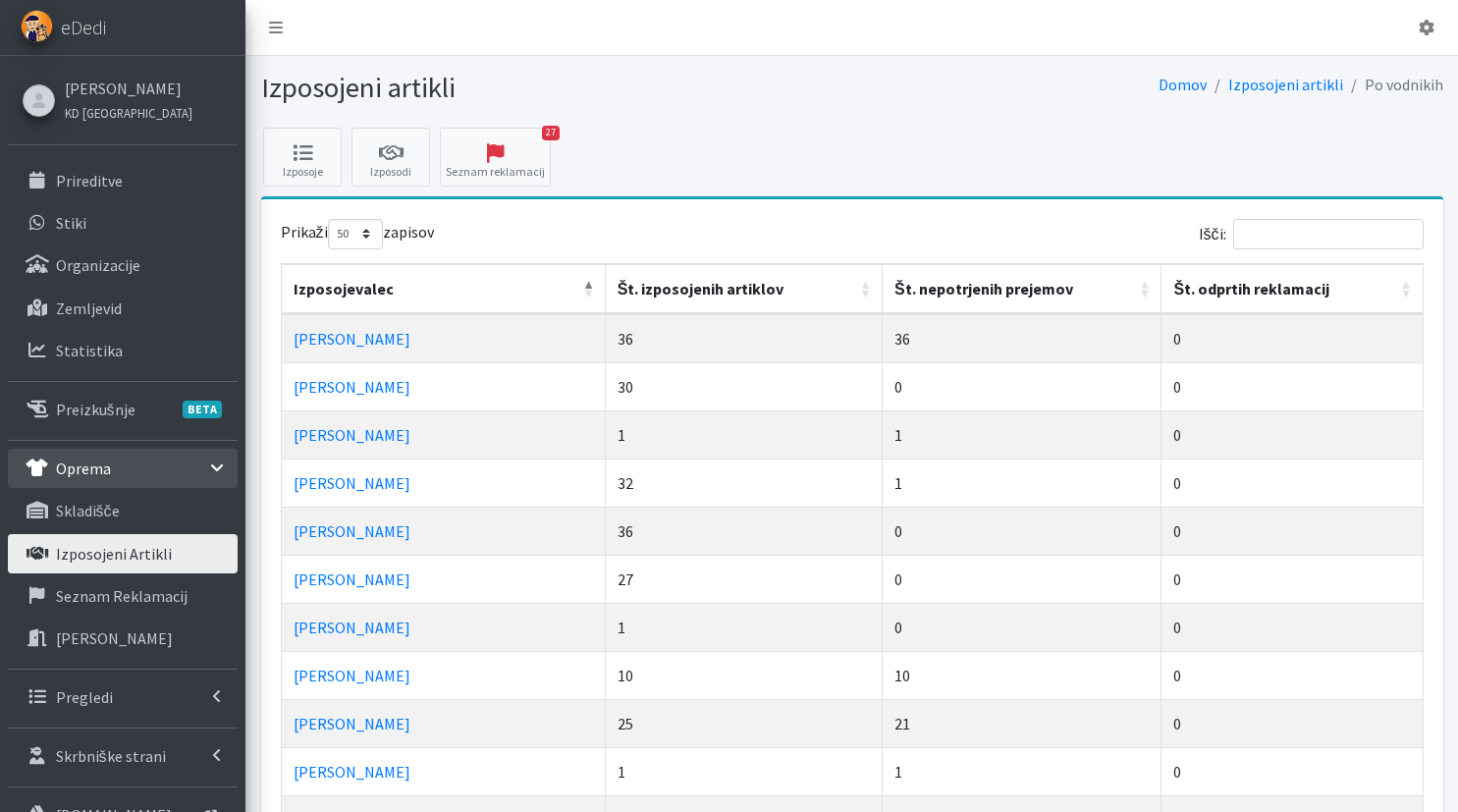 select on "50" 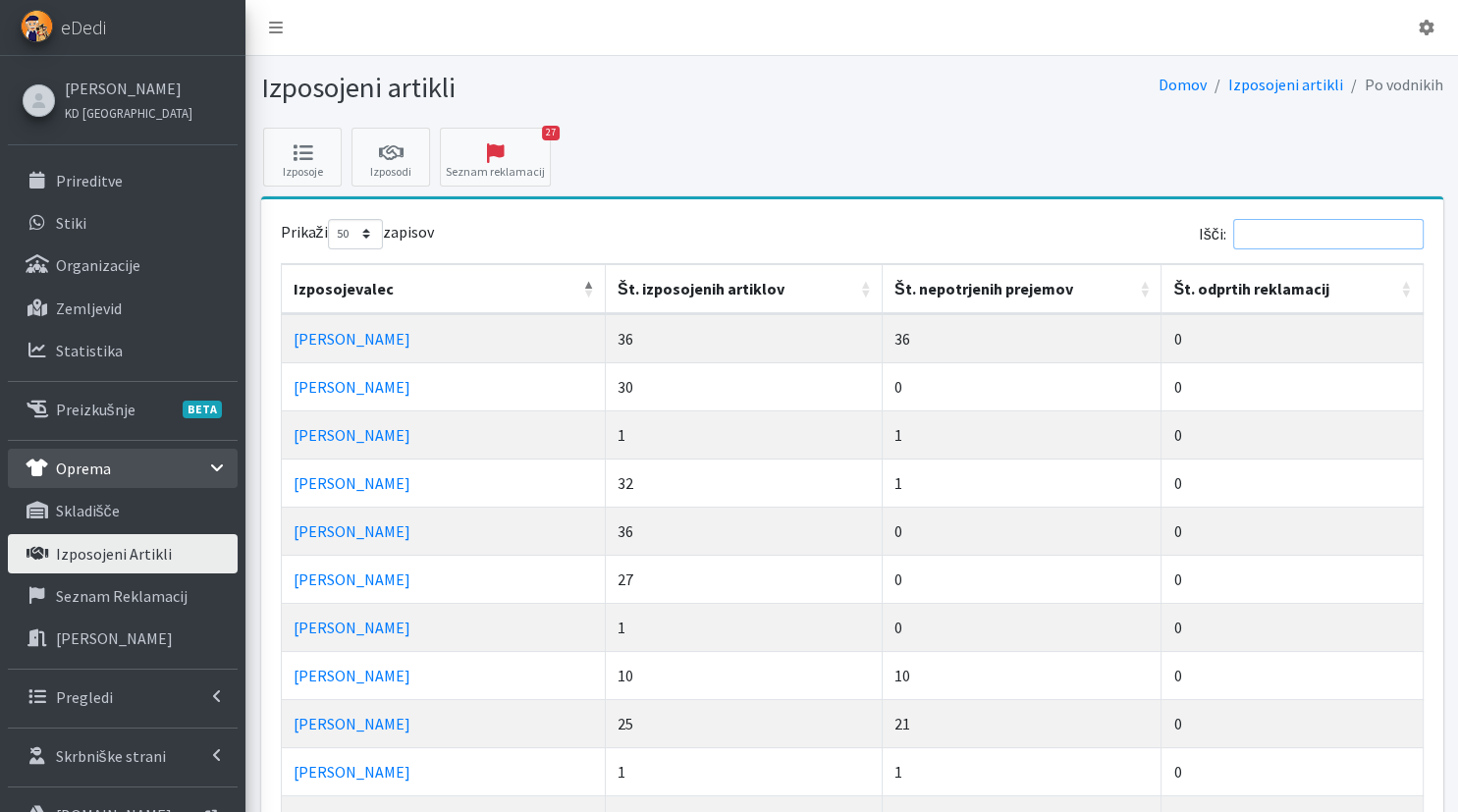 click on "Išči:" at bounding box center (1328, 234) 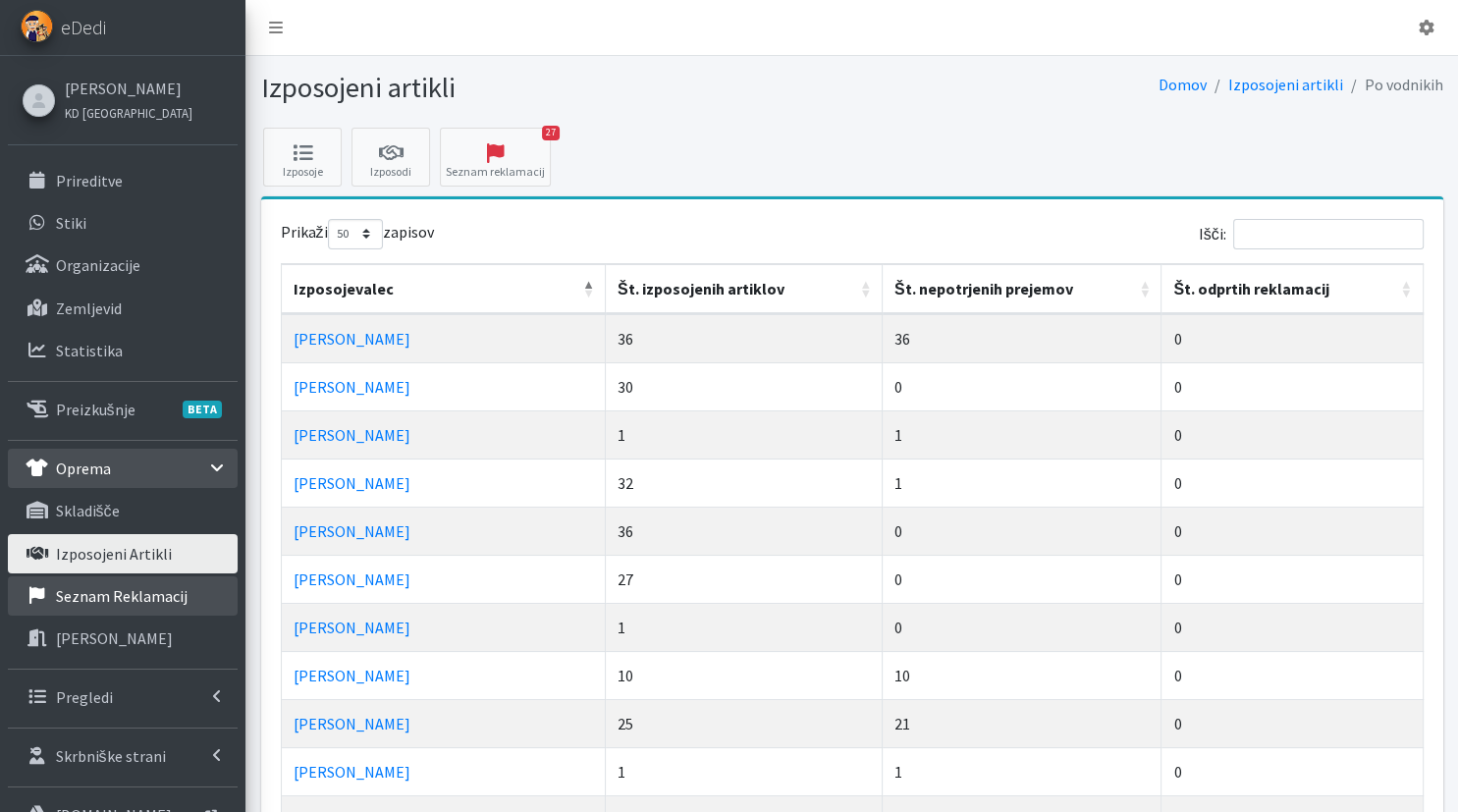 click on "Seznam reklamacij" at bounding box center (122, 596) 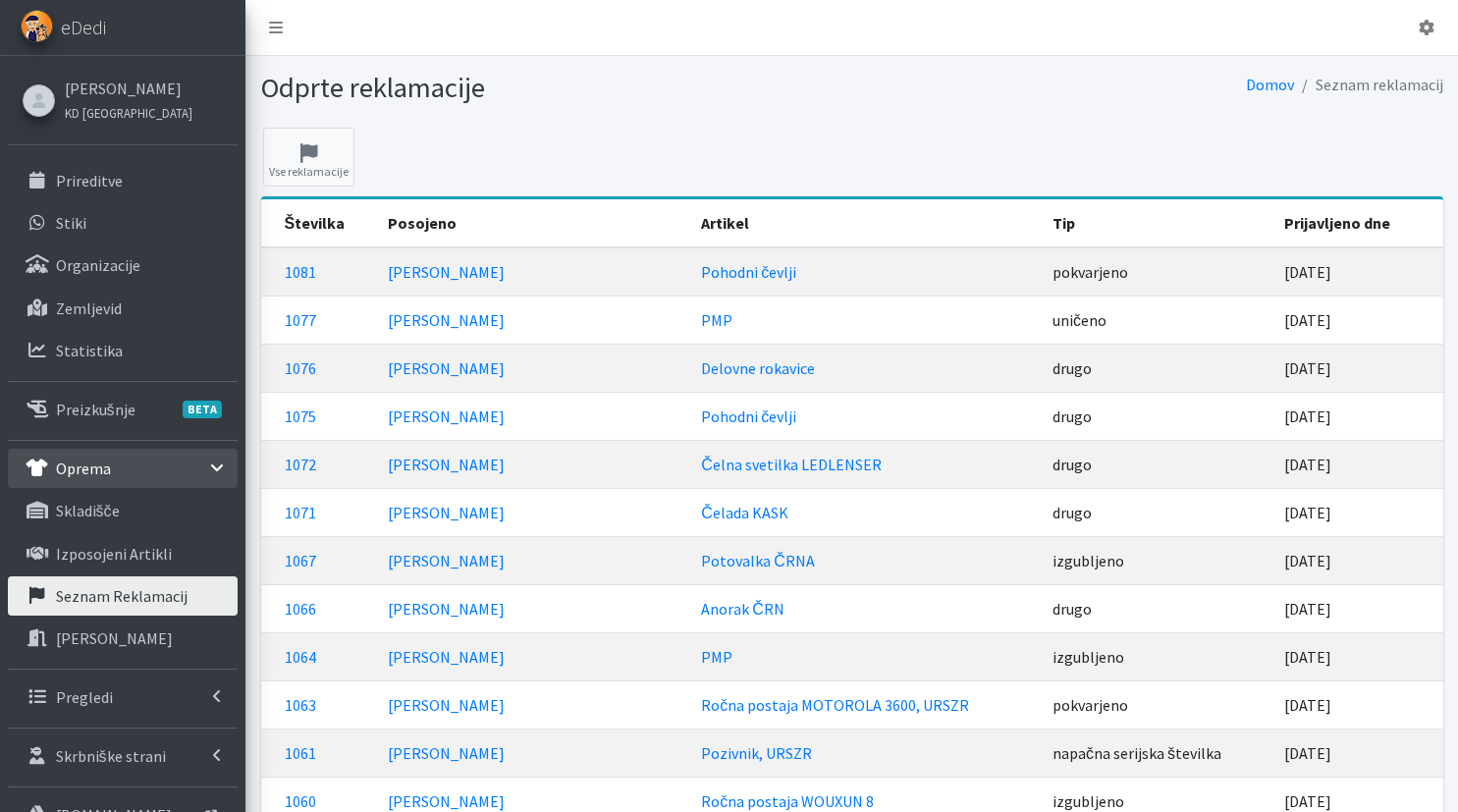 scroll, scrollTop: 0, scrollLeft: 0, axis: both 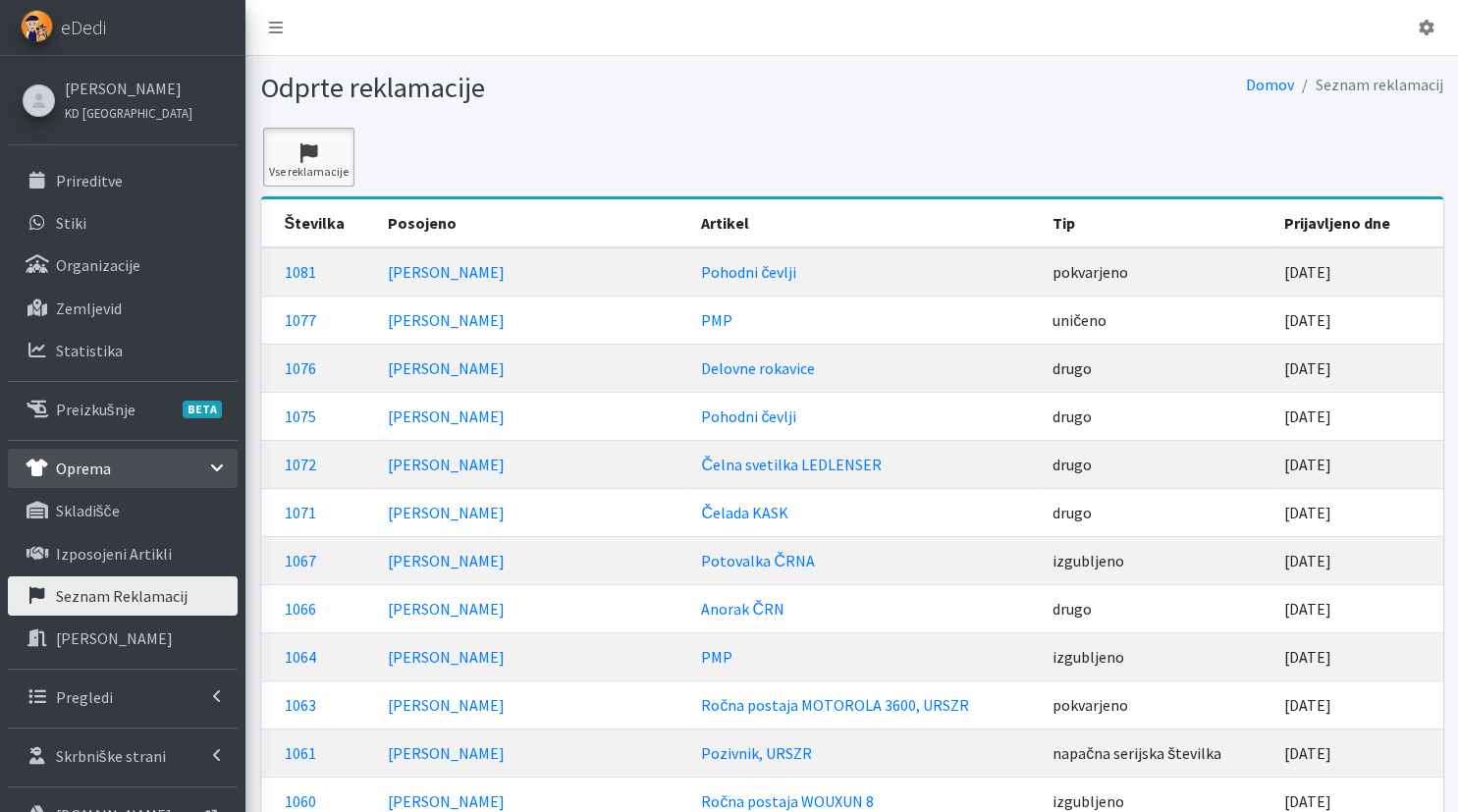 click on "Vse reklamacije" at bounding box center (308, 157) 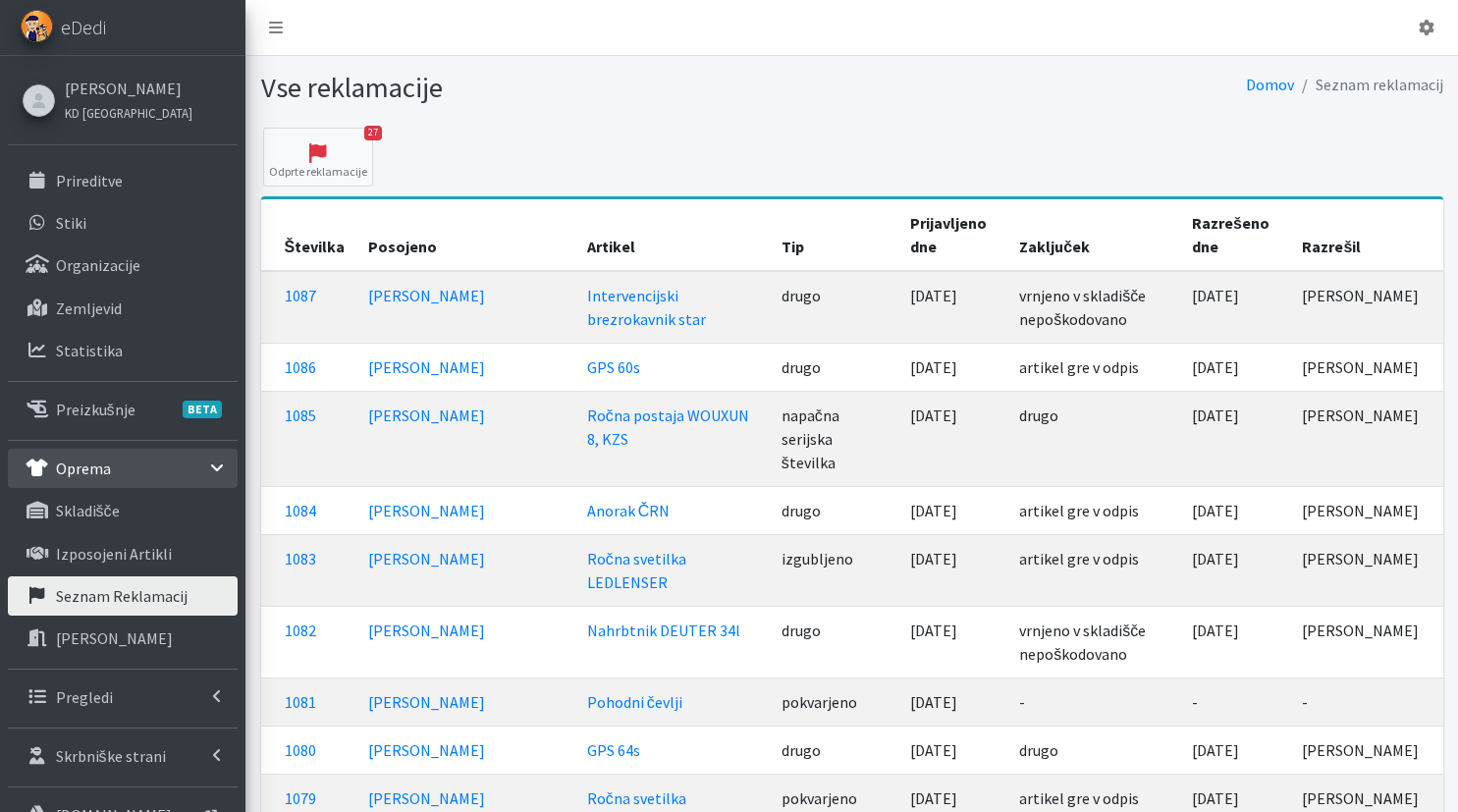 scroll, scrollTop: 0, scrollLeft: 0, axis: both 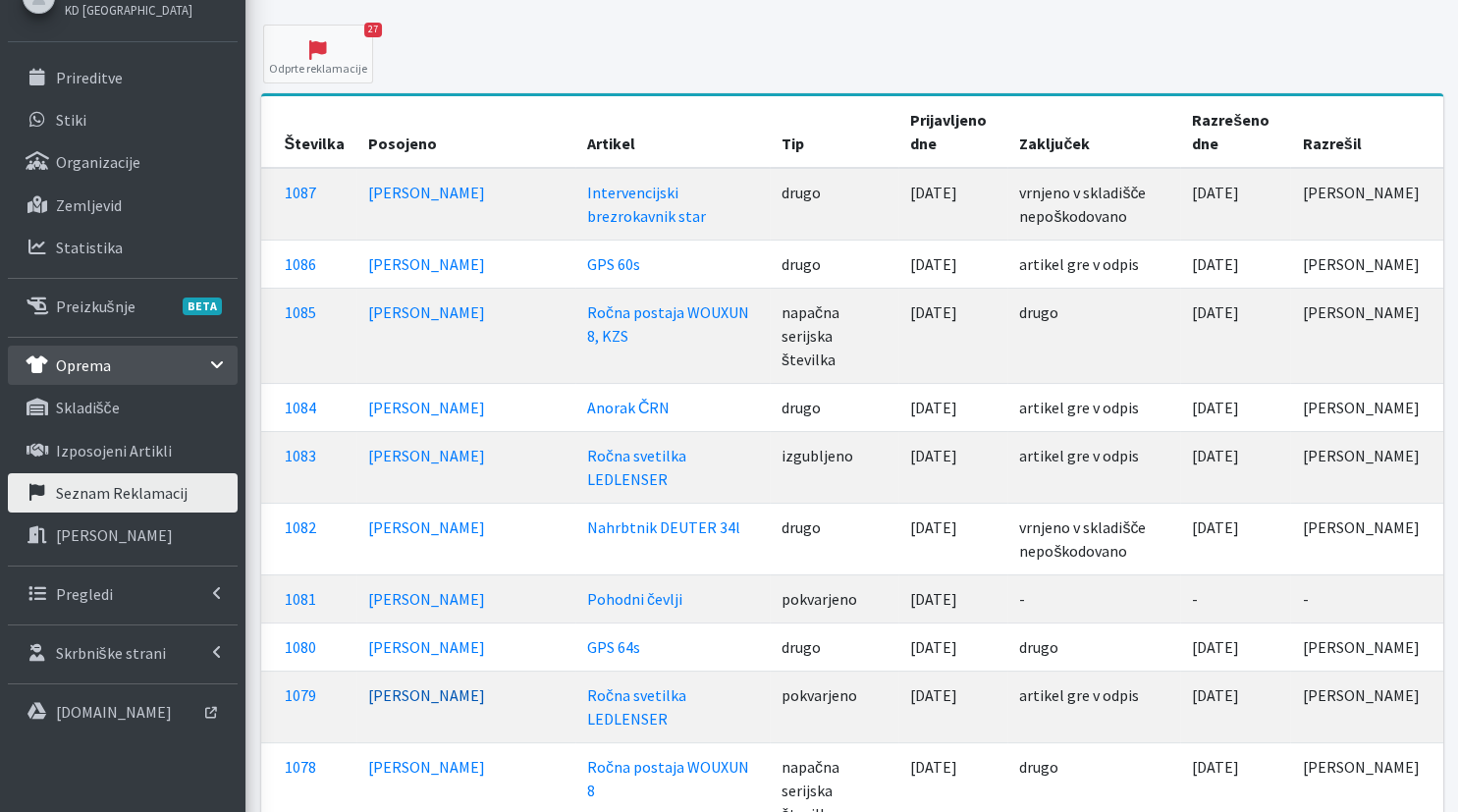 click on "Majda Ernecl" at bounding box center (426, 695) 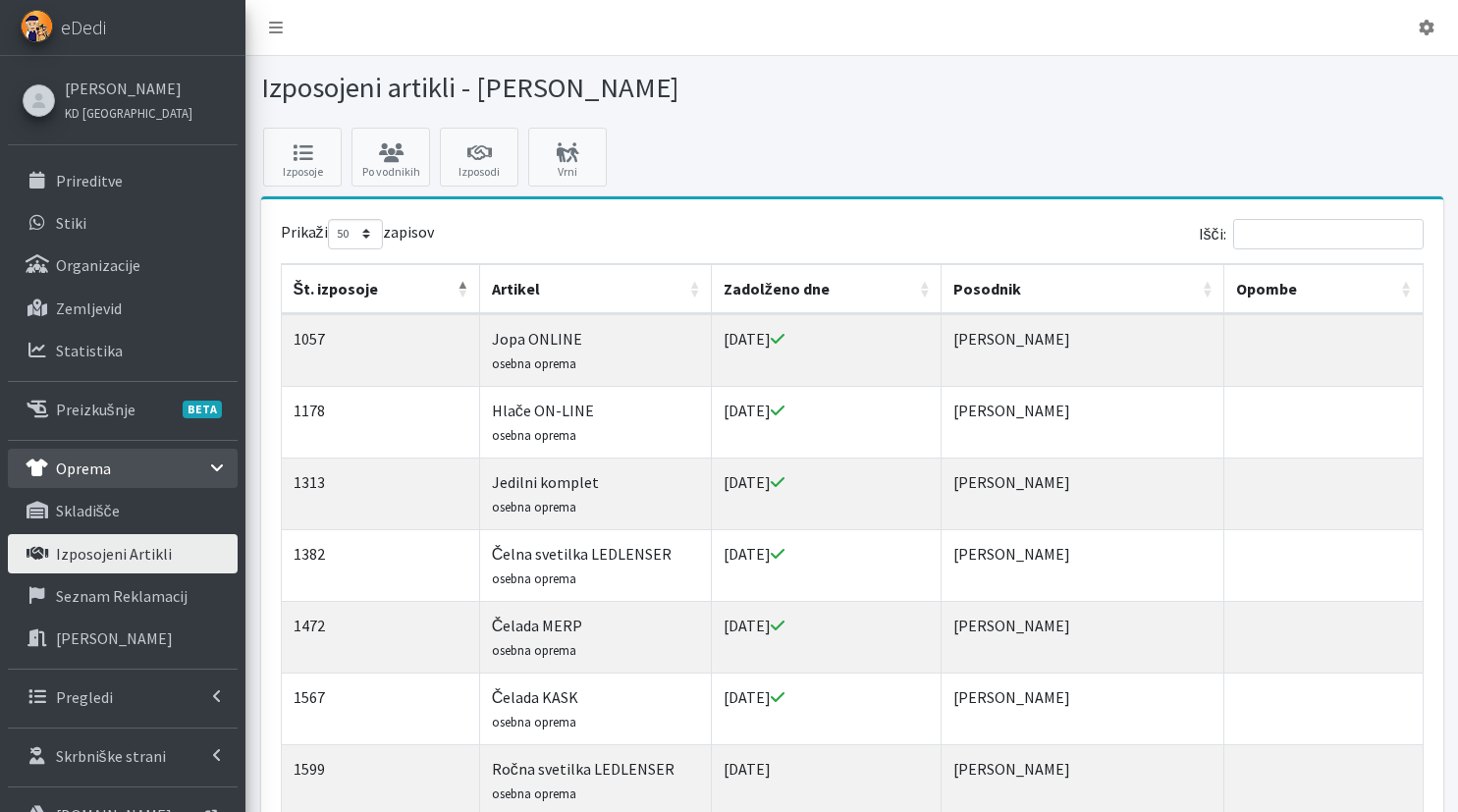 select on "50" 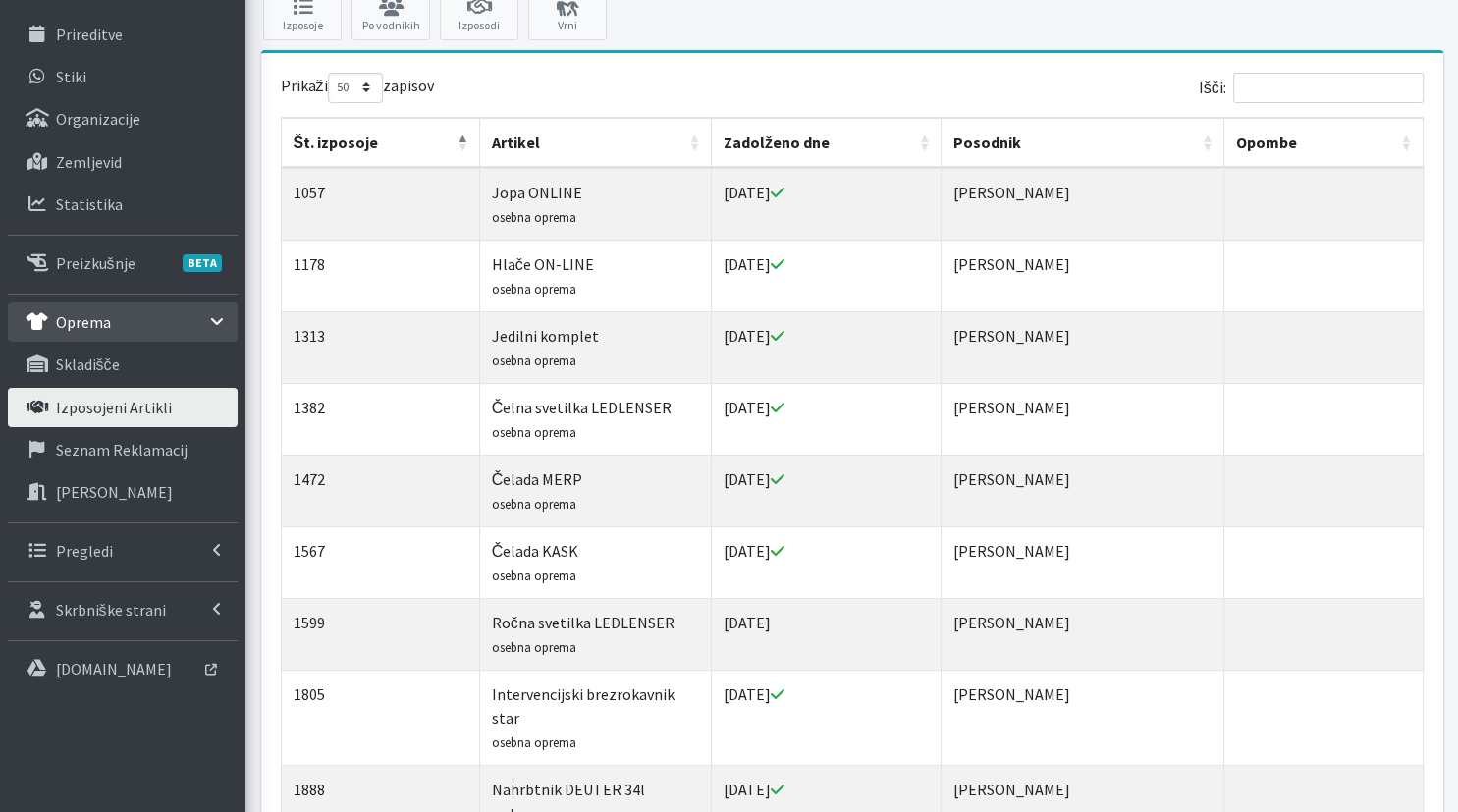 scroll, scrollTop: 0, scrollLeft: 0, axis: both 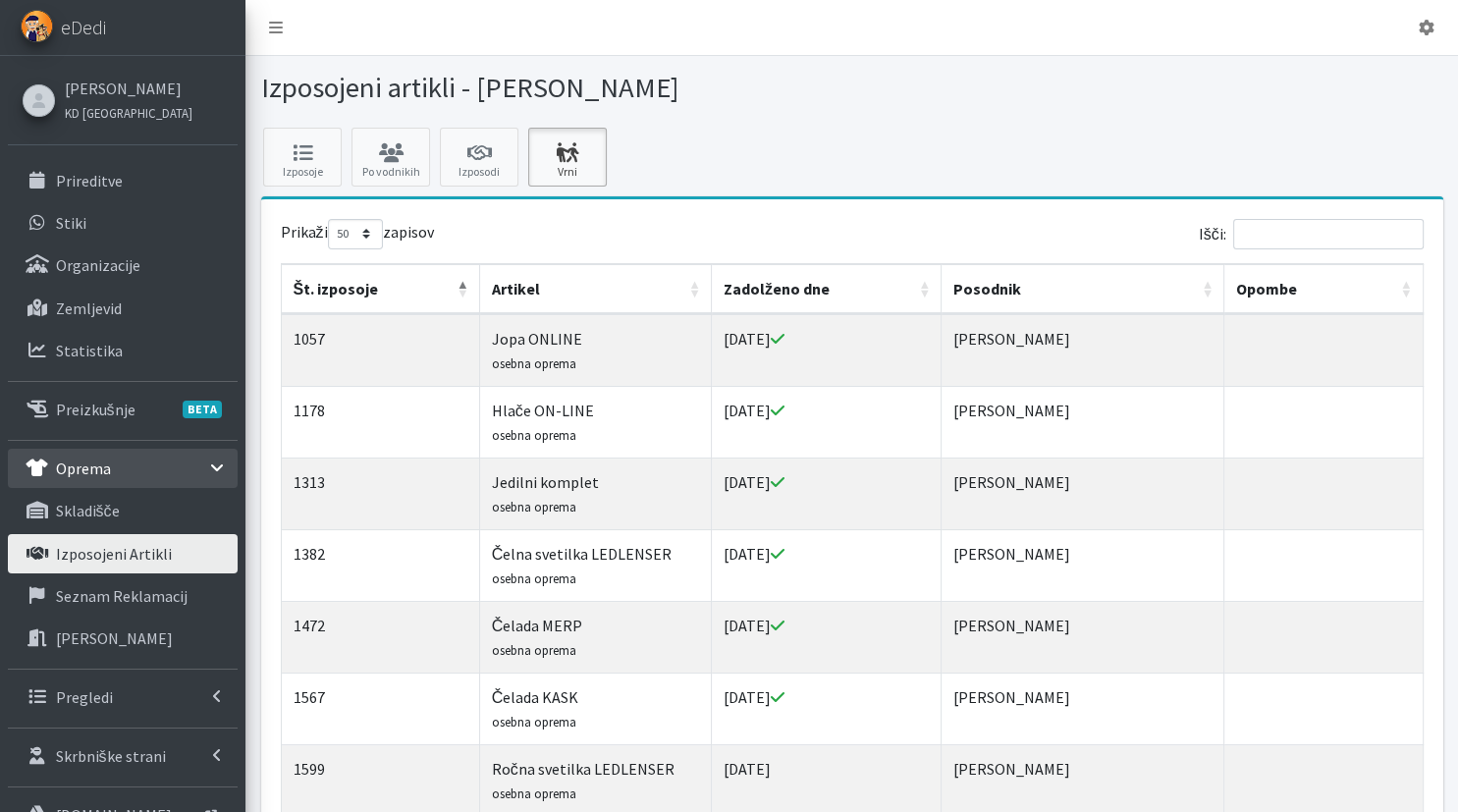 drag, startPoint x: 557, startPoint y: 143, endPoint x: 564, endPoint y: 152, distance: 11.401754 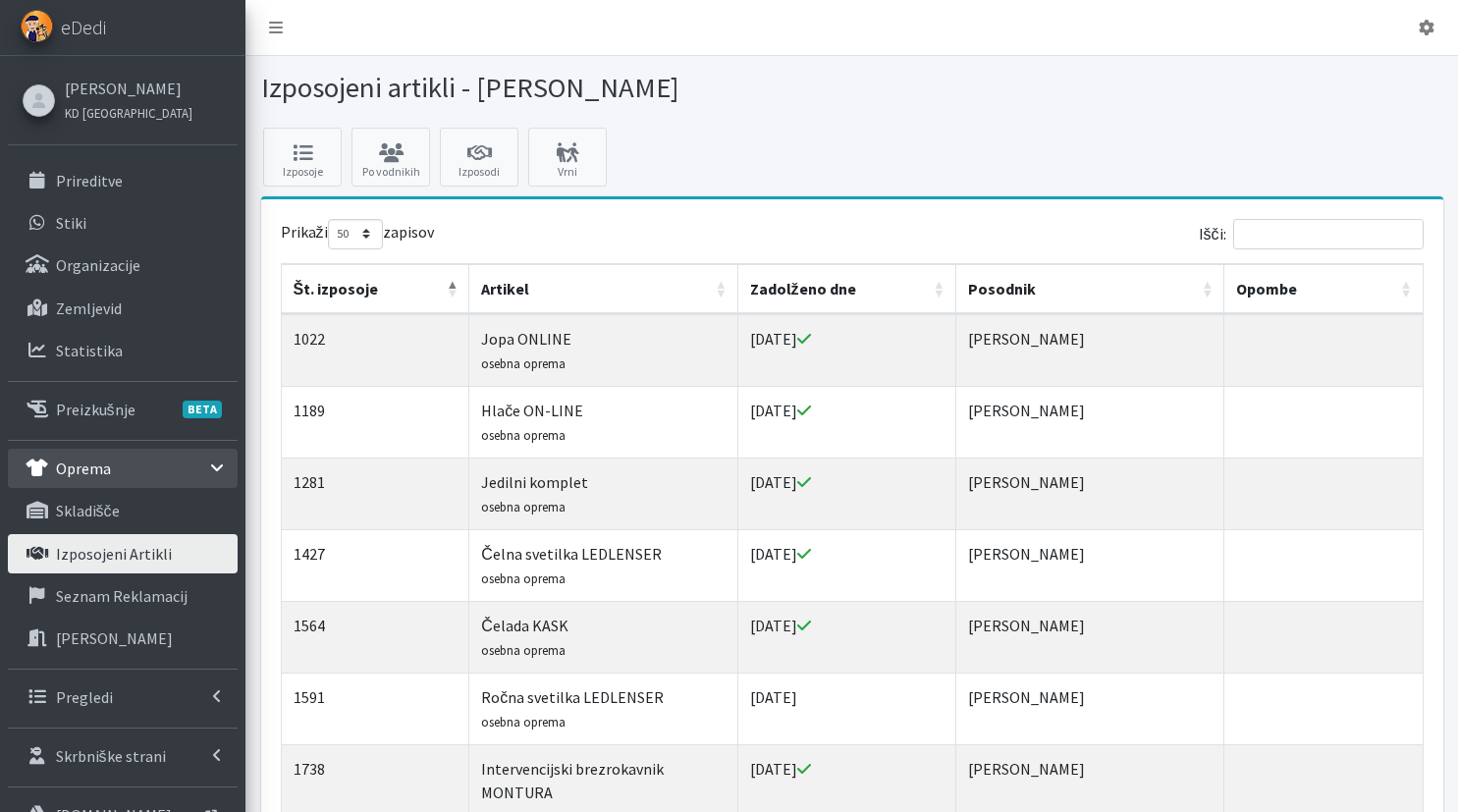 select on "50" 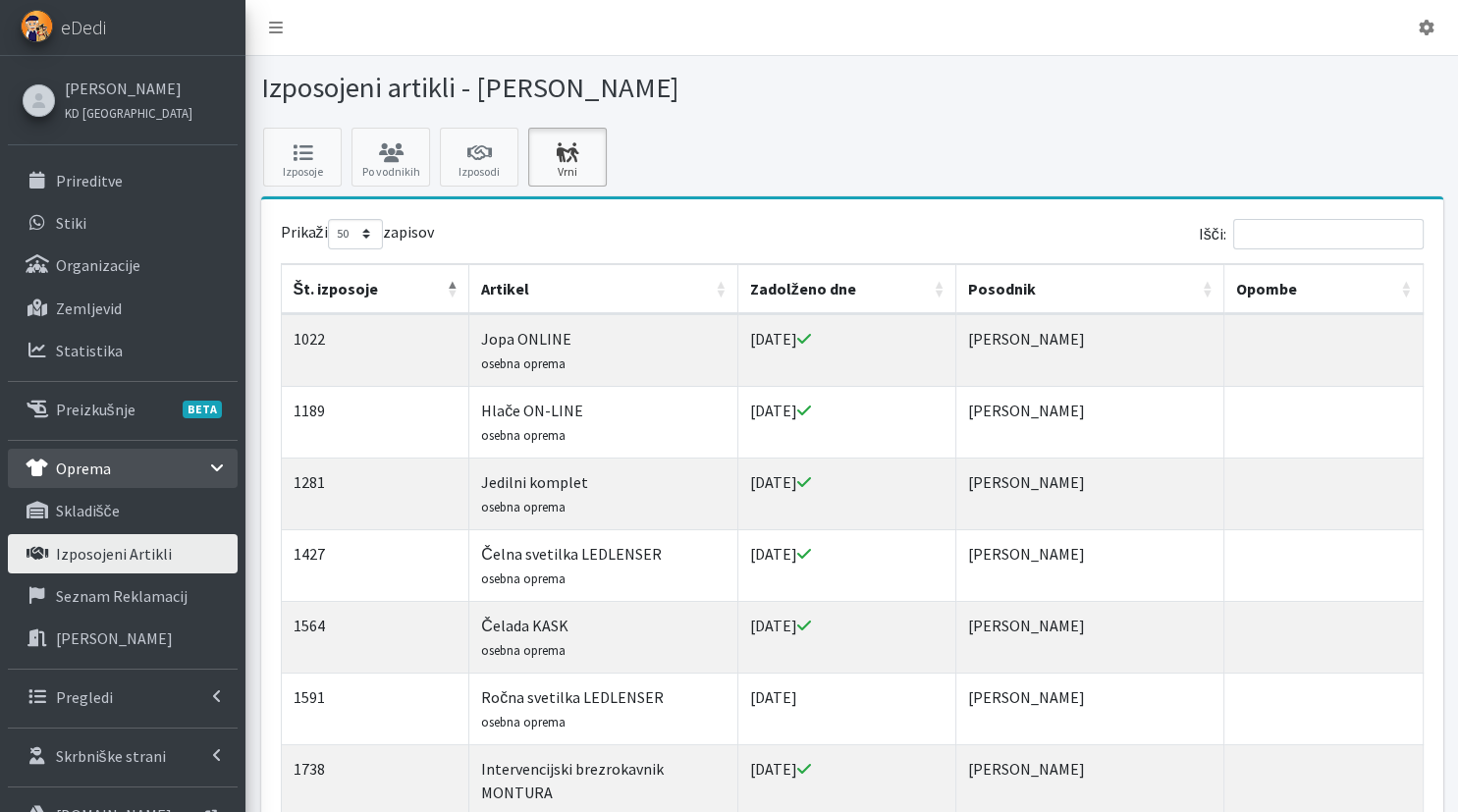 click on "Vrni" at bounding box center (567, 157) 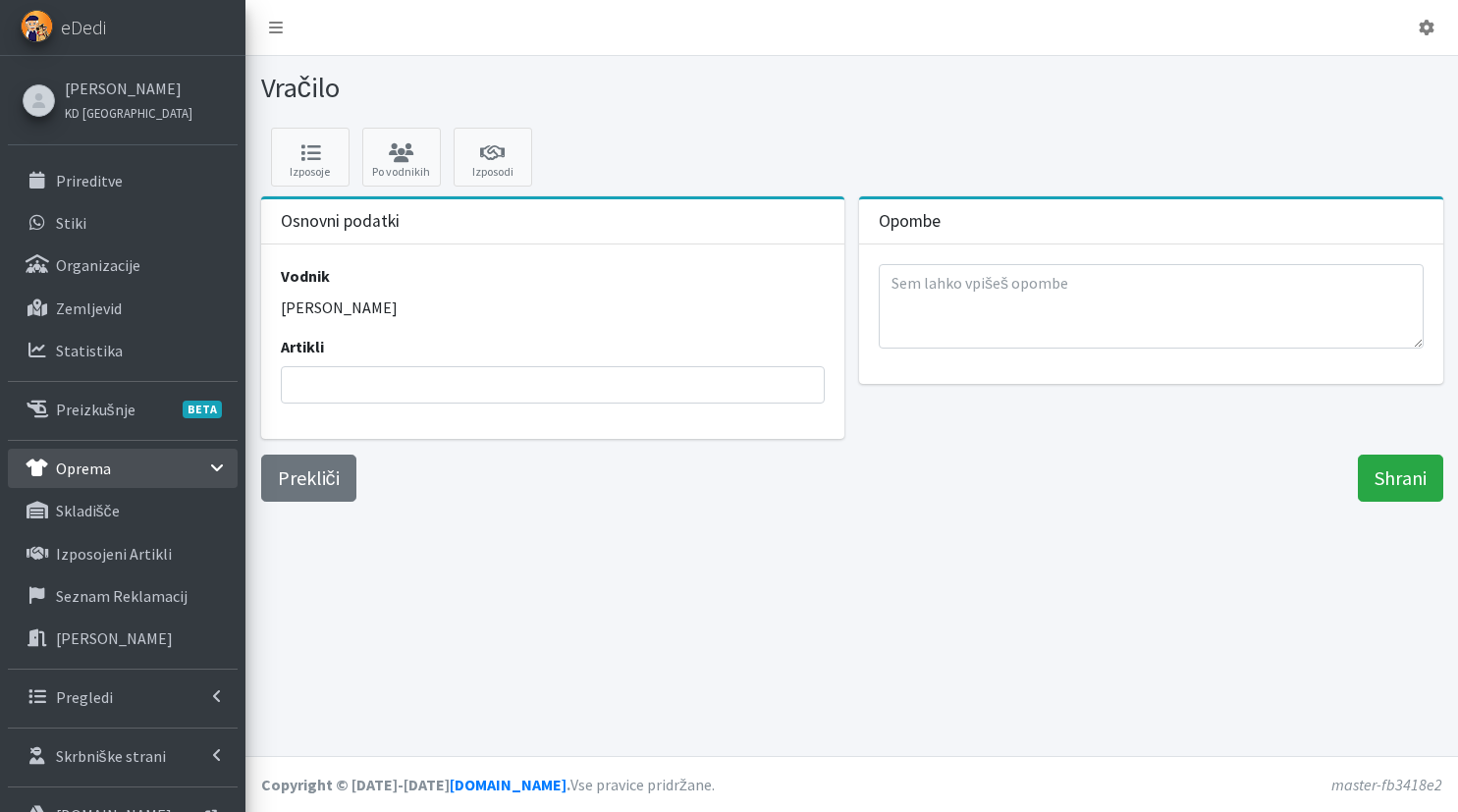select 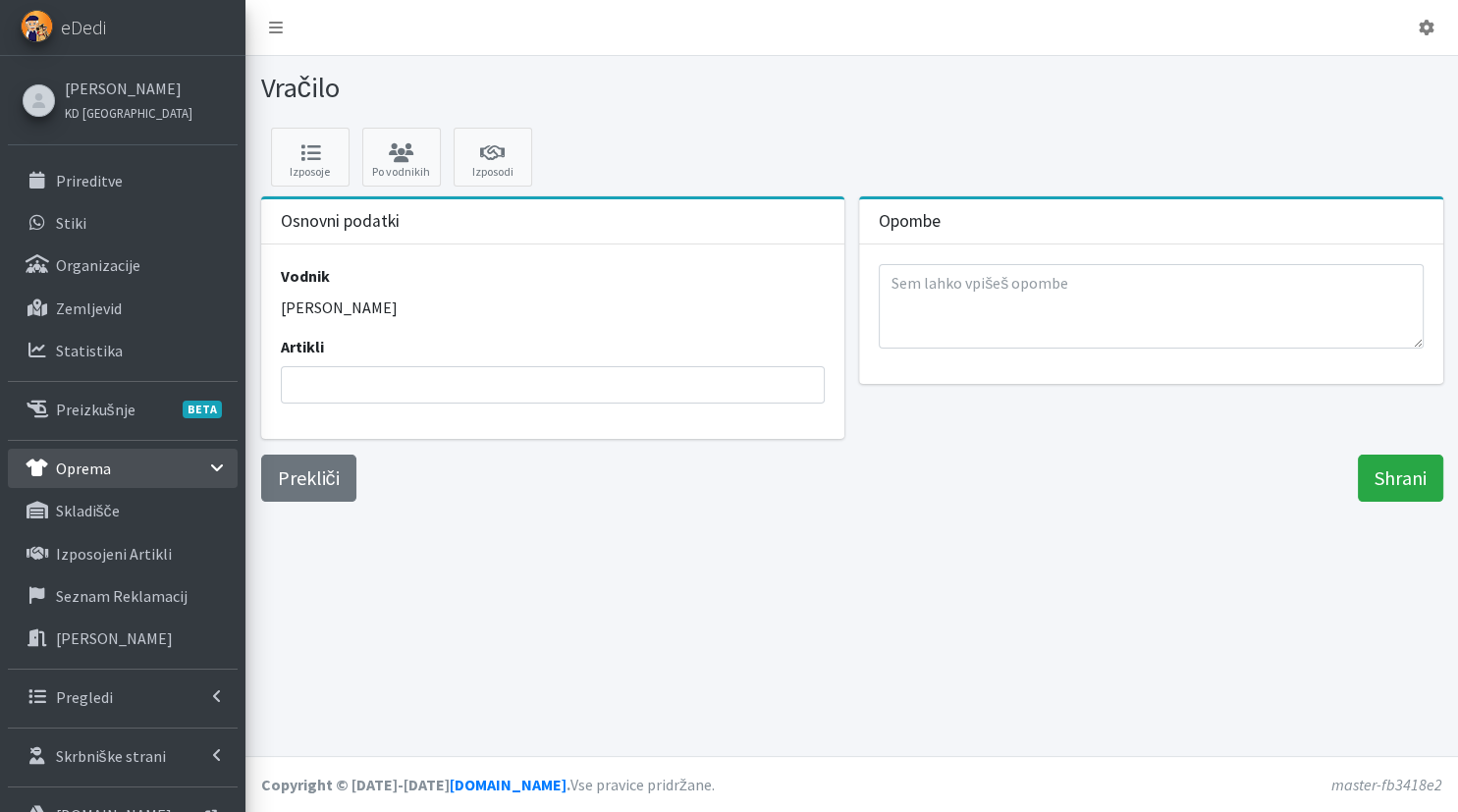 click at bounding box center (559, 385) 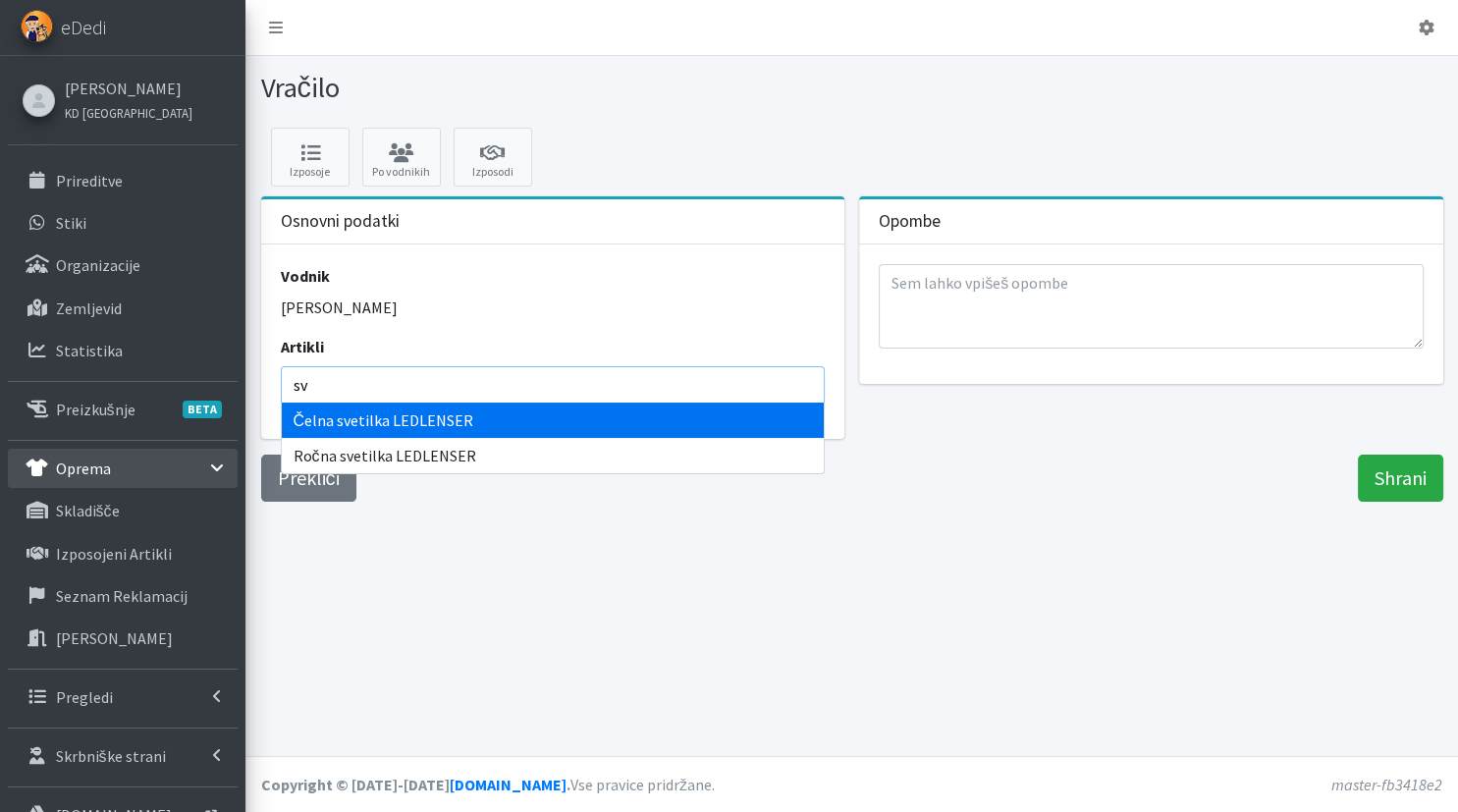 type on "sve" 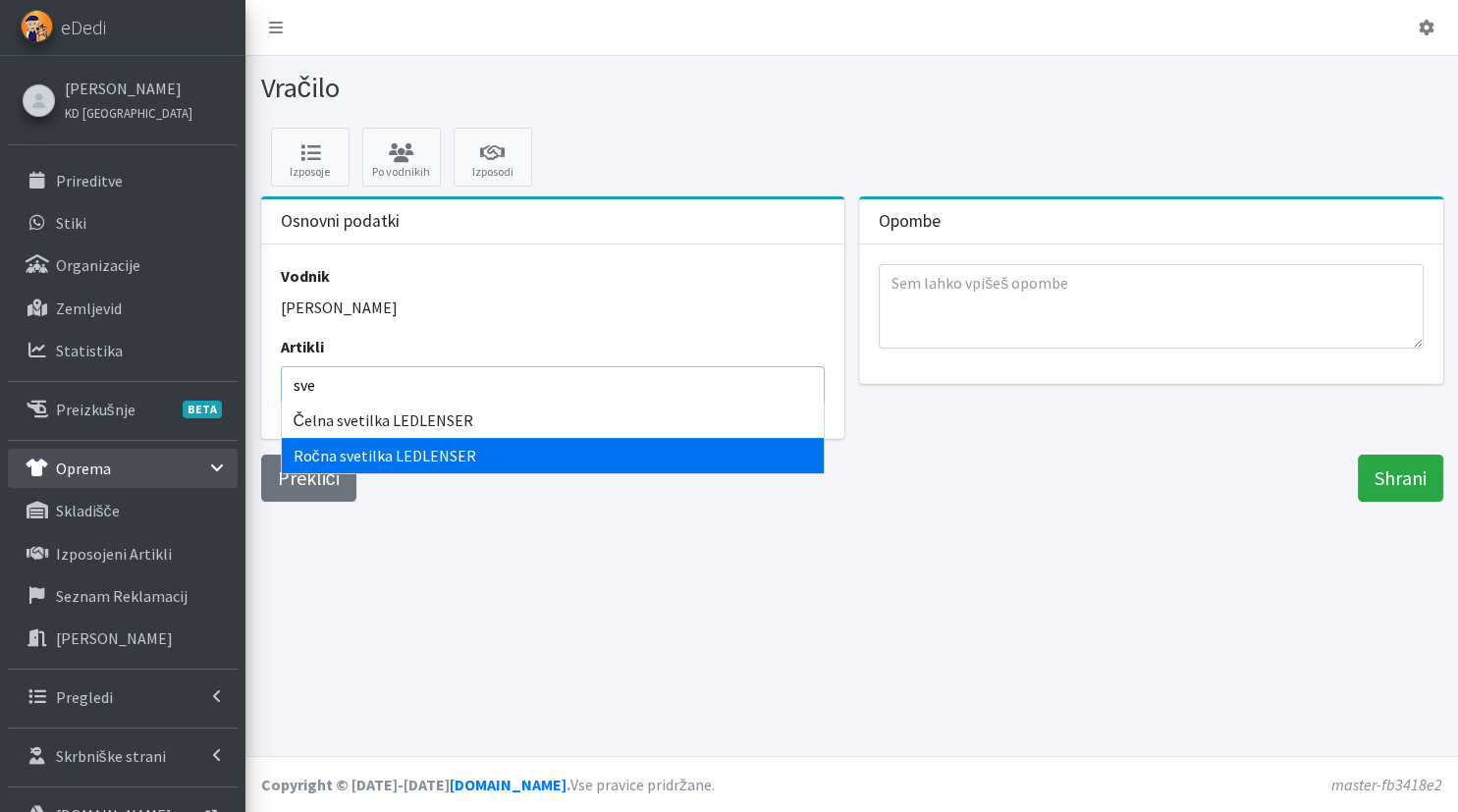 select on "1591" 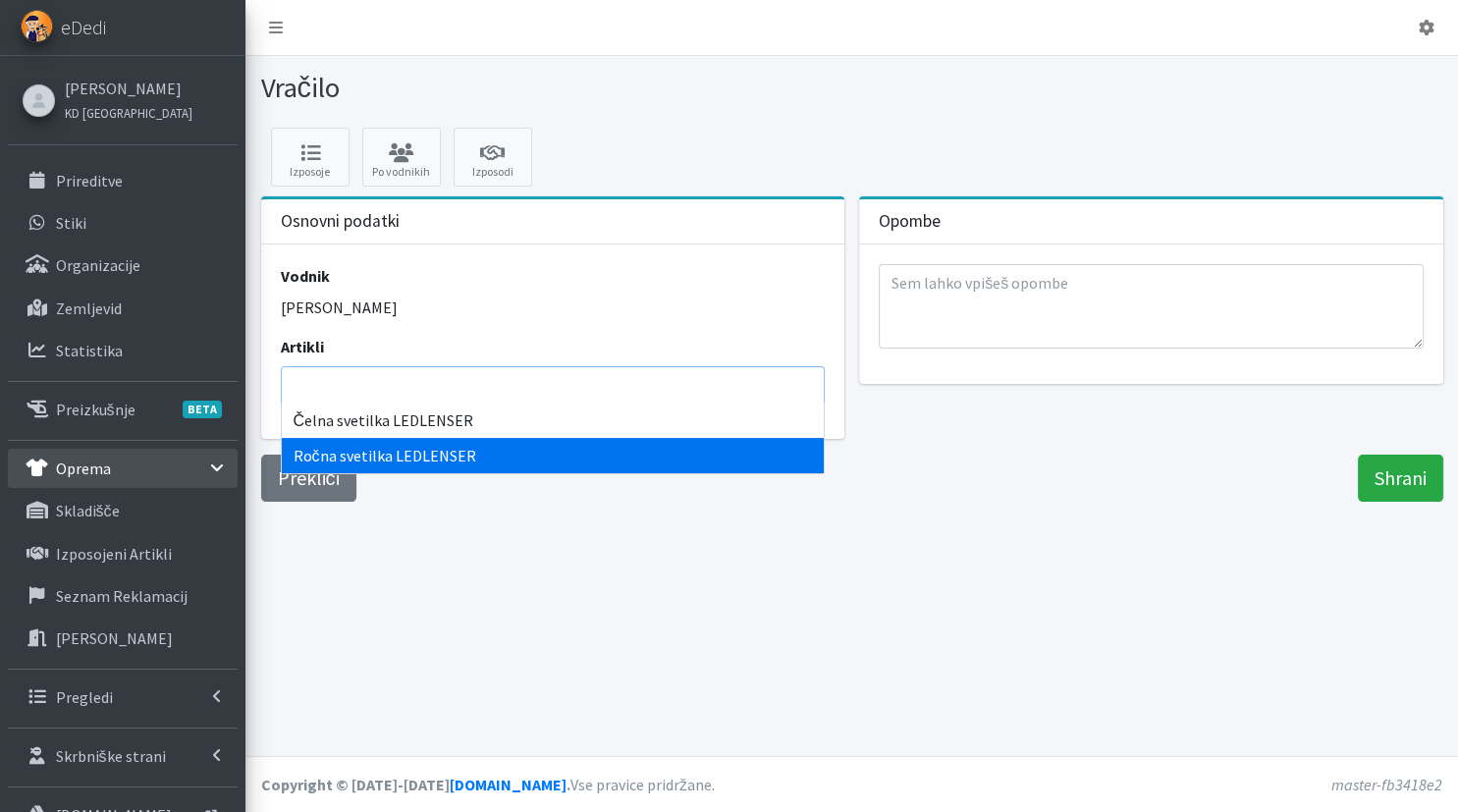scroll, scrollTop: 94, scrollLeft: 0, axis: vertical 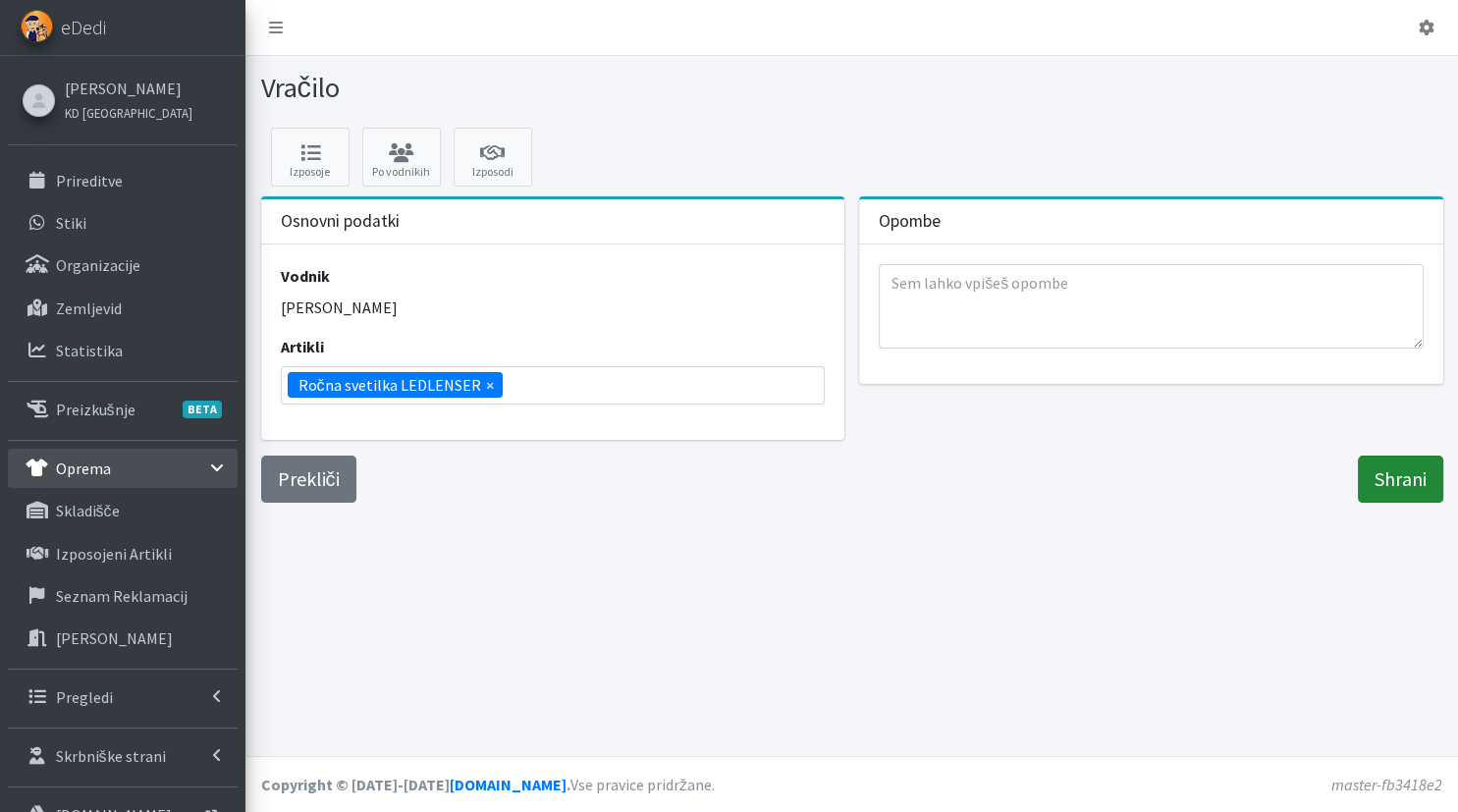 click on "Shrani" at bounding box center (1400, 479) 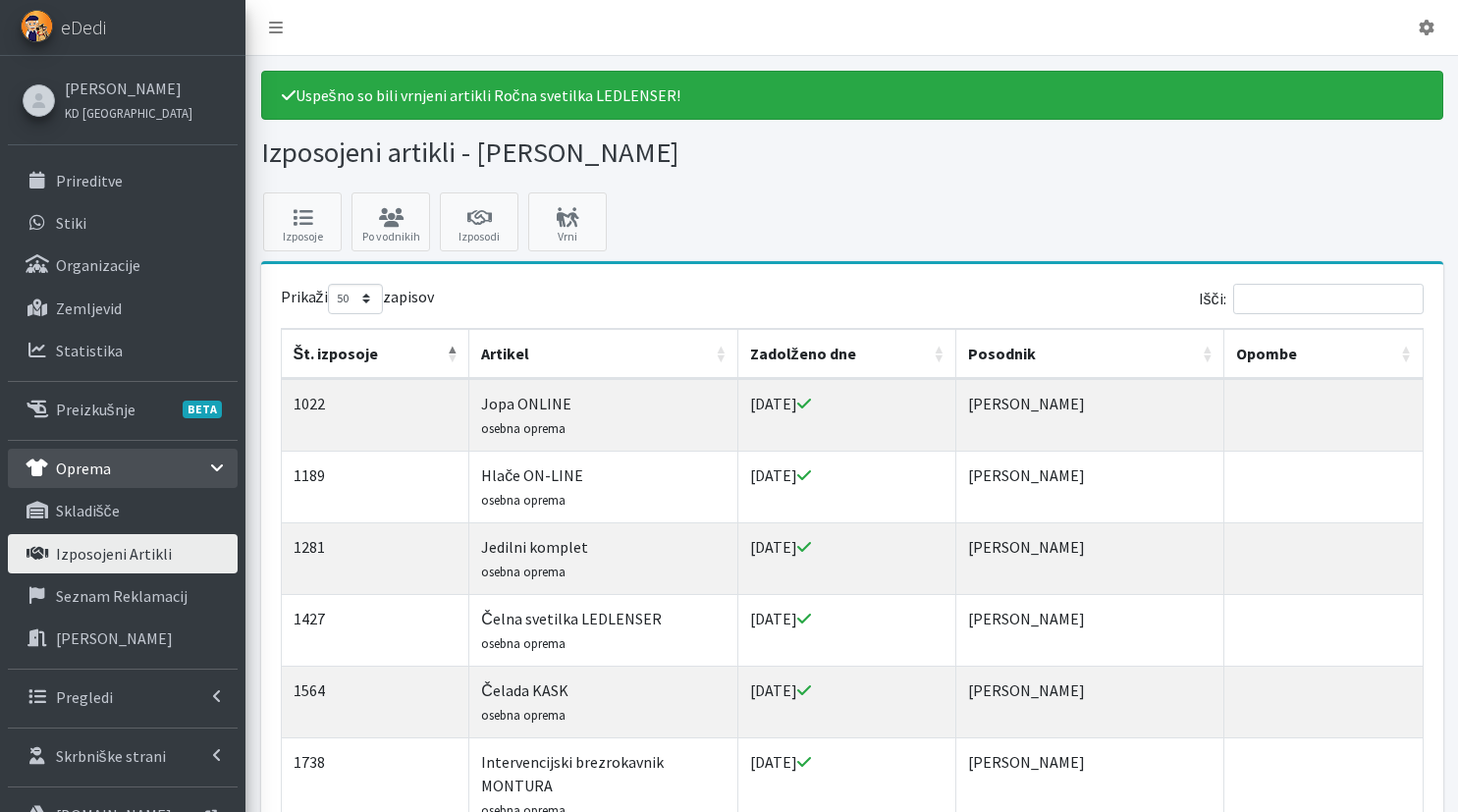 select on "50" 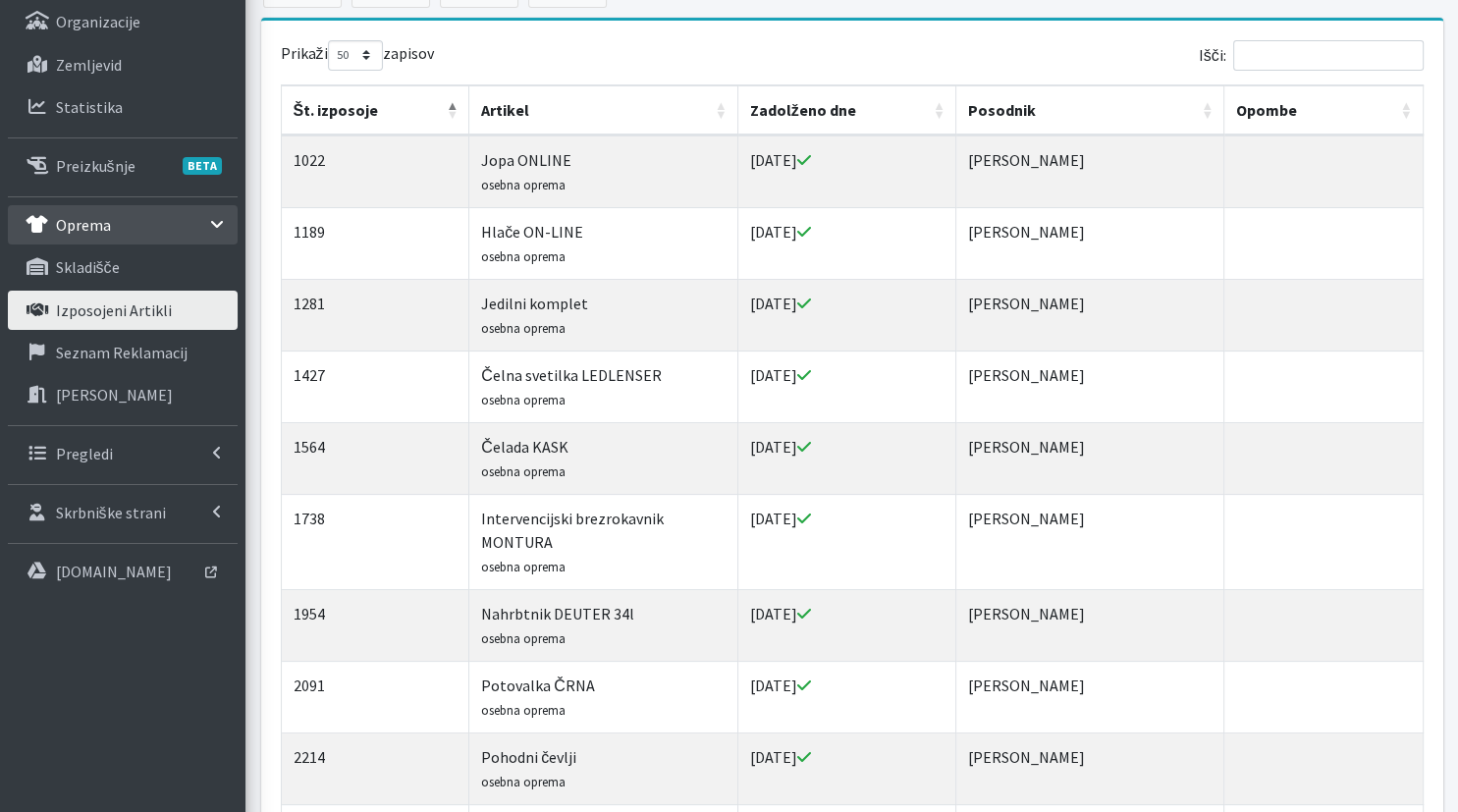 scroll, scrollTop: 0, scrollLeft: 0, axis: both 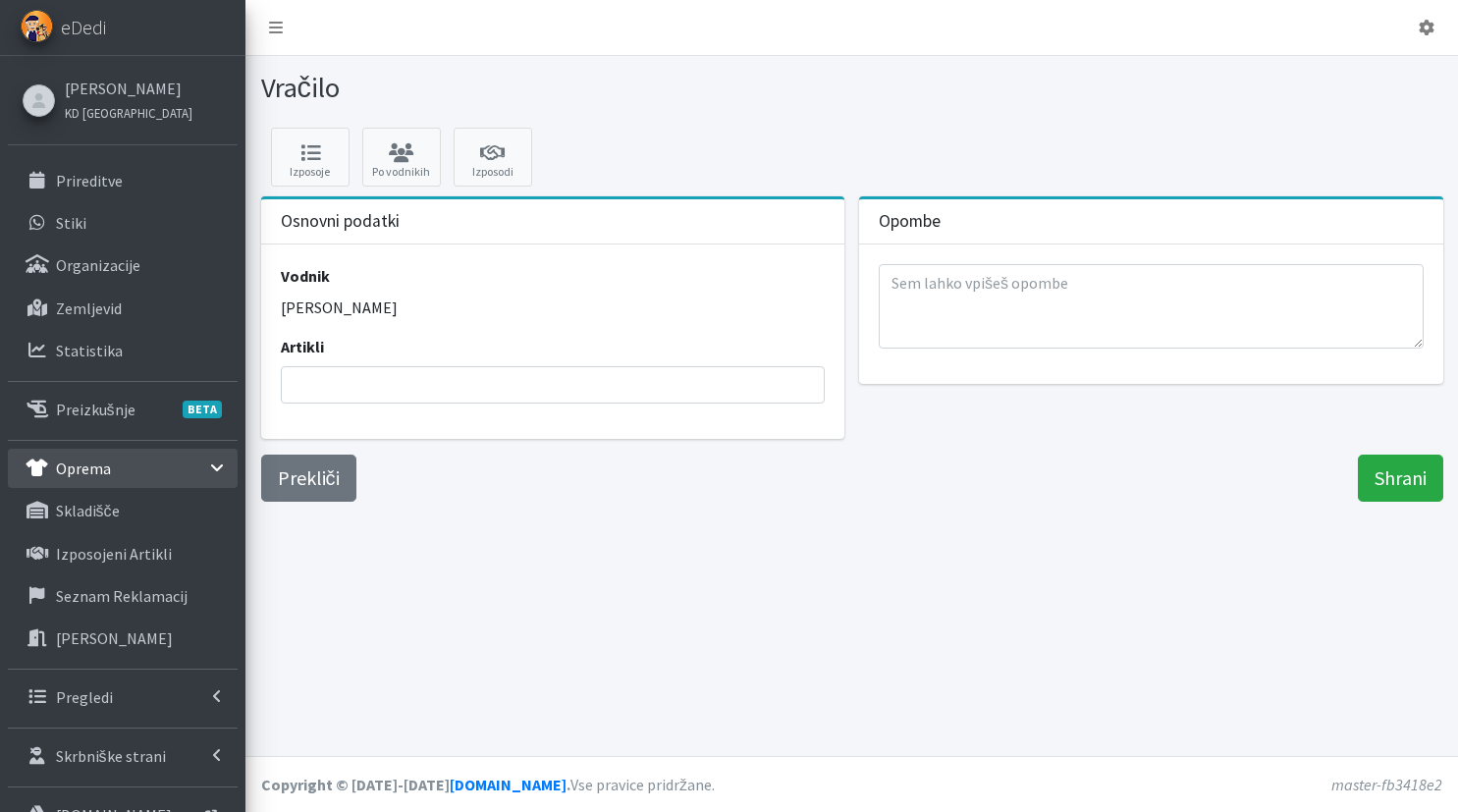 select 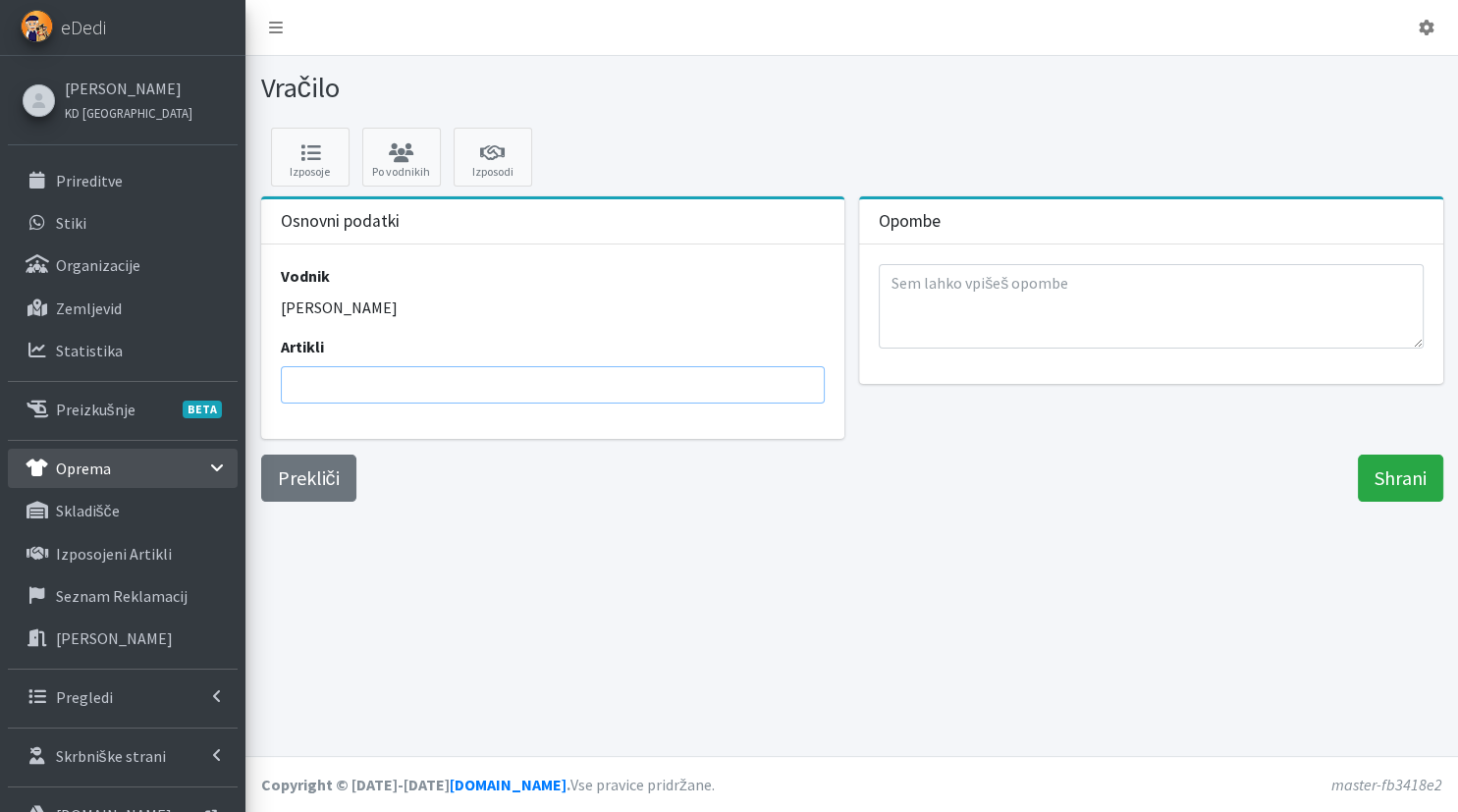 click at bounding box center (559, 382) 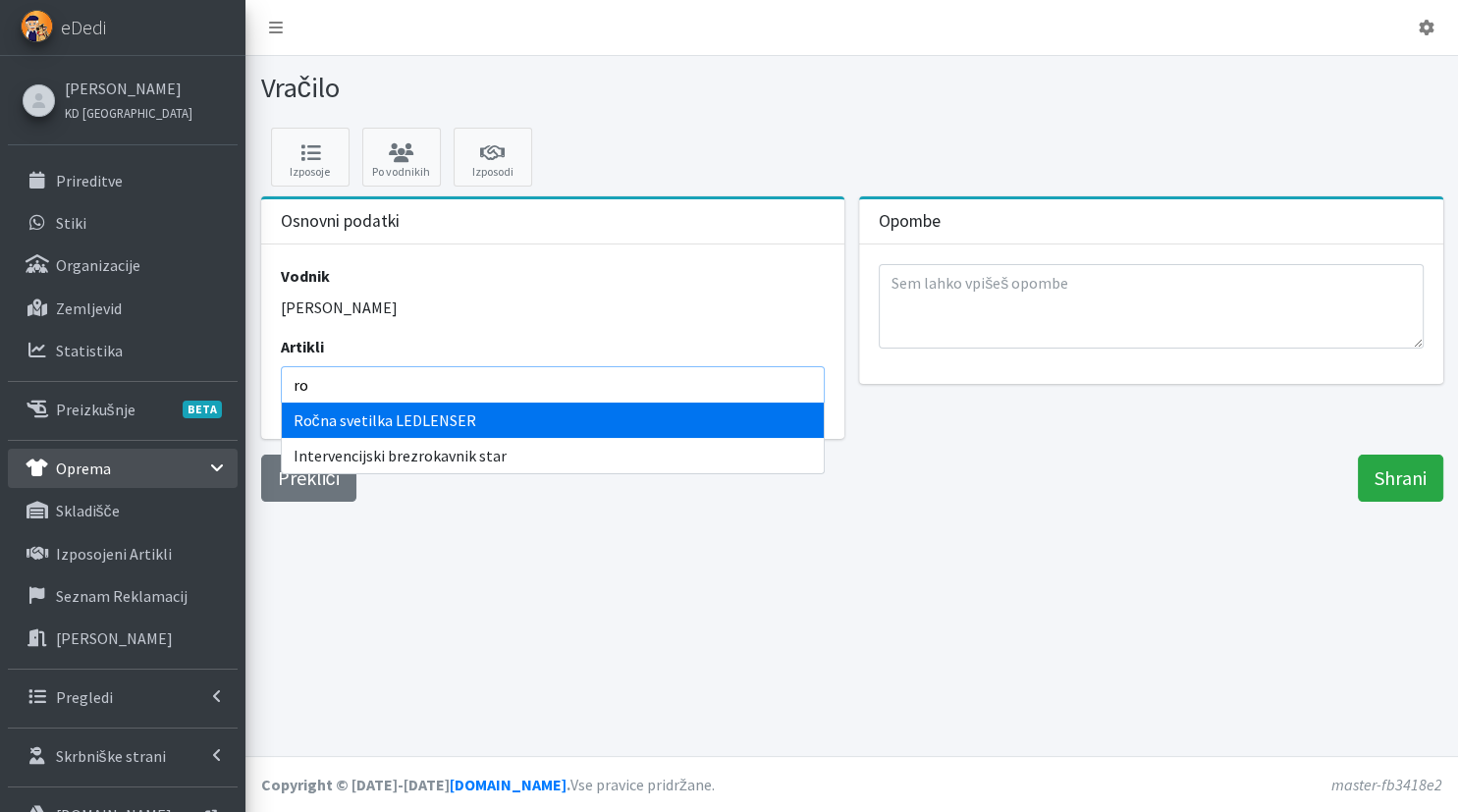 type on "roč" 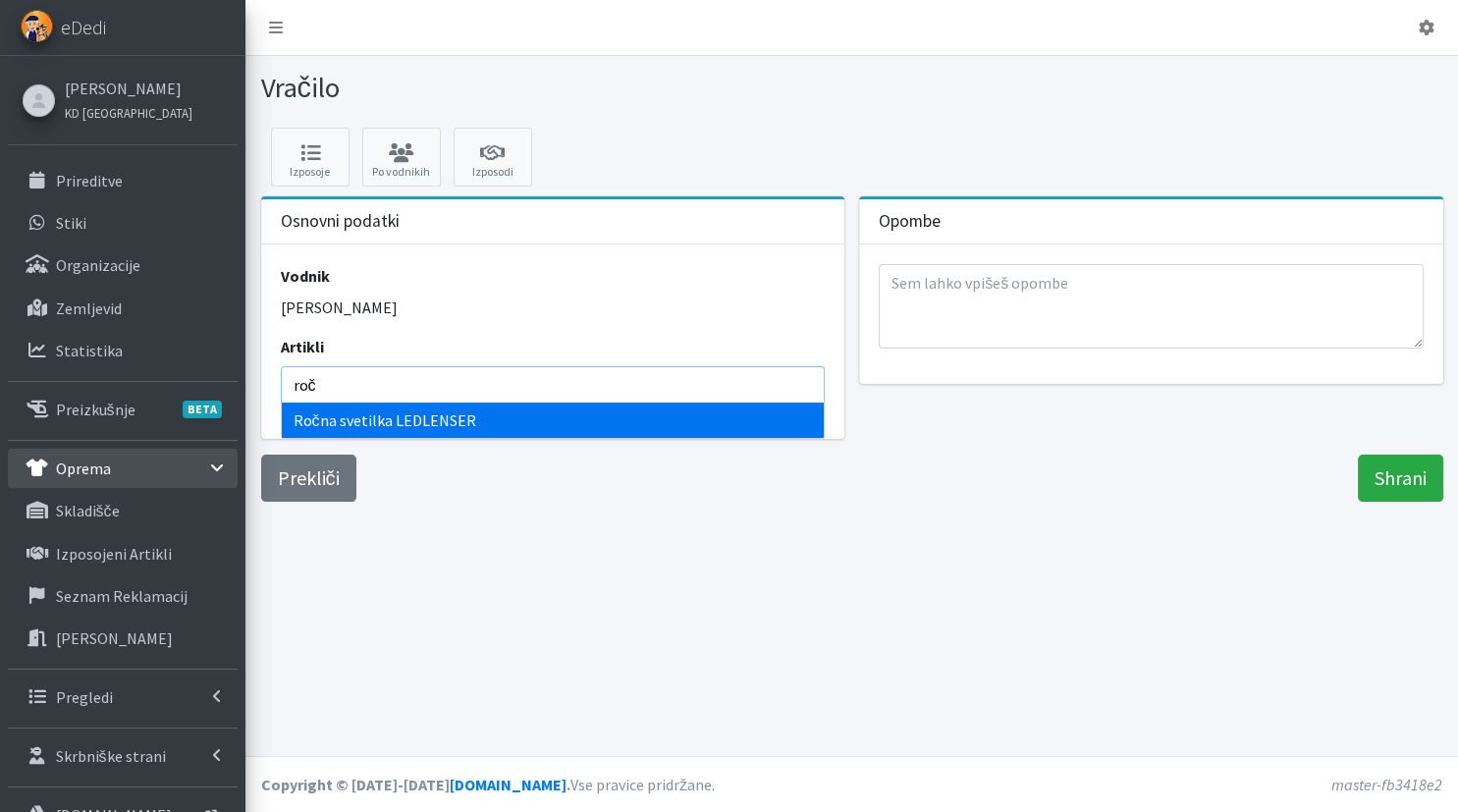 select on "1599" 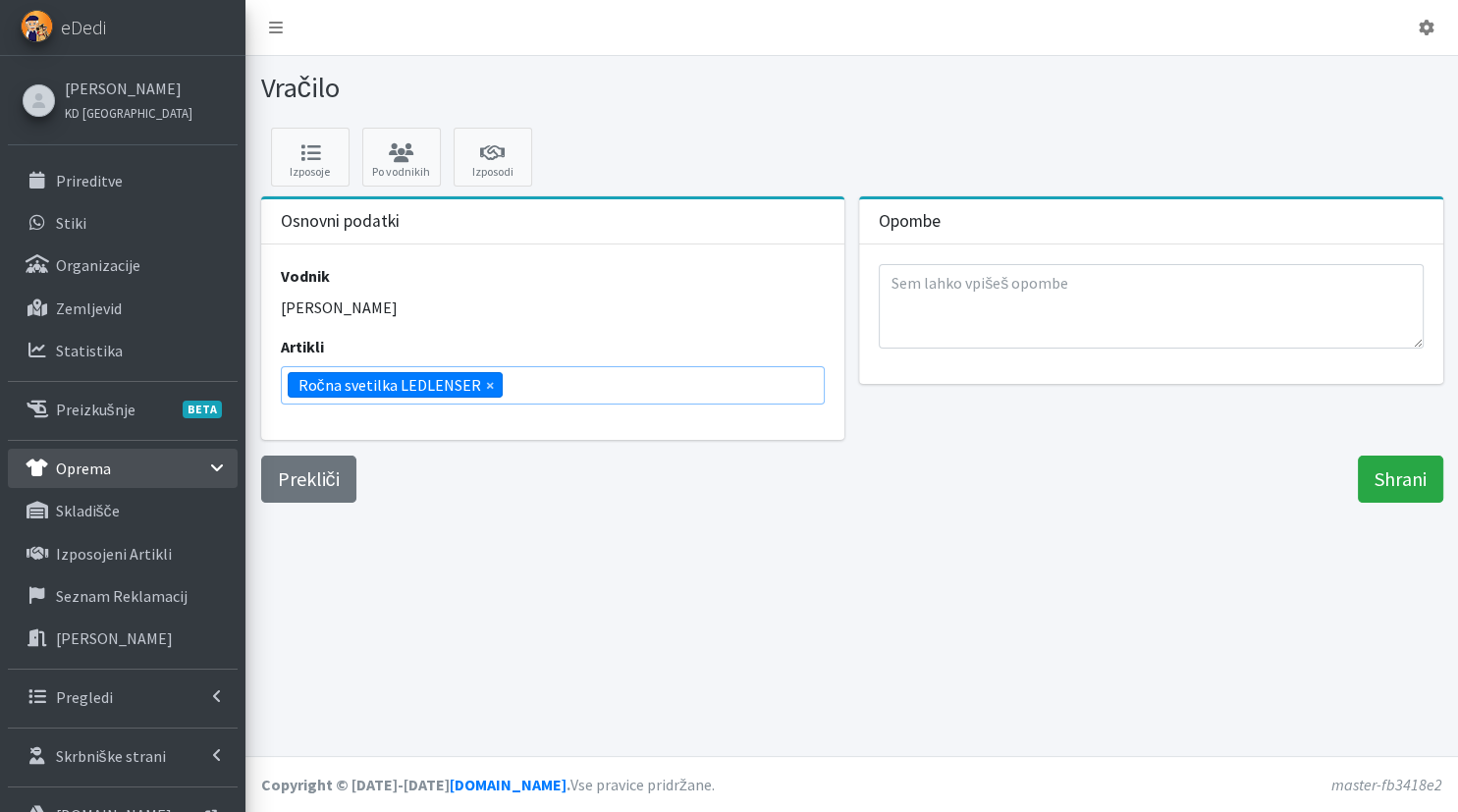 scroll, scrollTop: 94, scrollLeft: 0, axis: vertical 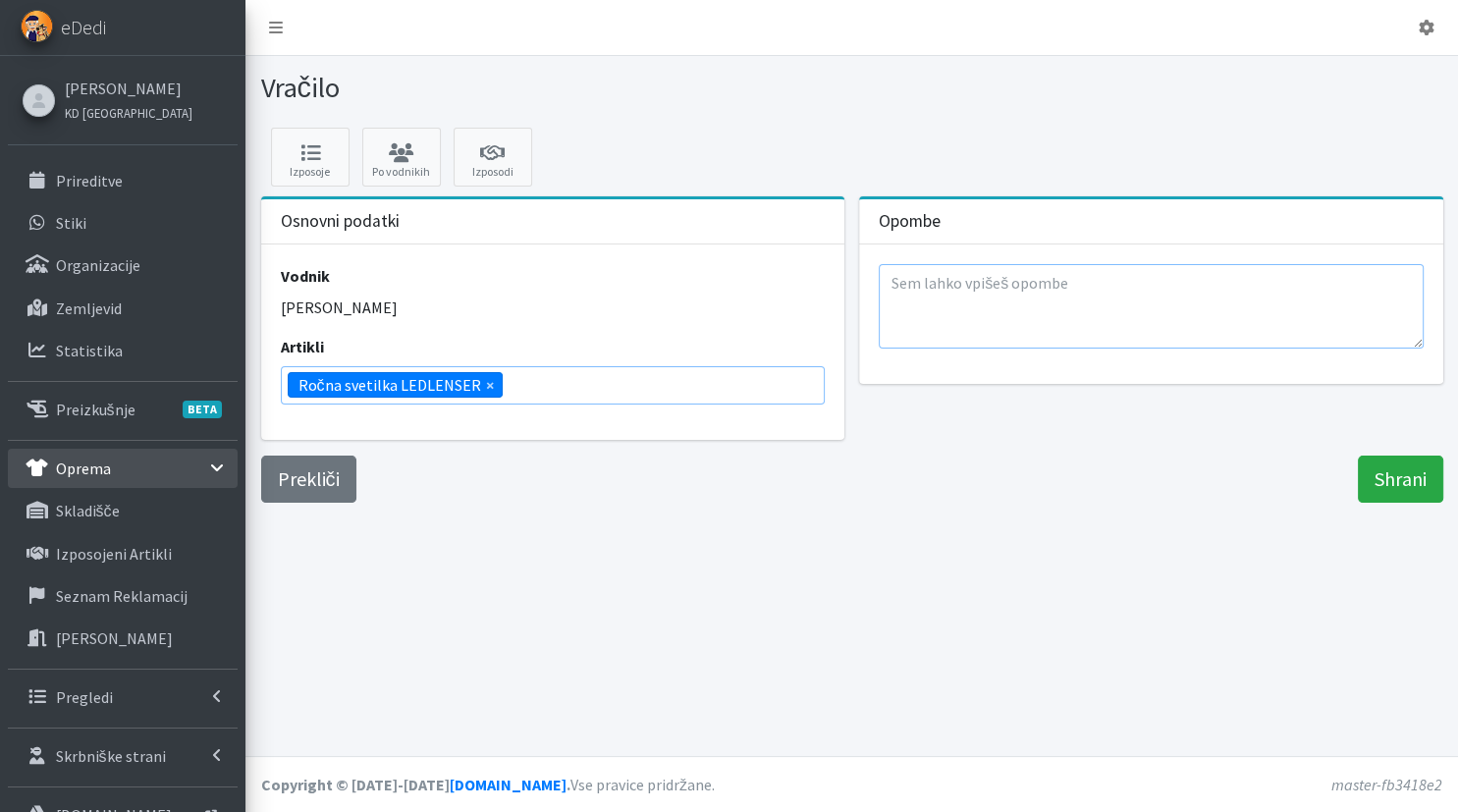 click at bounding box center [1151, 306] 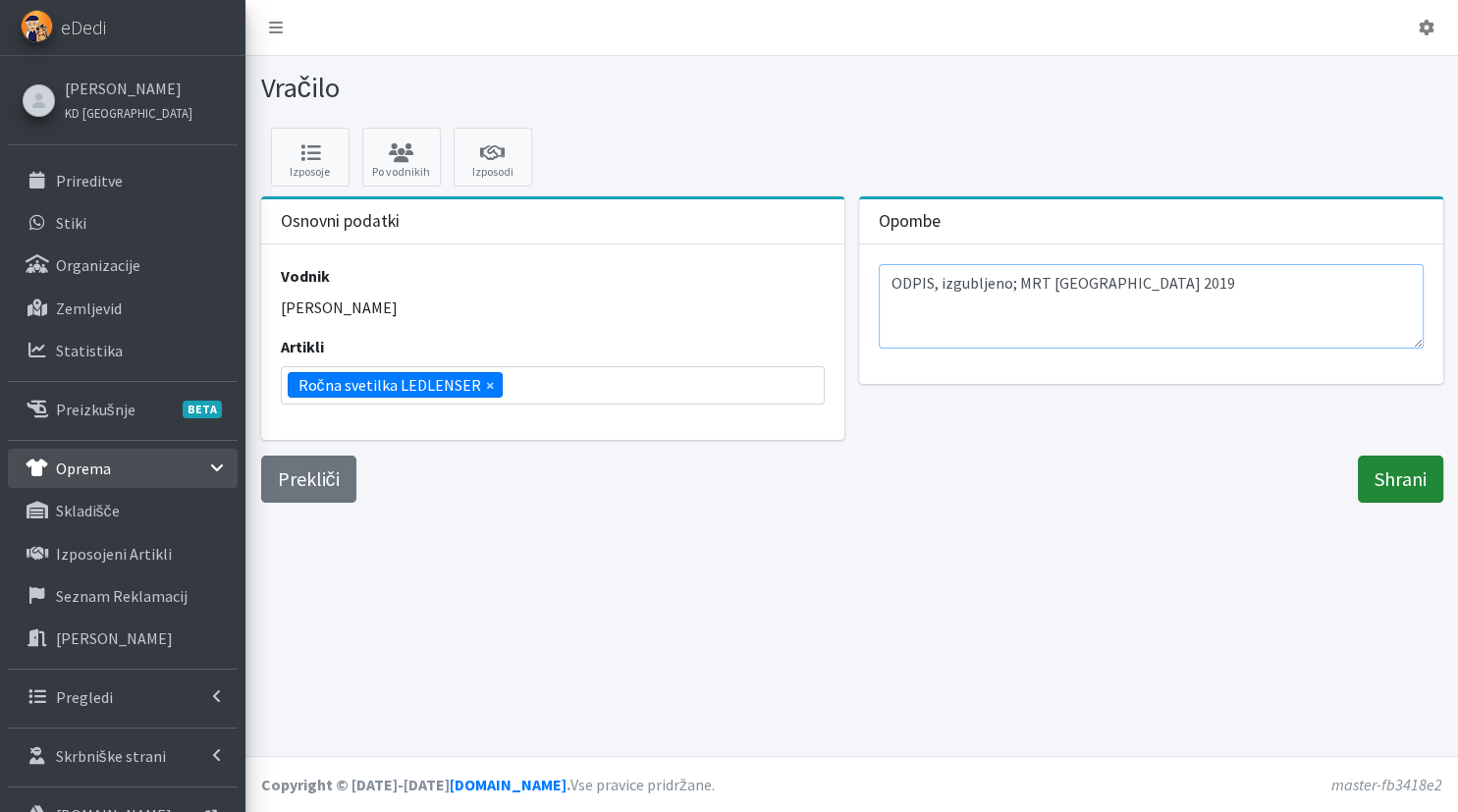 type on "ODPIS, izgubljeno; MRT Zagreb 2019" 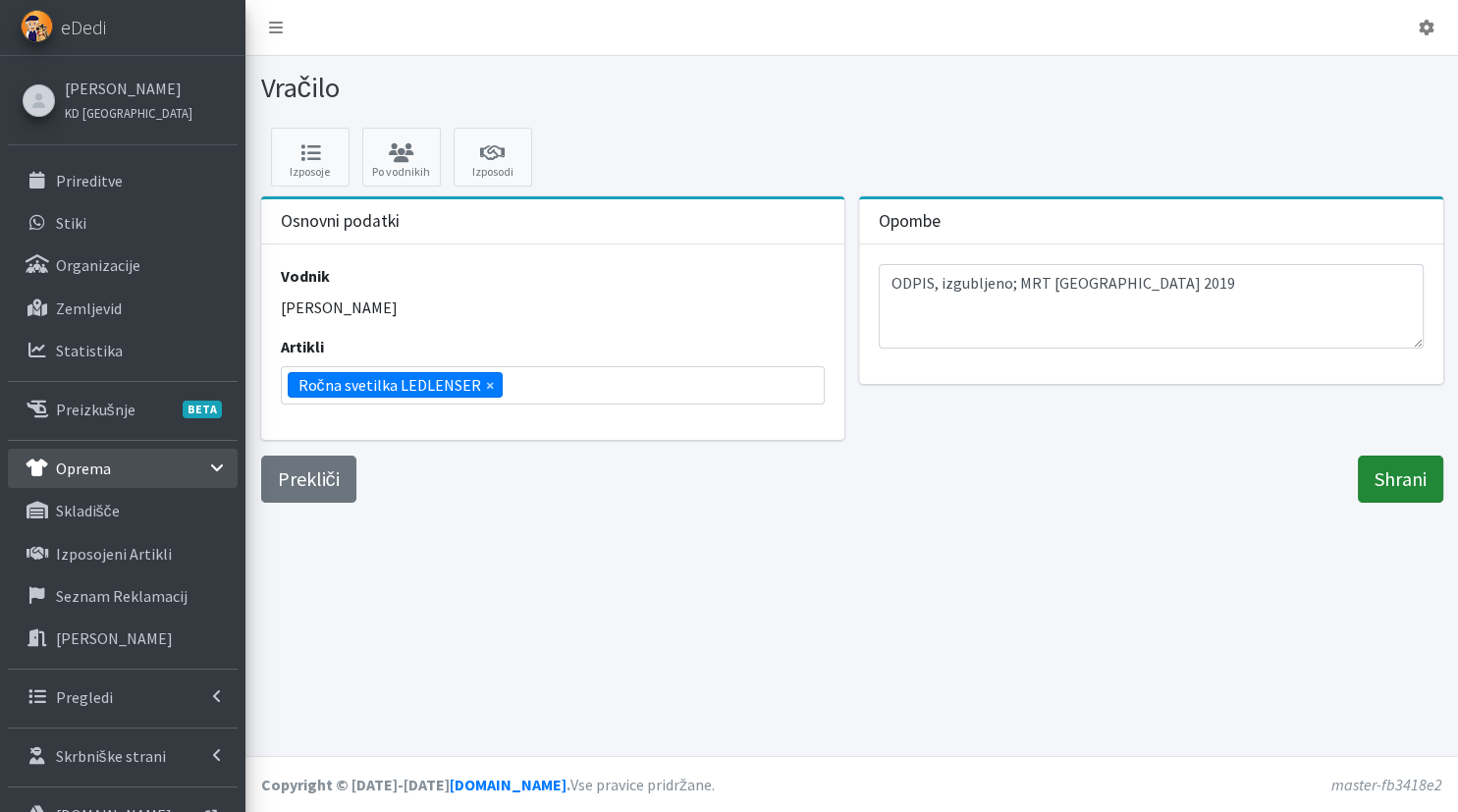 click on "Shrani" at bounding box center [1400, 479] 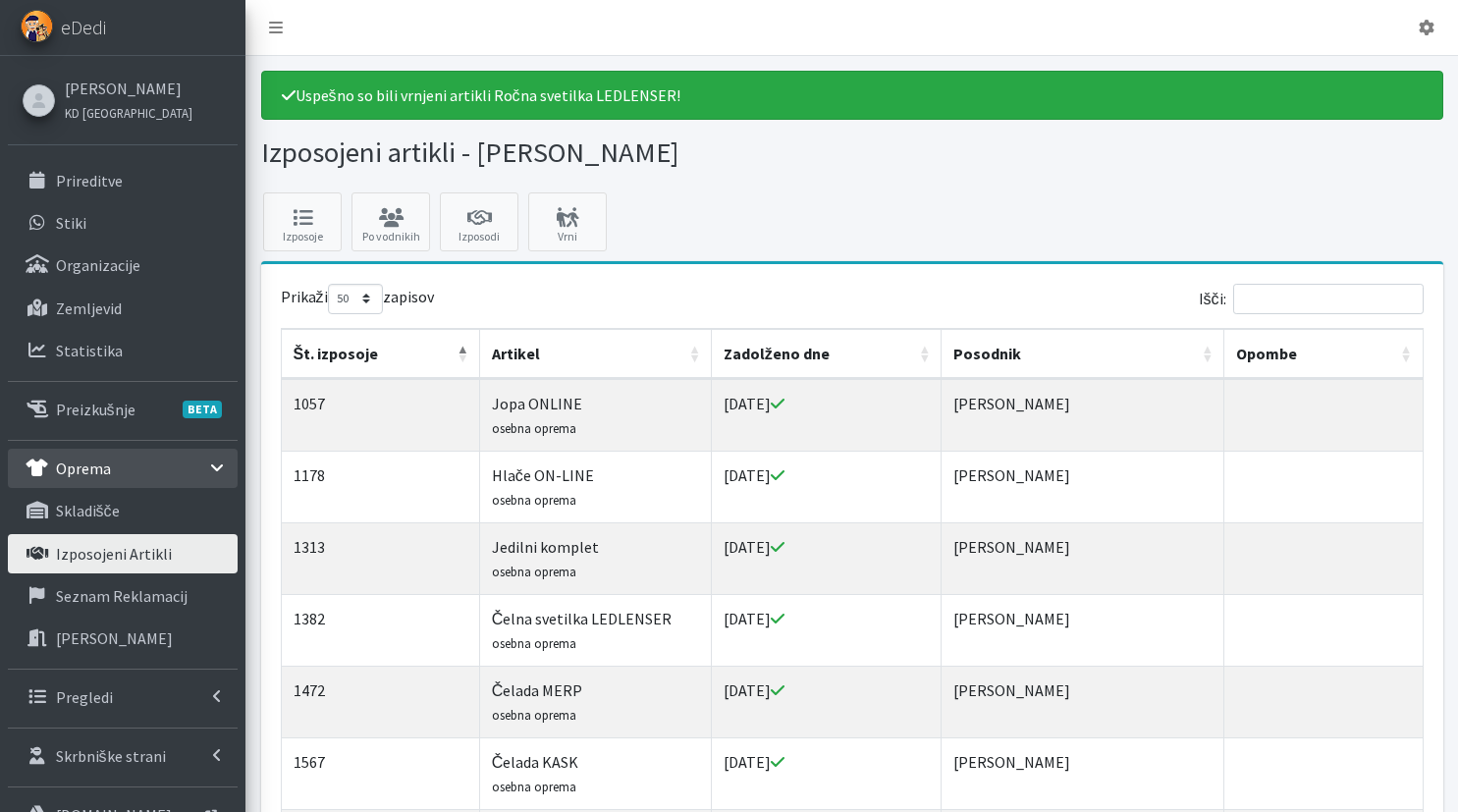 select on "50" 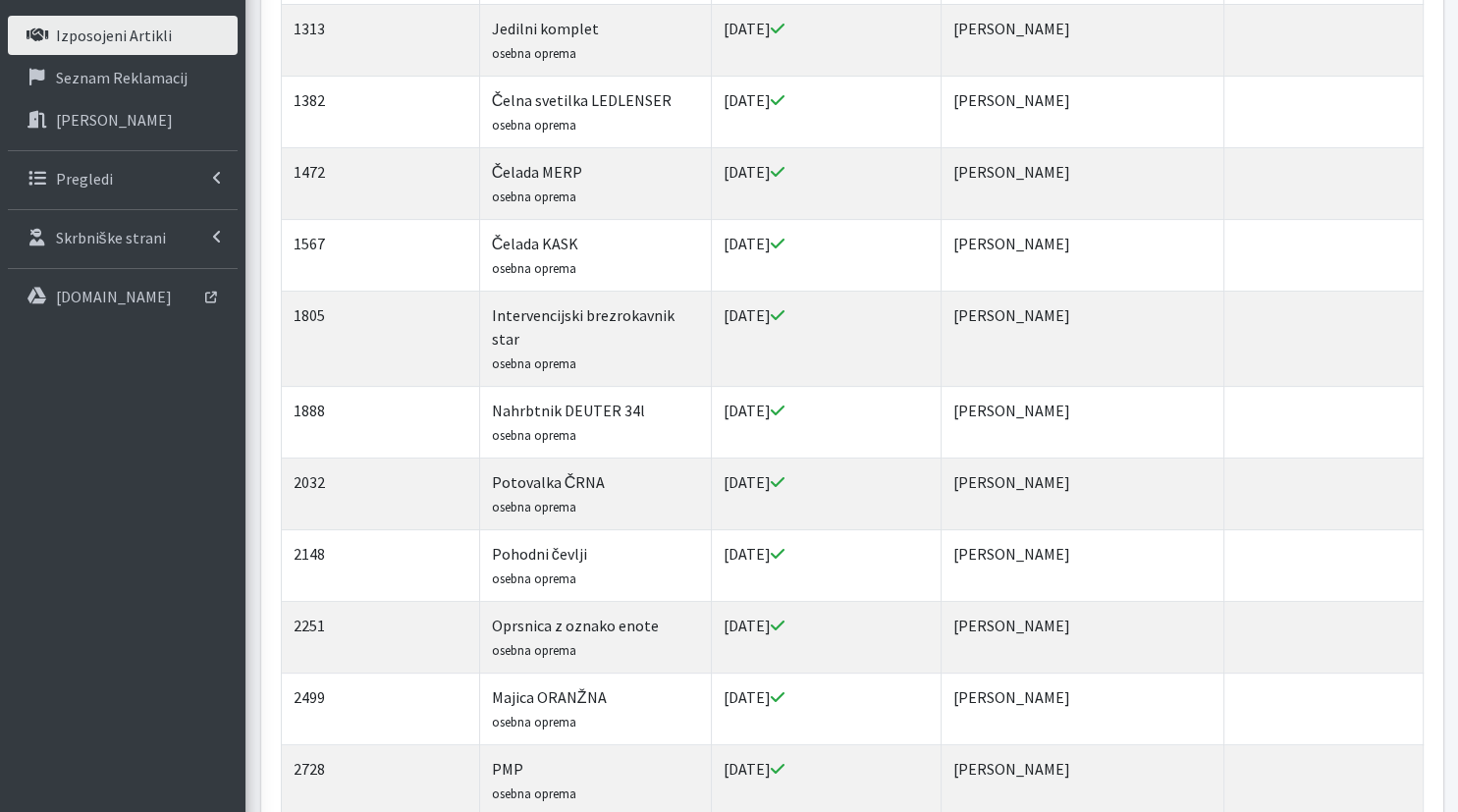 scroll, scrollTop: 775, scrollLeft: 0, axis: vertical 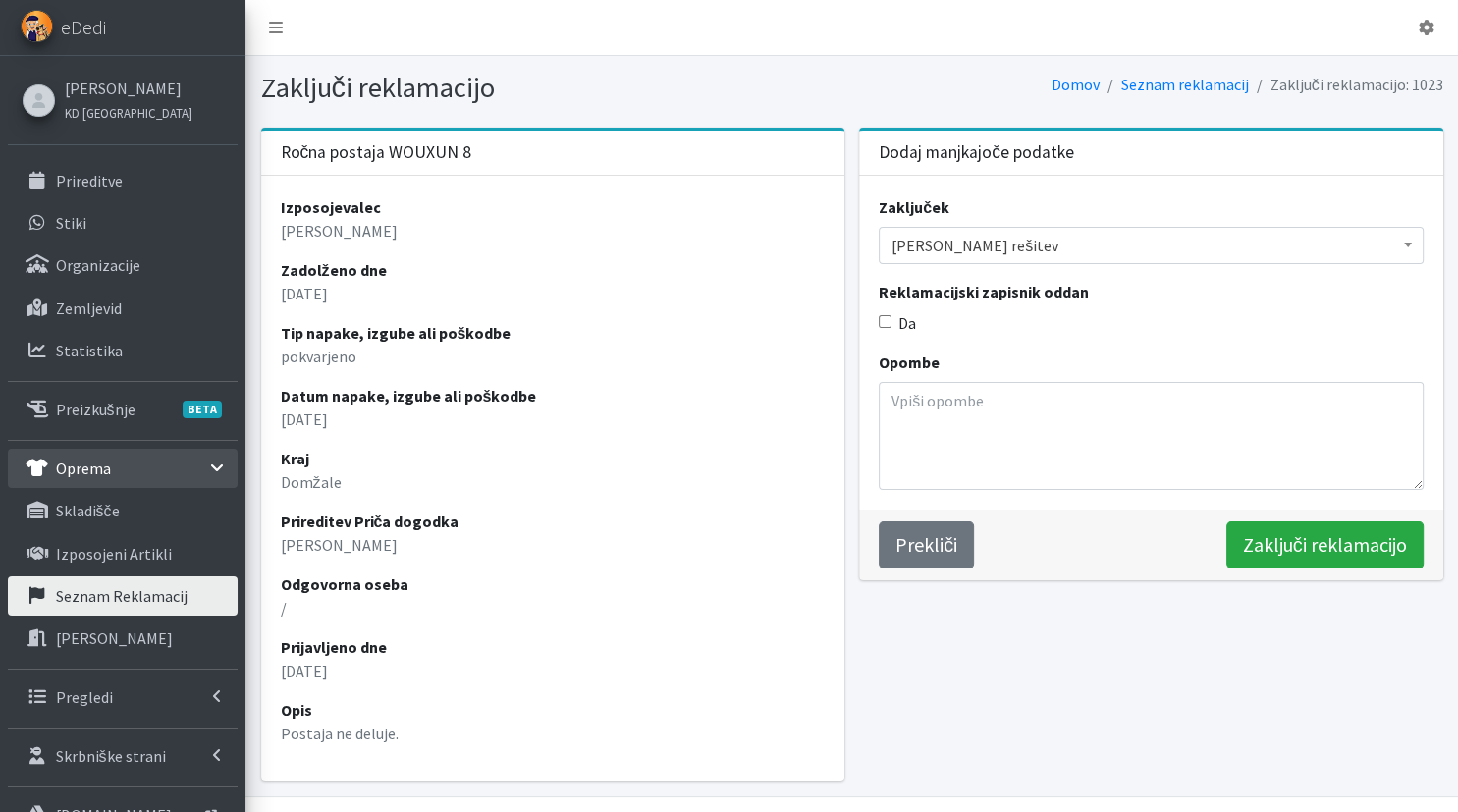 click on "Izberi rešitev" at bounding box center (1151, 245) 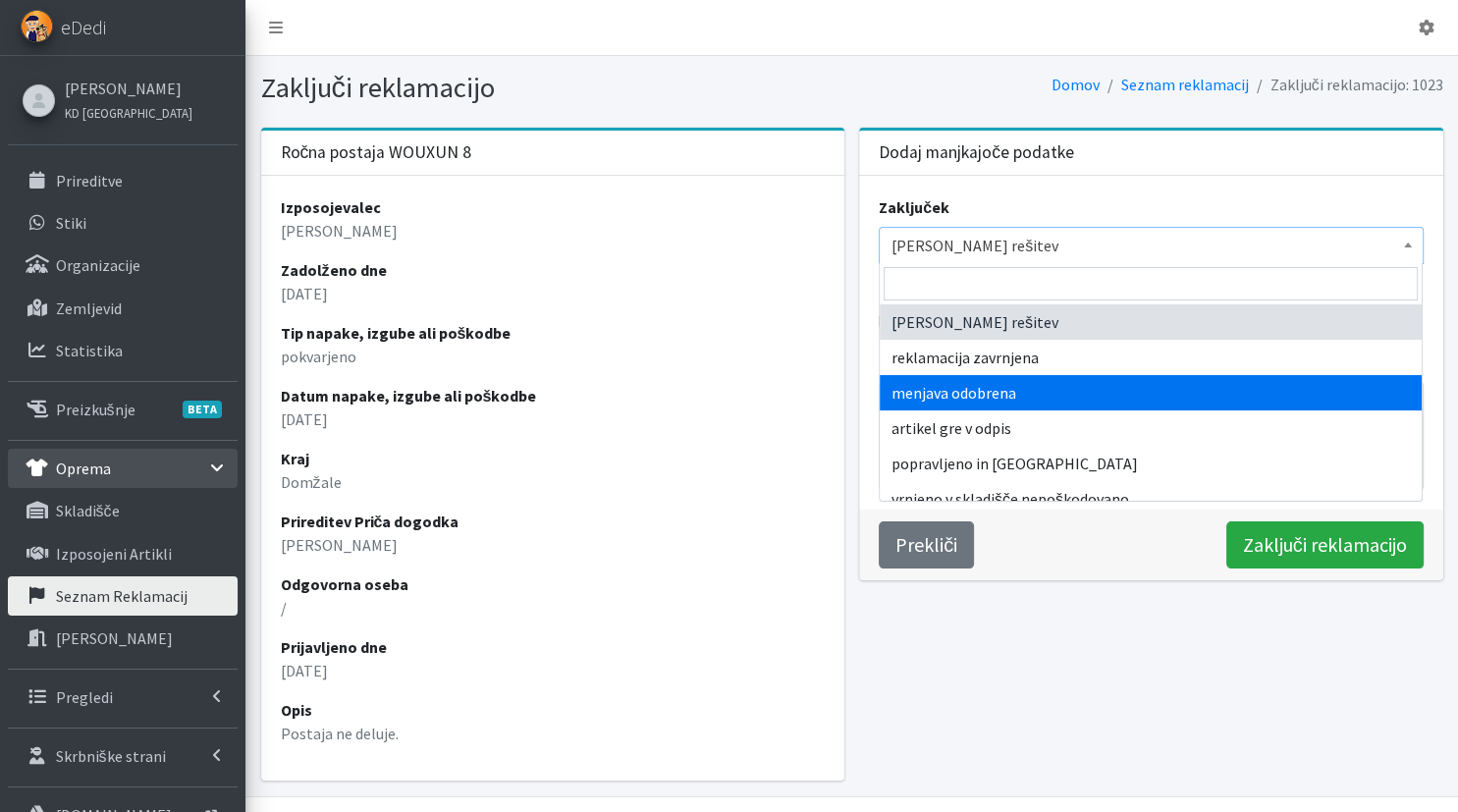 select on "replacement_granted" 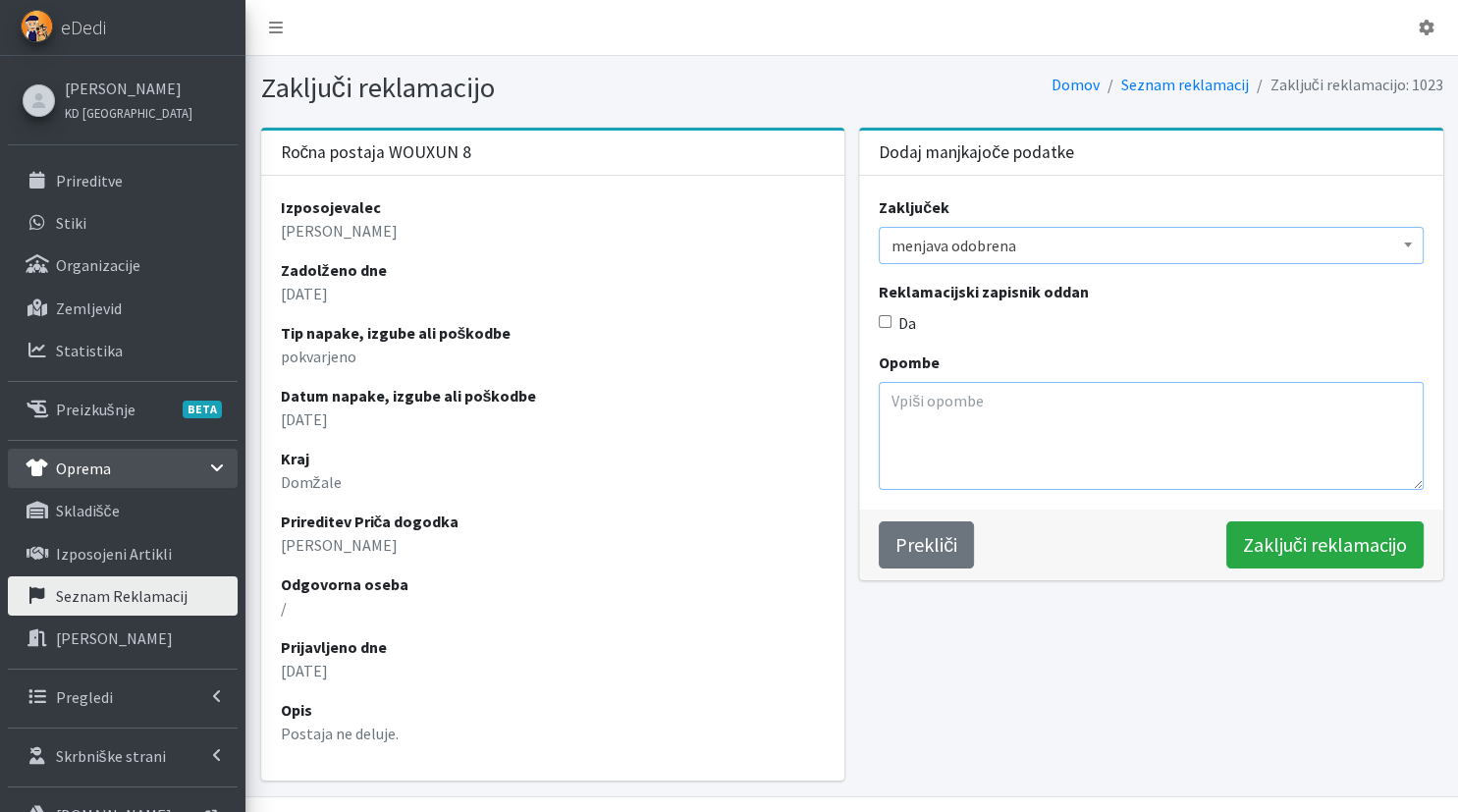 click on "Opombe" at bounding box center [1151, 436] 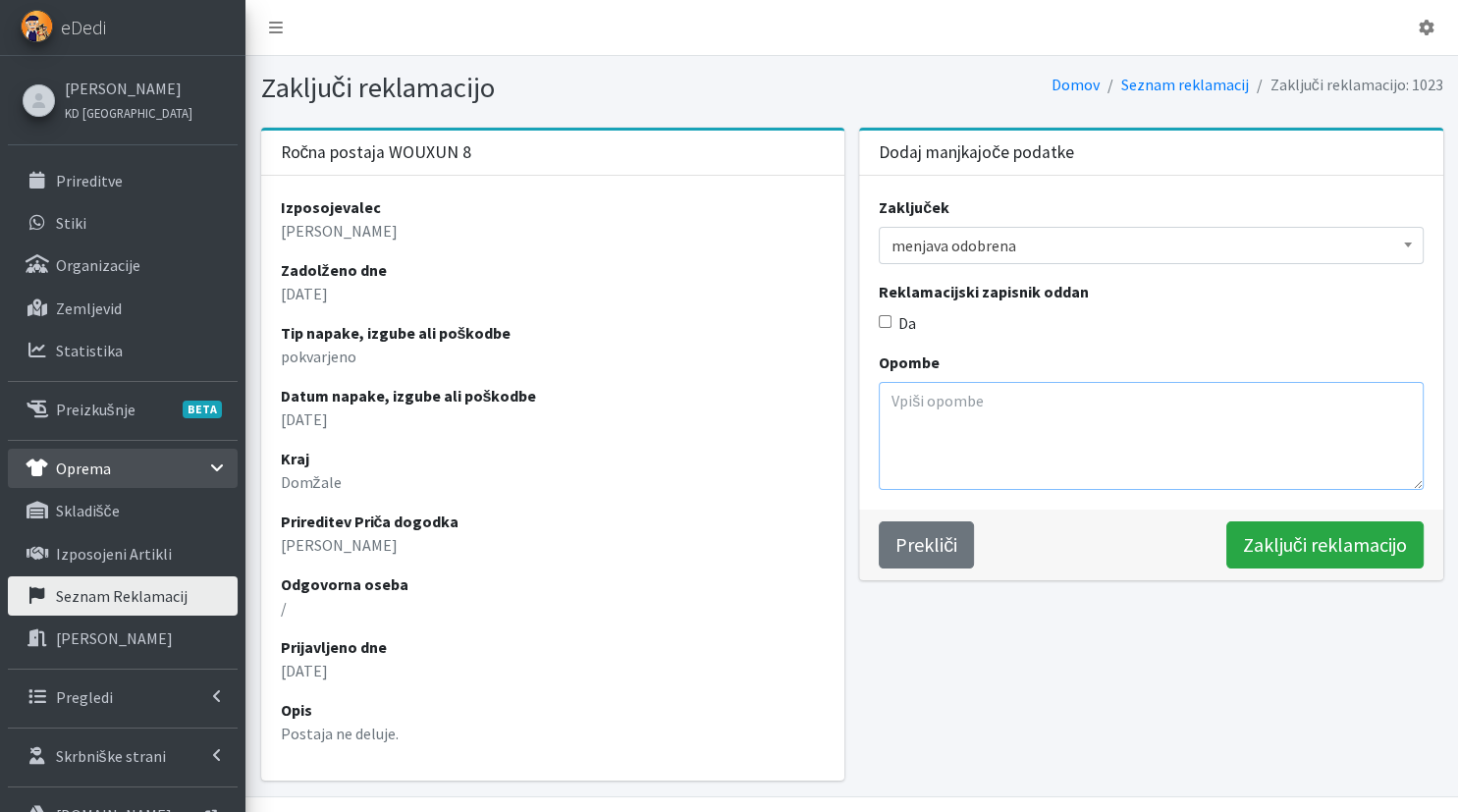 type on "A" 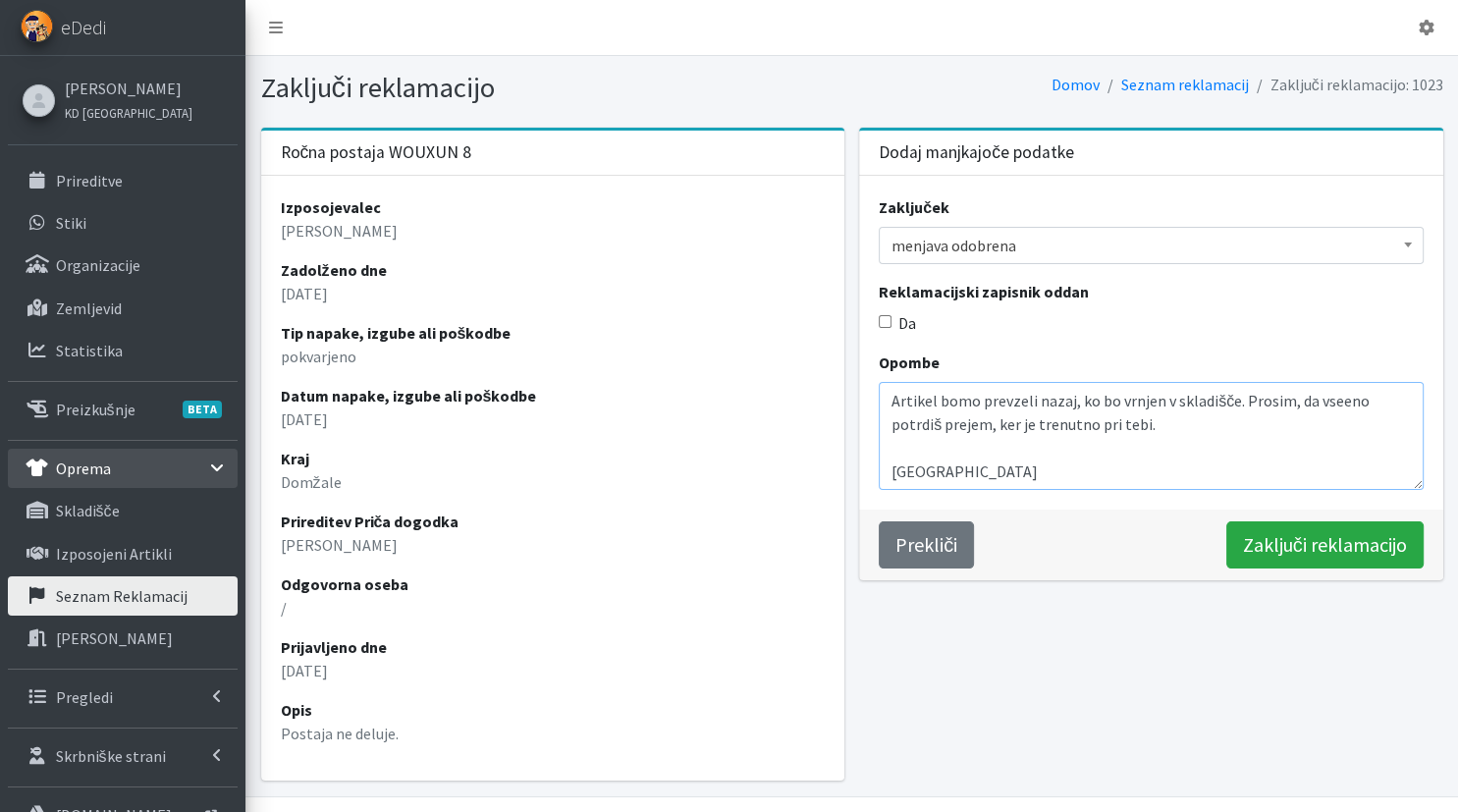 click on "Artikel bomo prevzeli nazaj, ko bo vrnjen v skladišče. Prosim, da vseeno potrdiš prejem, ker je trenutno pri tebi.
Hvala" at bounding box center (1151, 436) 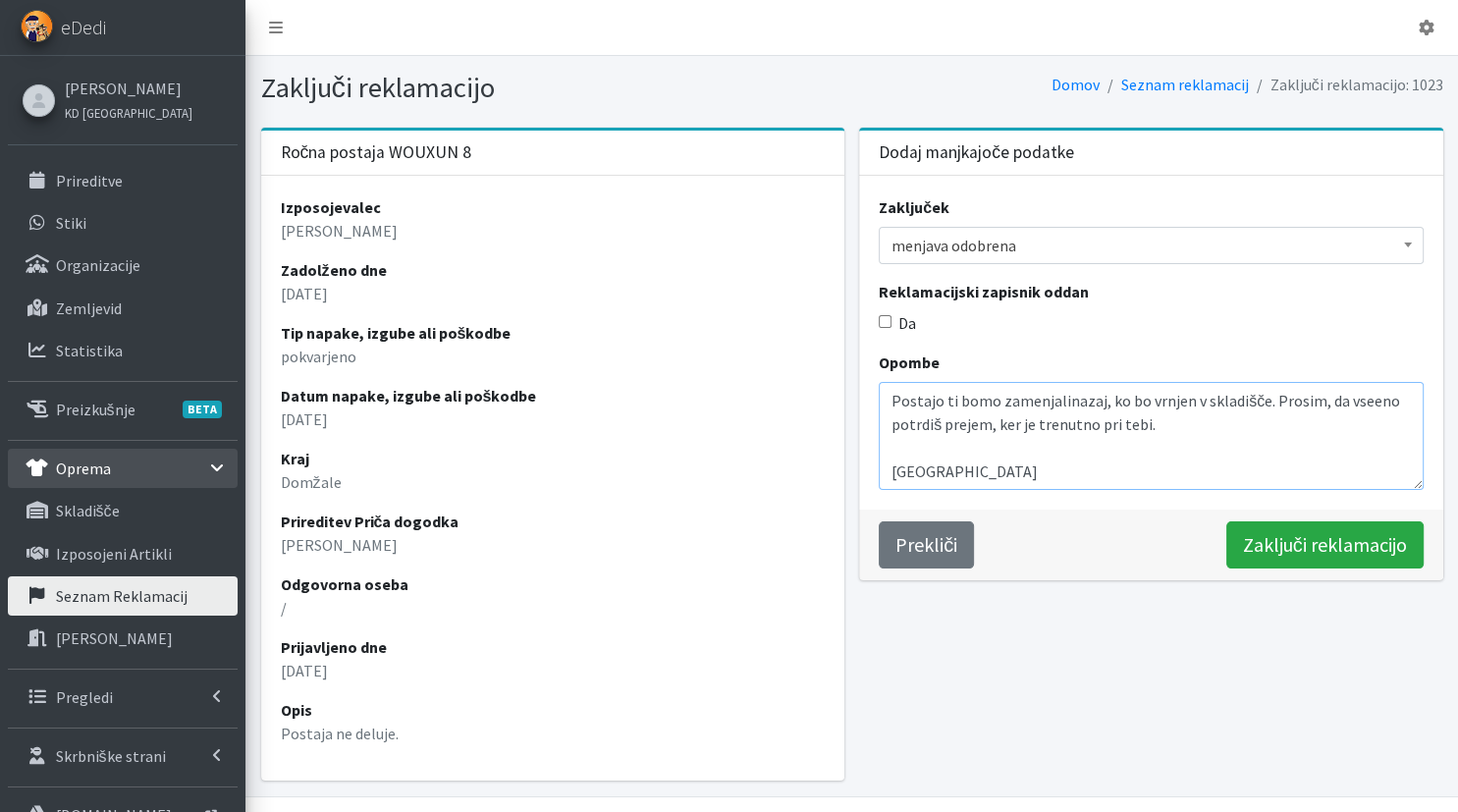 click on "Postajo ti bomo zamenjalinazaj, ko bo vrnjen v skladišče. Prosim, da vseeno potrdiš prejem, ker je trenutno pri tebi.
Hvala" at bounding box center [1151, 436] 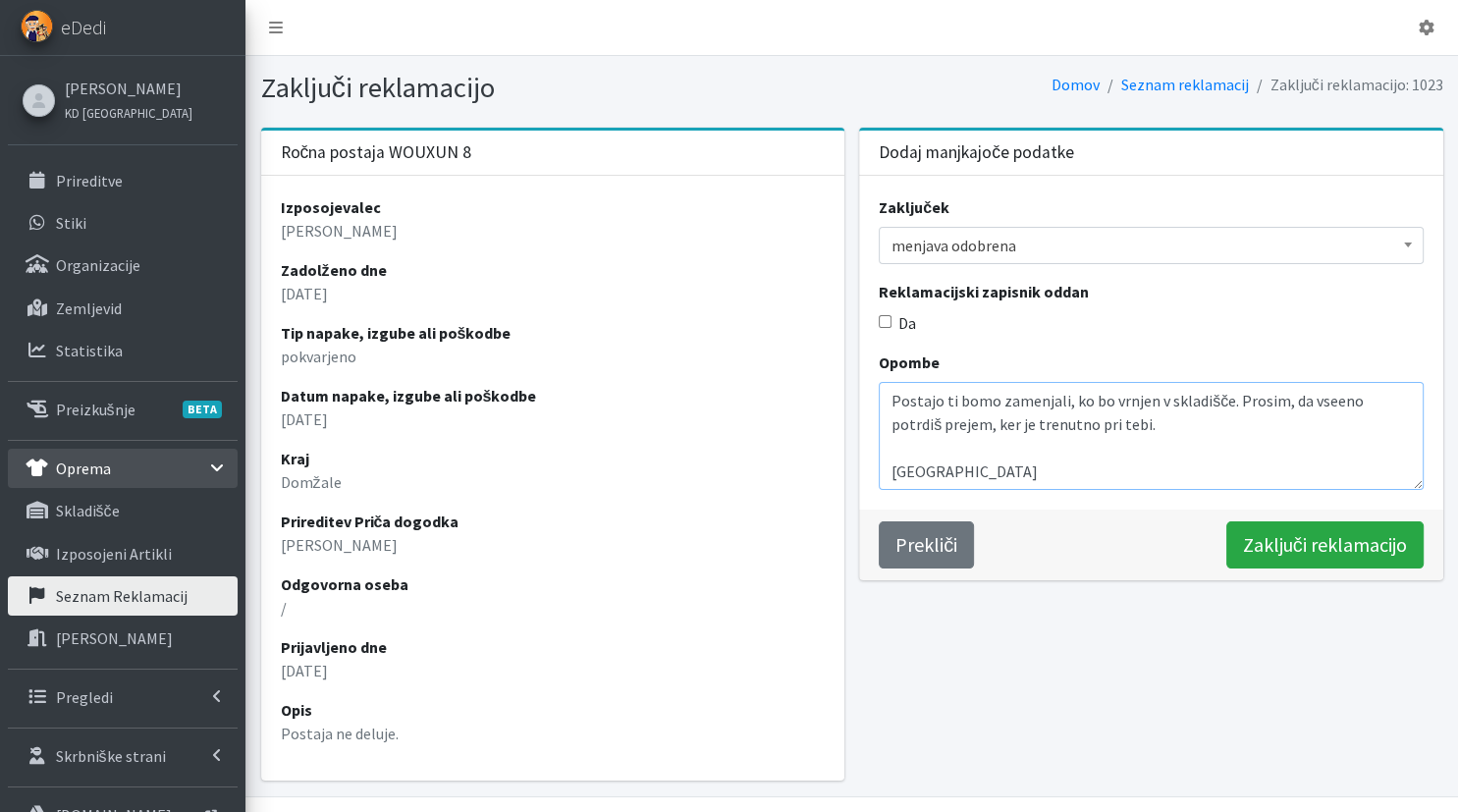 click on "Postajo ti bomo zamenjali, ko bo vrnjen v skladišče. Prosim, da vseeno potrdiš prejem, ker je trenutno pri tebi.
Hvala" at bounding box center [1151, 436] 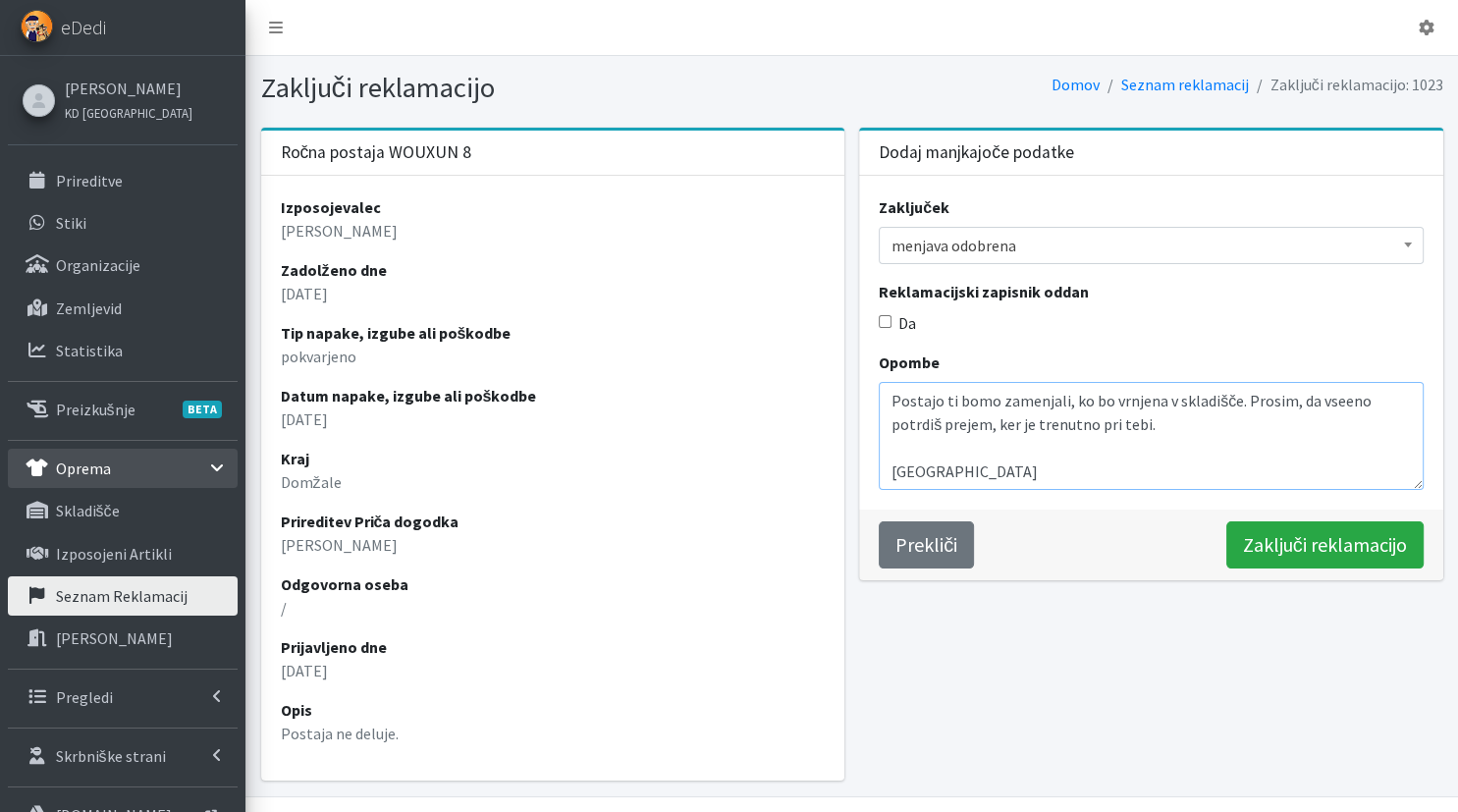 click on "Postajo ti bomo zamenjali, ko bo vrnjena v skladišče. Prosim, da vseeno potrdiš prejem, ker je trenutno pri tebi.
Hvala" at bounding box center (1151, 436) 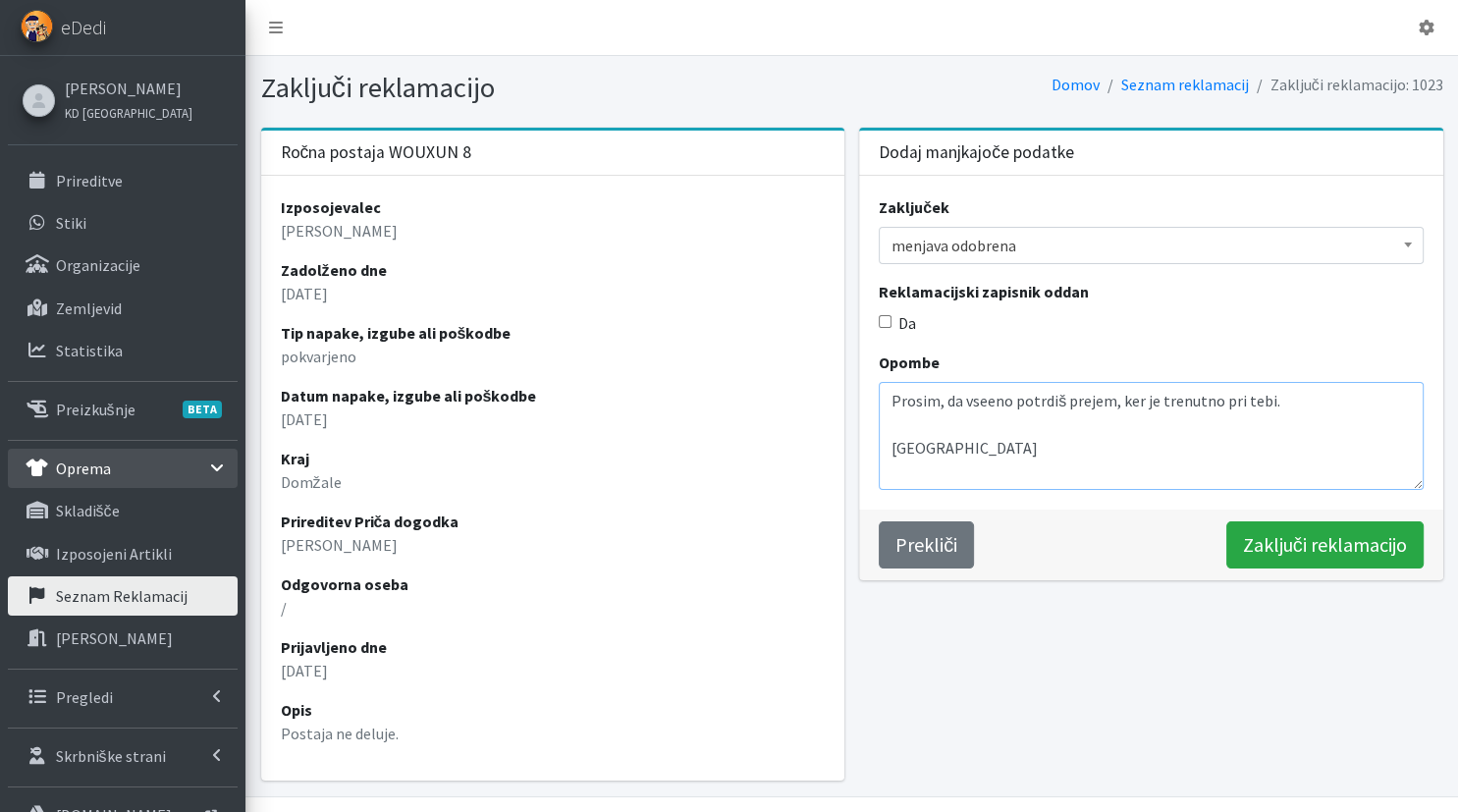 click on "Prosim, da vseeno potrdiš prejem, ker je trenutno pri tebi.
Hvala" at bounding box center (1151, 436) 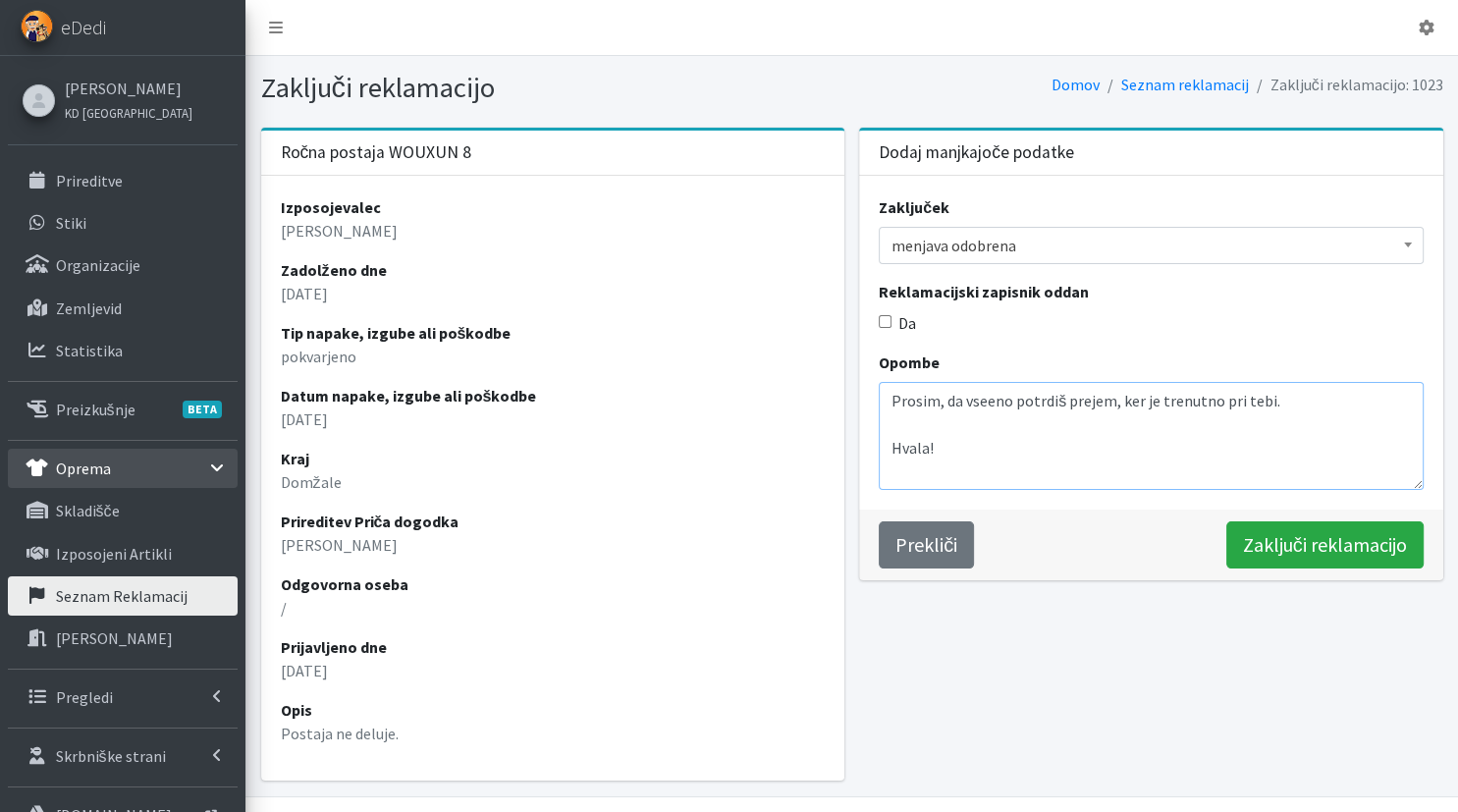 scroll, scrollTop: 18, scrollLeft: 0, axis: vertical 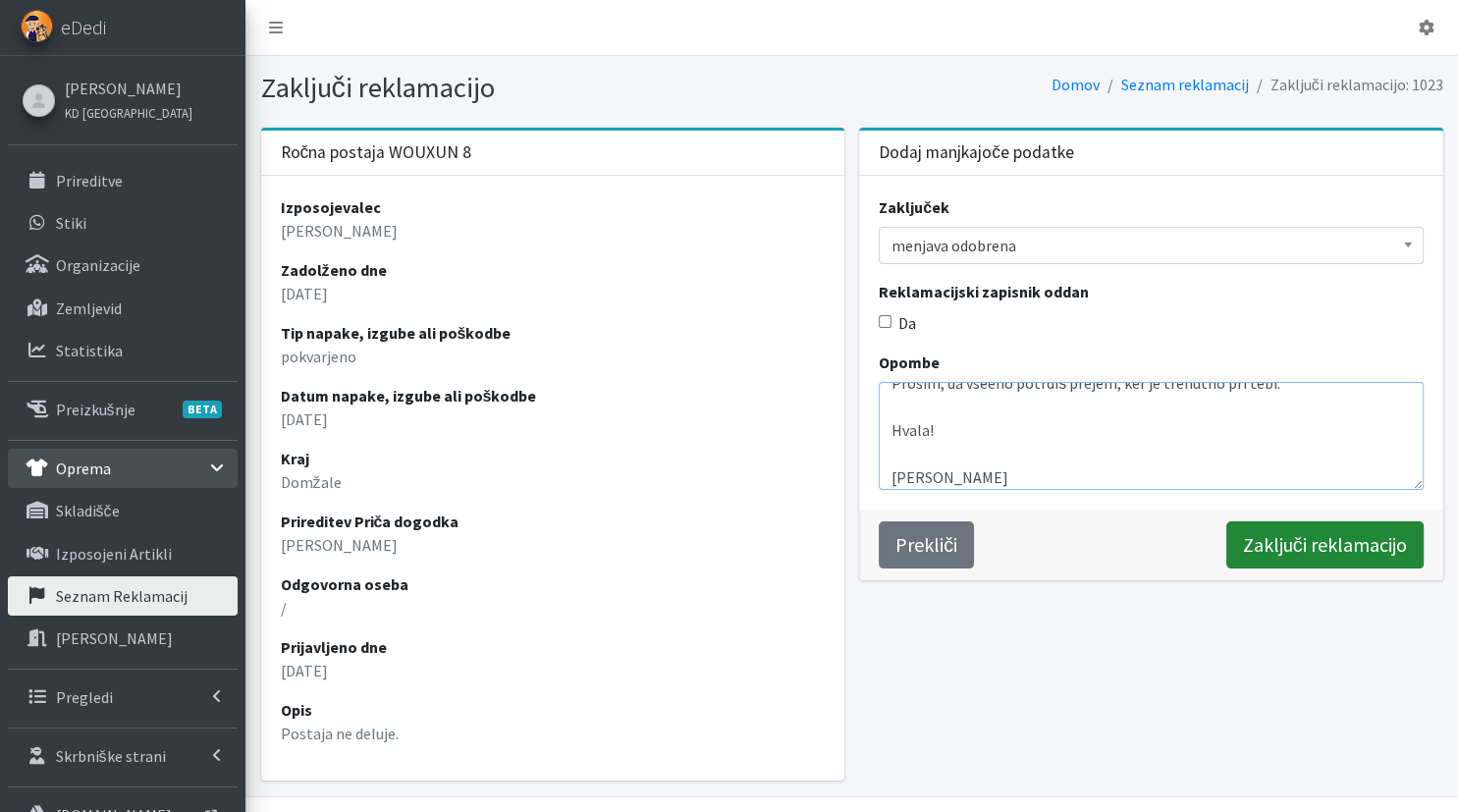 type on "Prosim, da vseeno potrdiš prejem, ker je trenutno pri tebi.
Hvala!
Lp, Monika" 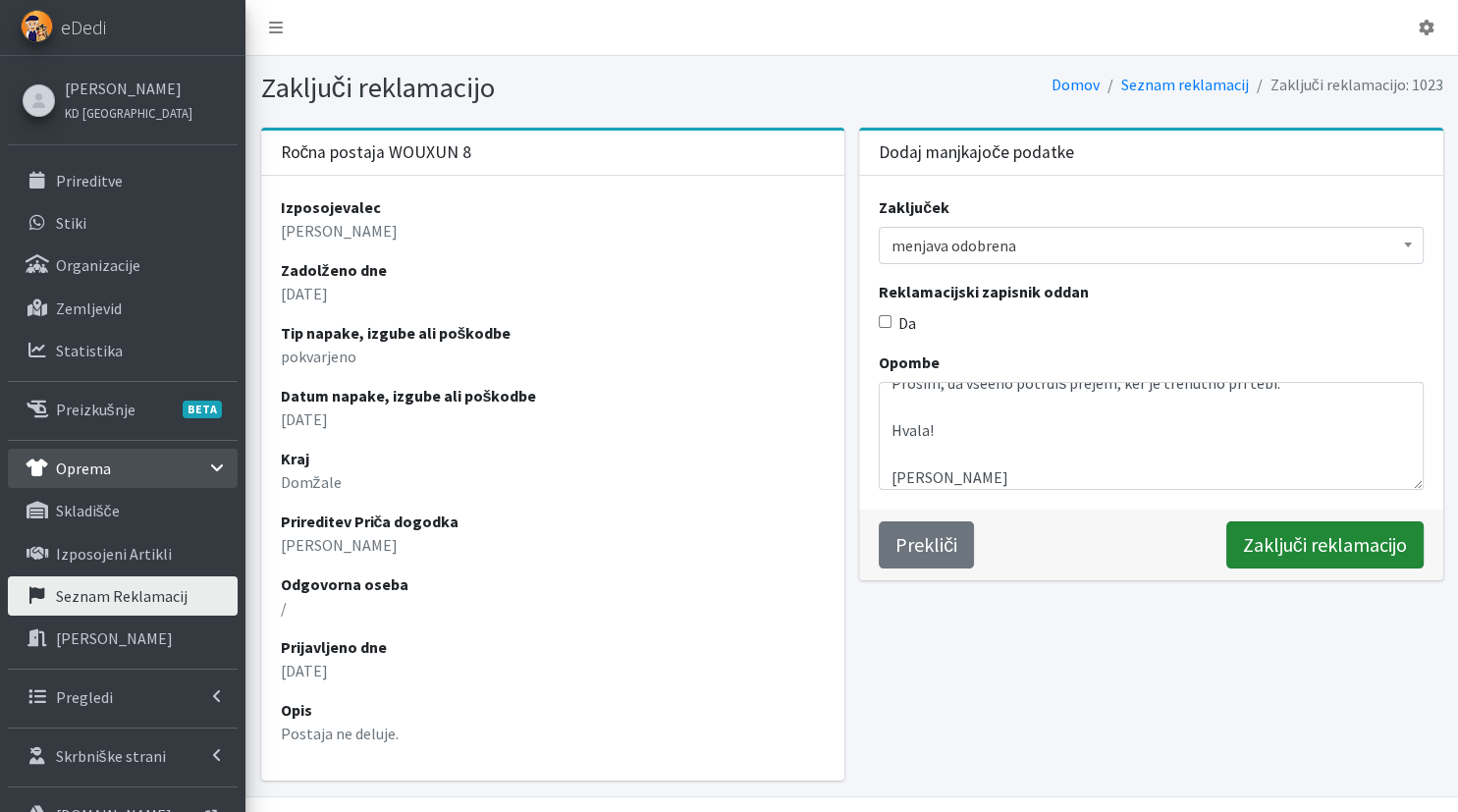 click on "Zaključi reklamacijo" at bounding box center (1324, 545) 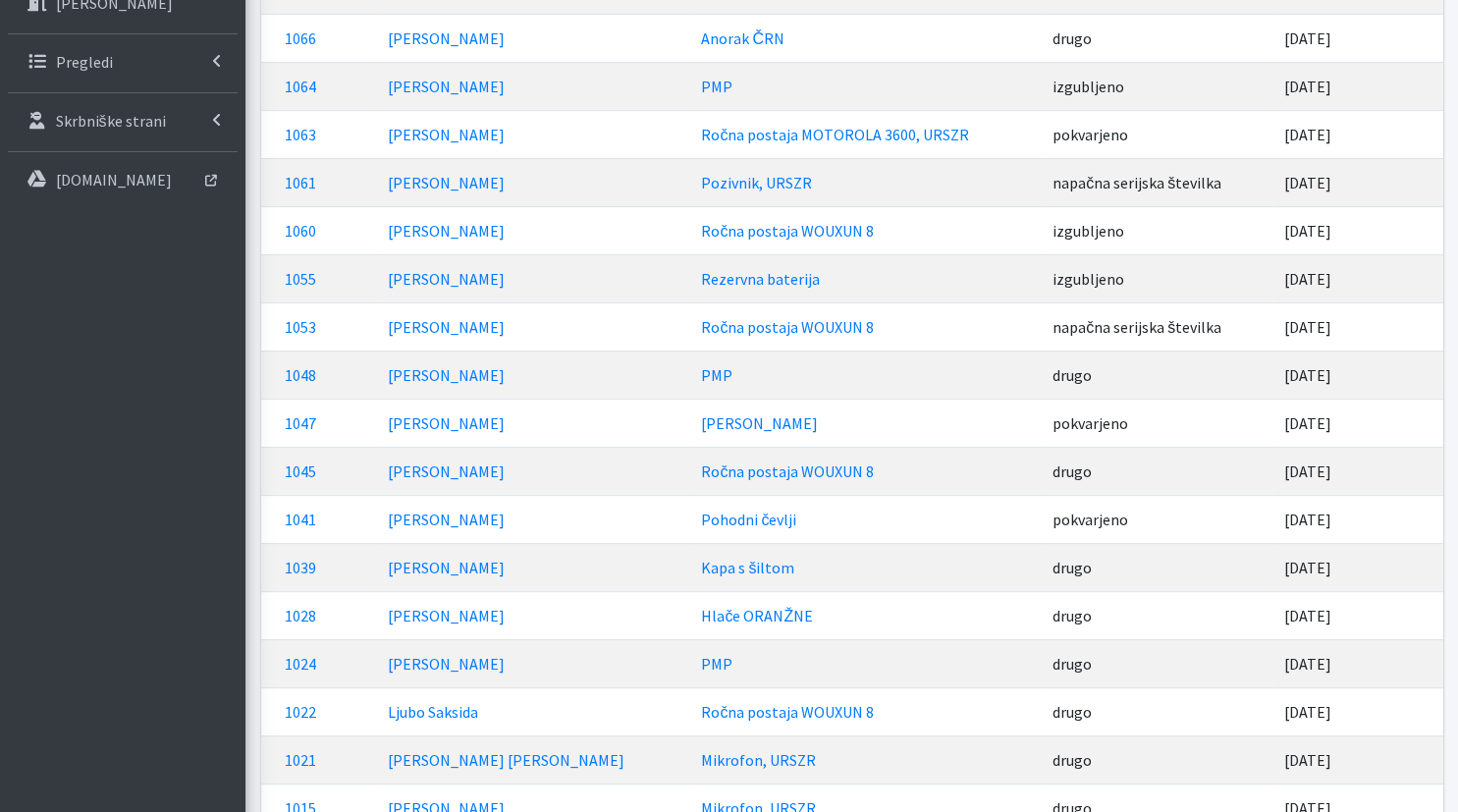 scroll, scrollTop: 608, scrollLeft: 0, axis: vertical 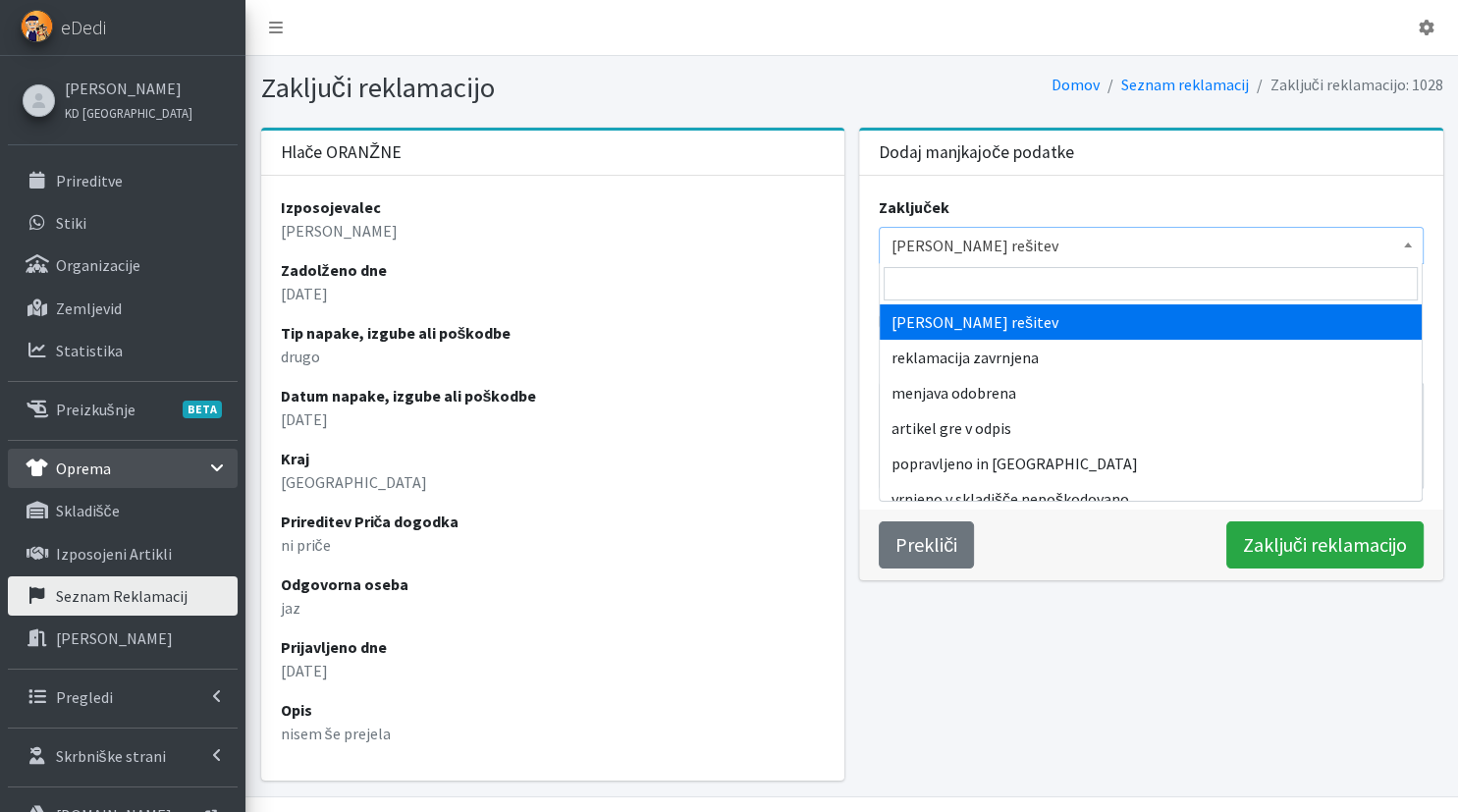 click on "Izberi rešitev" at bounding box center (1151, 245) 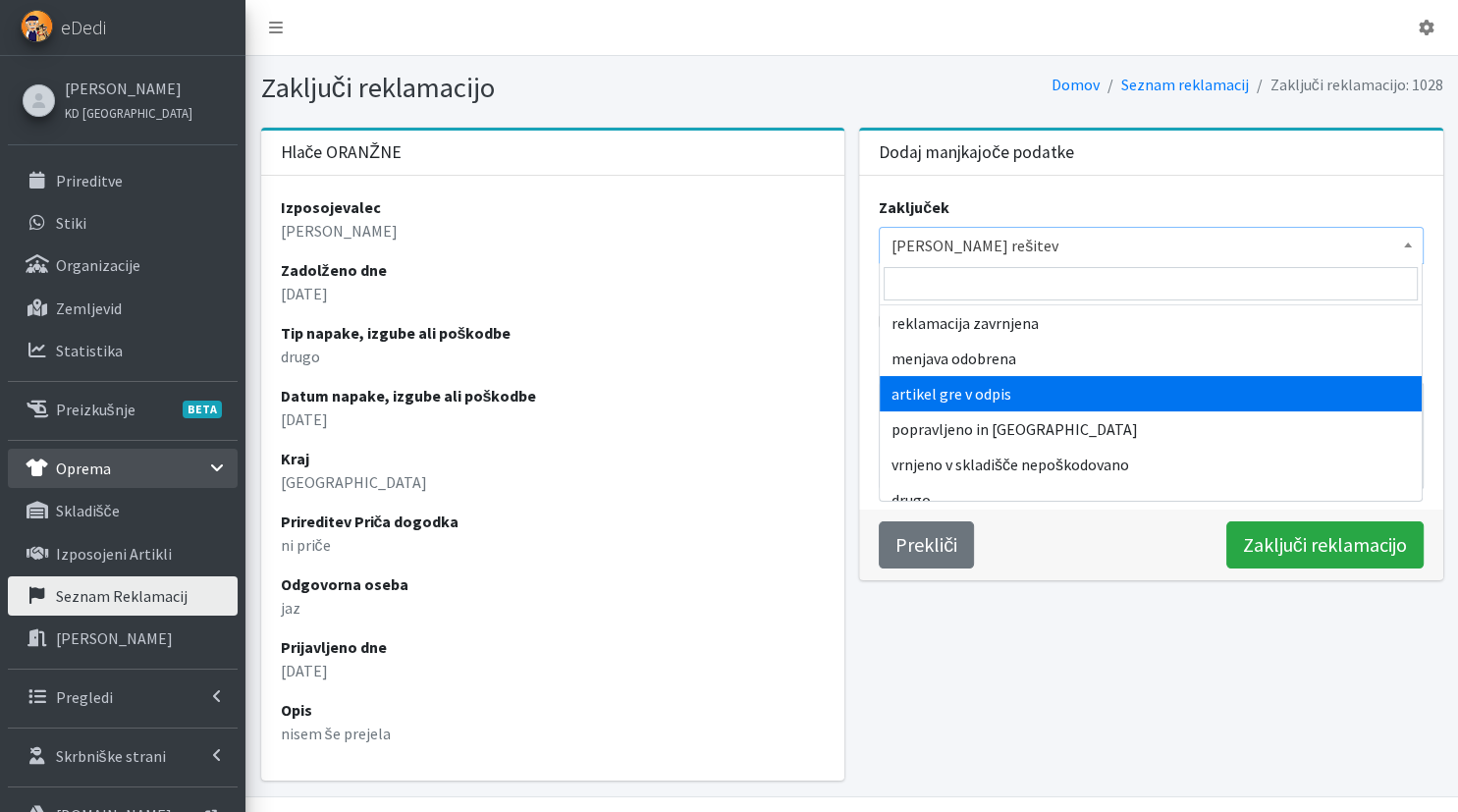 scroll, scrollTop: 51, scrollLeft: 0, axis: vertical 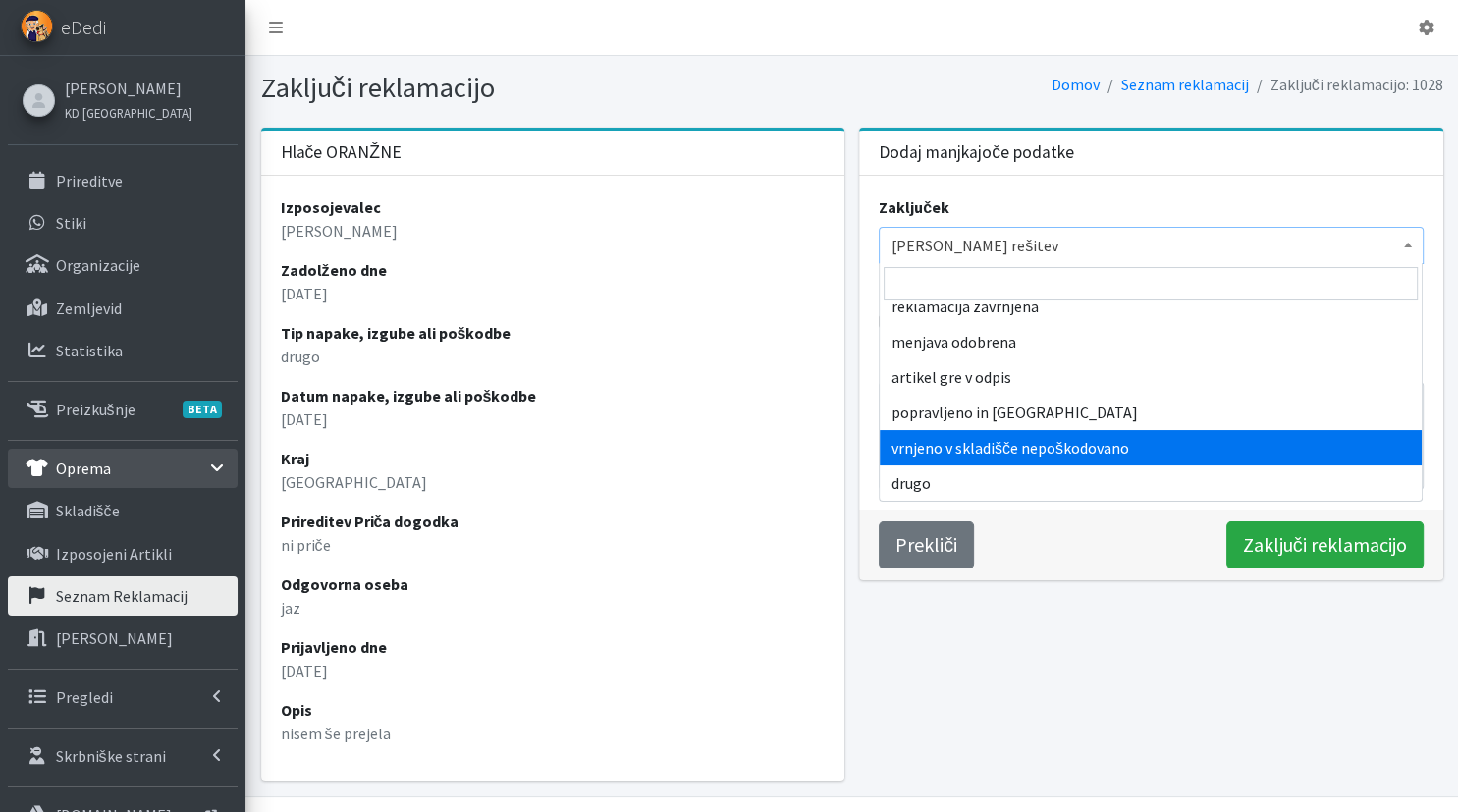 select on "returned" 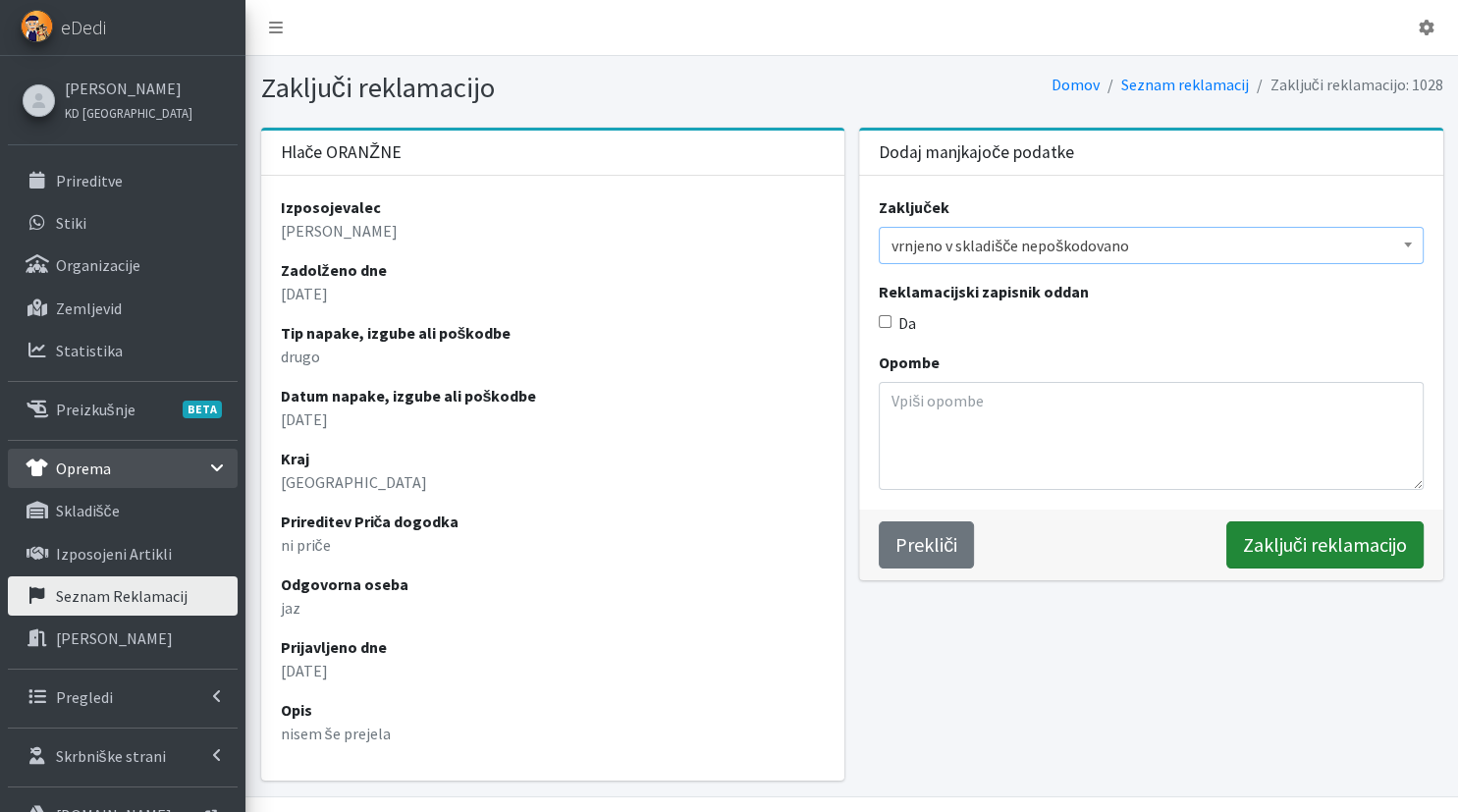 click on "Zaključi reklamacijo" at bounding box center (1324, 545) 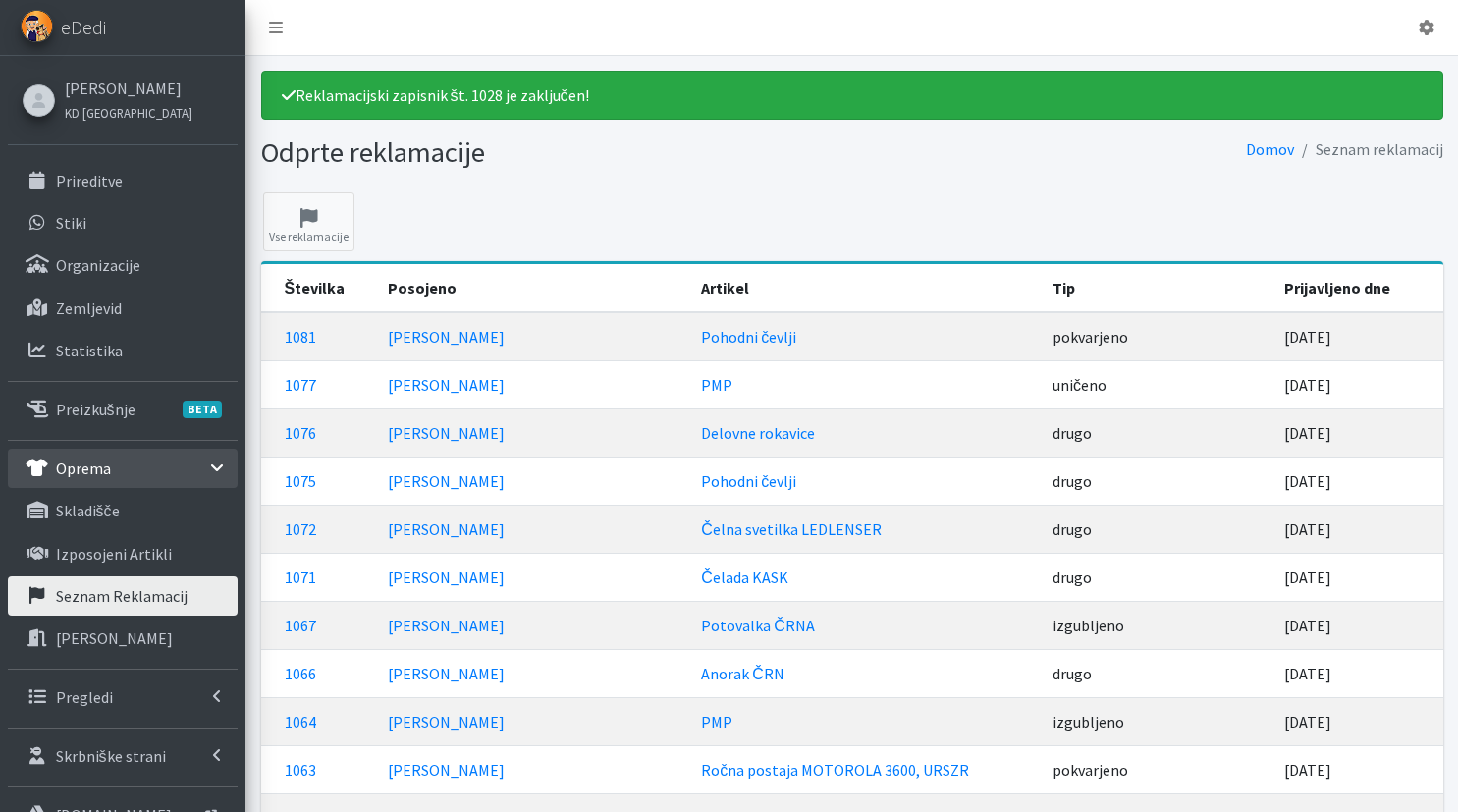 scroll, scrollTop: 0, scrollLeft: 0, axis: both 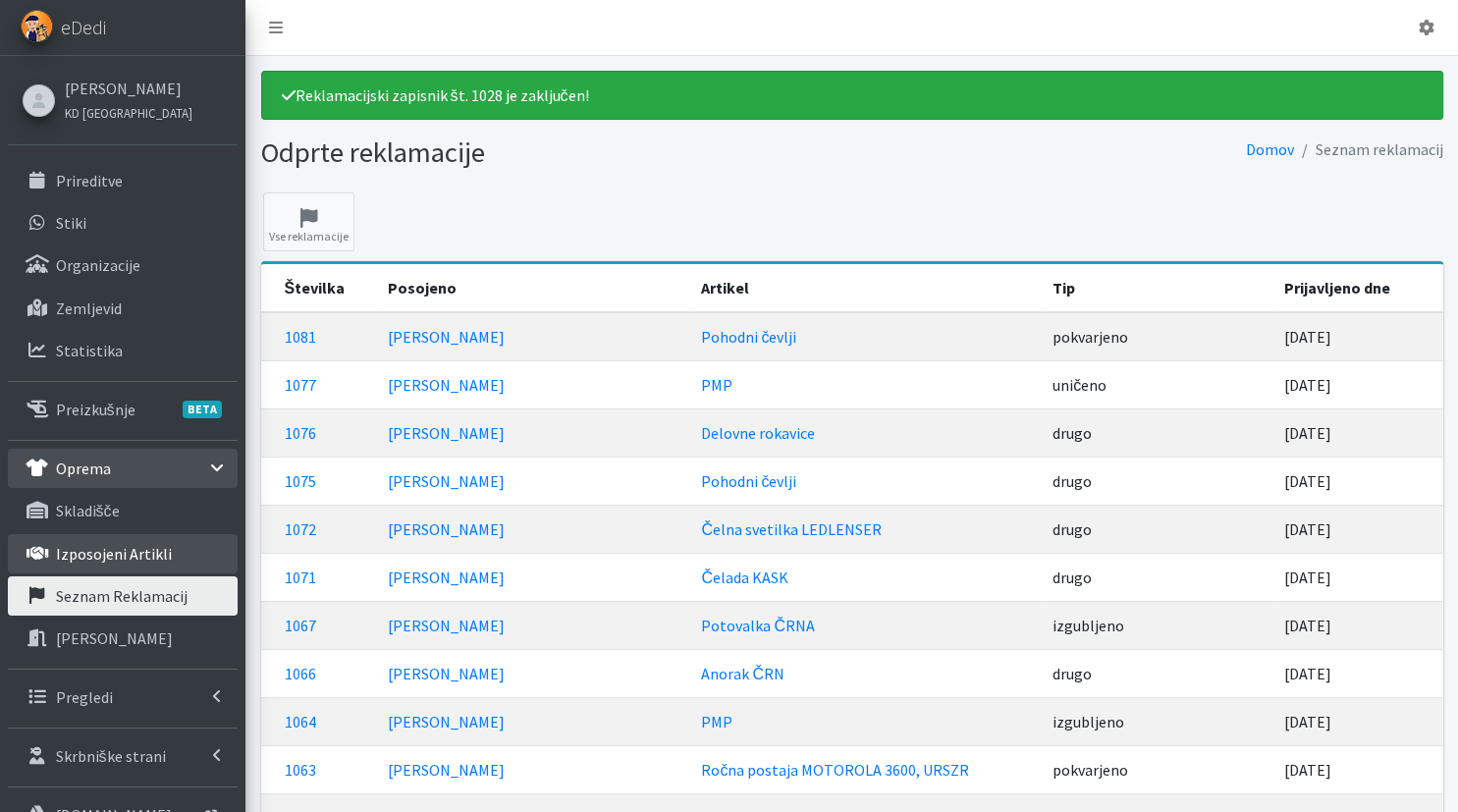 click on "Izposojeni artikli" at bounding box center (114, 554) 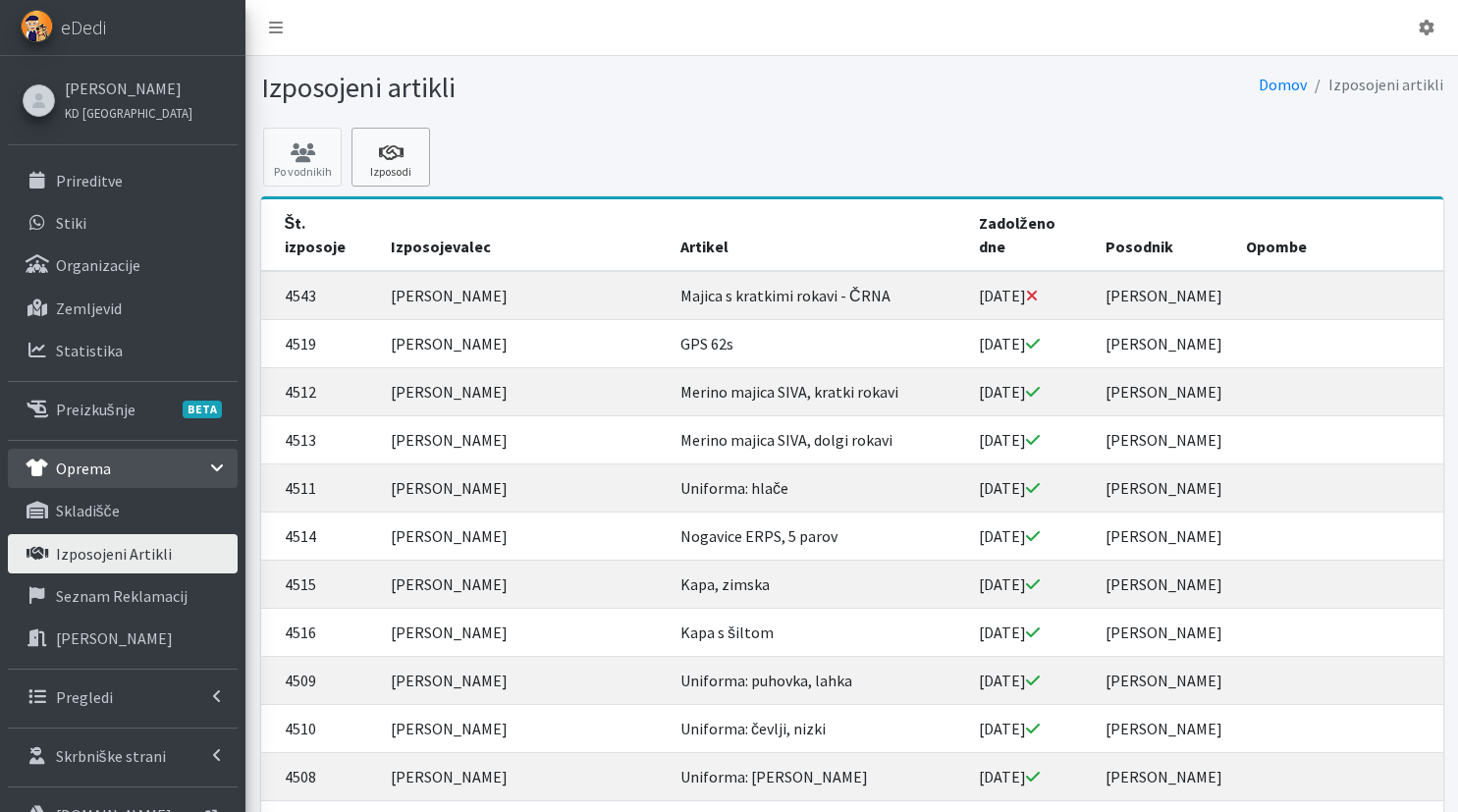 scroll, scrollTop: 0, scrollLeft: 0, axis: both 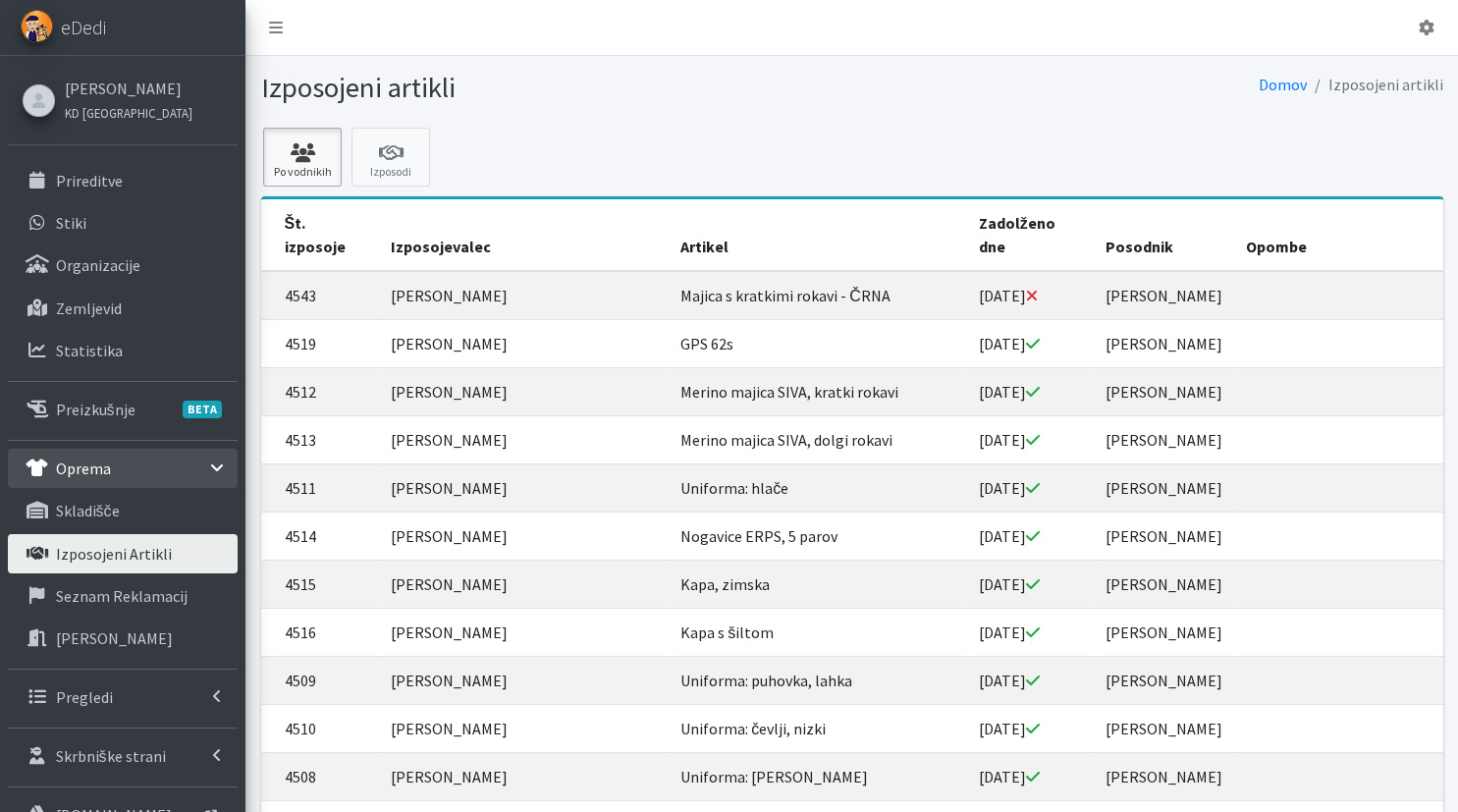click on "Po vodnikih" at bounding box center [302, 157] 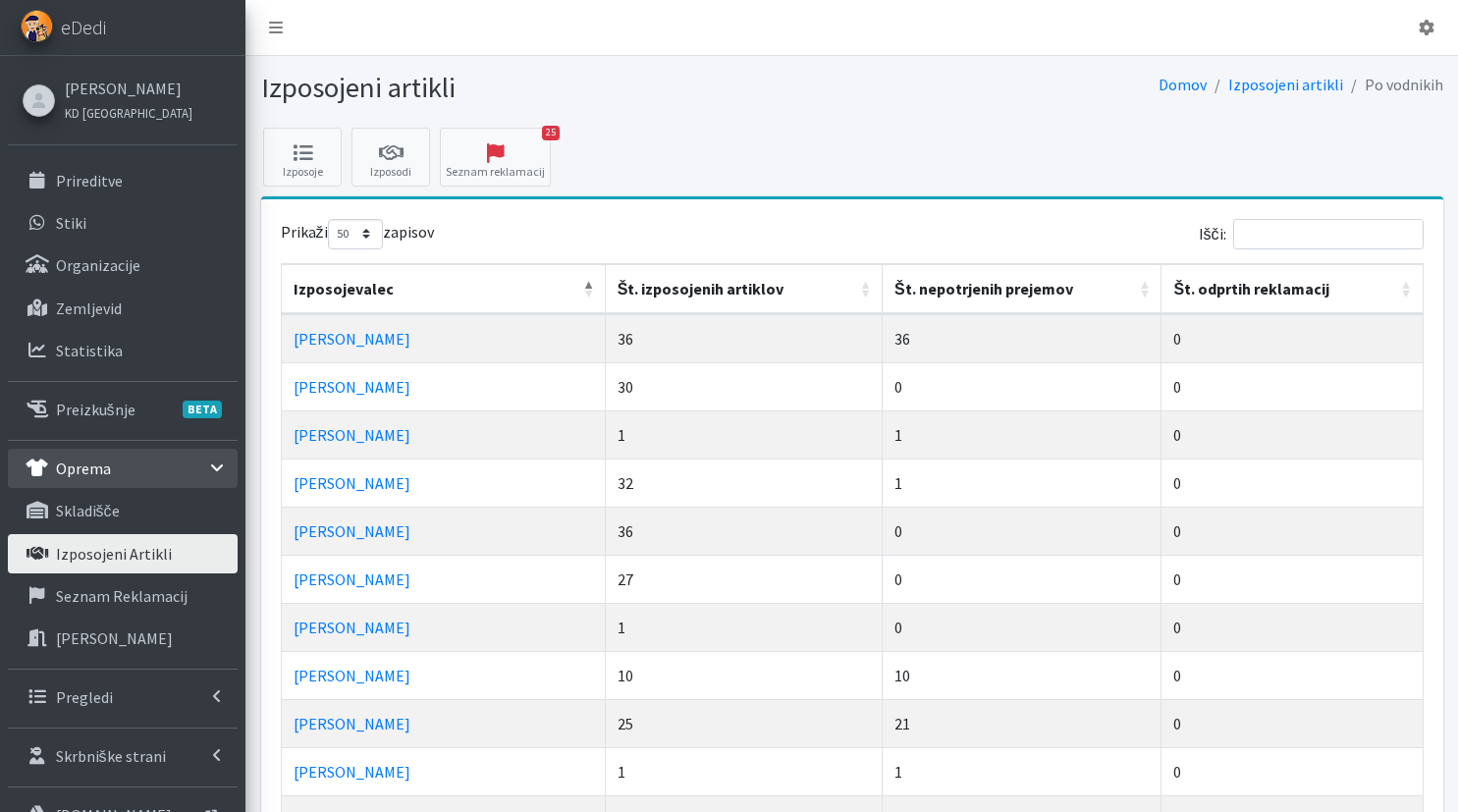 select on "50" 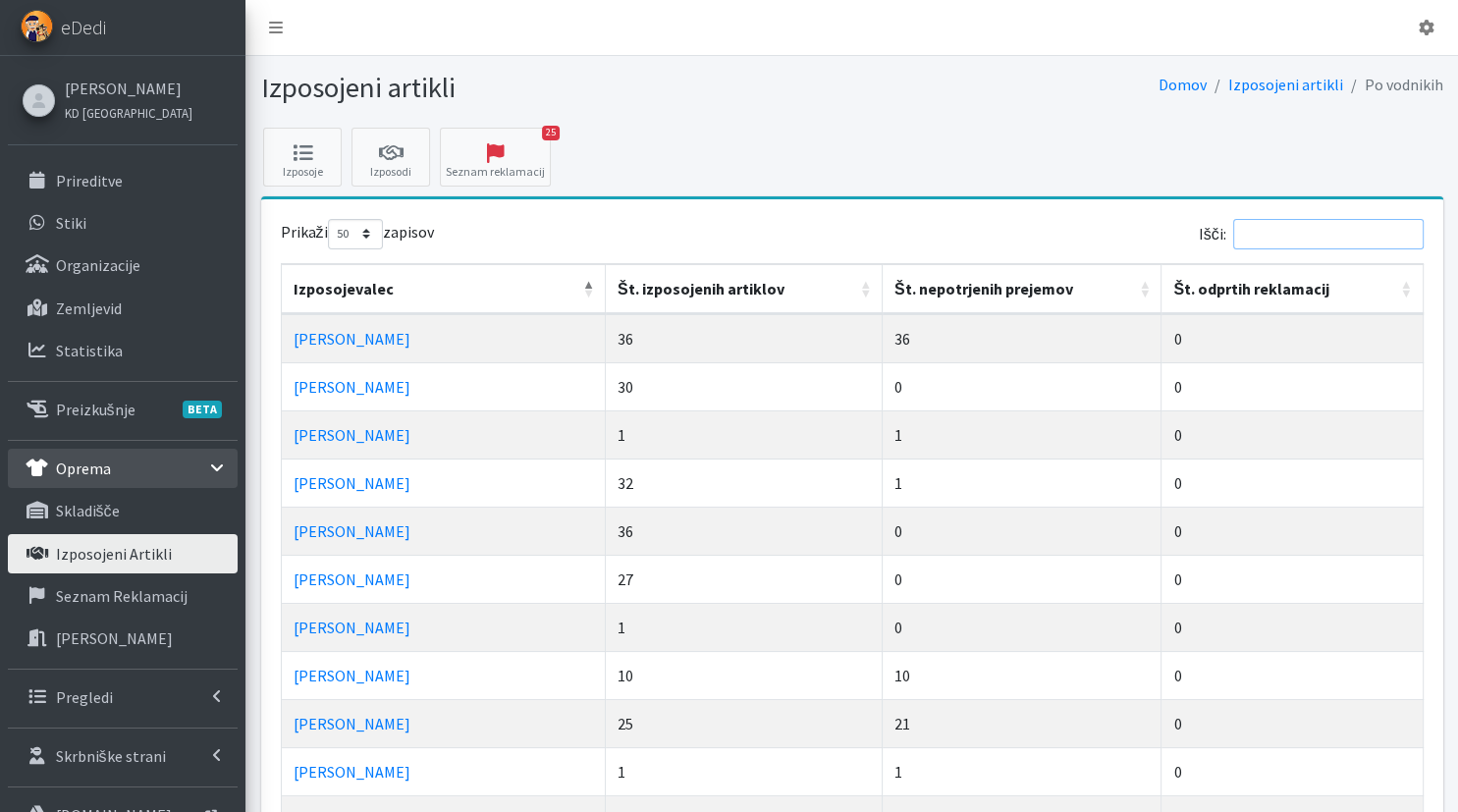 click on "Išči:" at bounding box center [1328, 234] 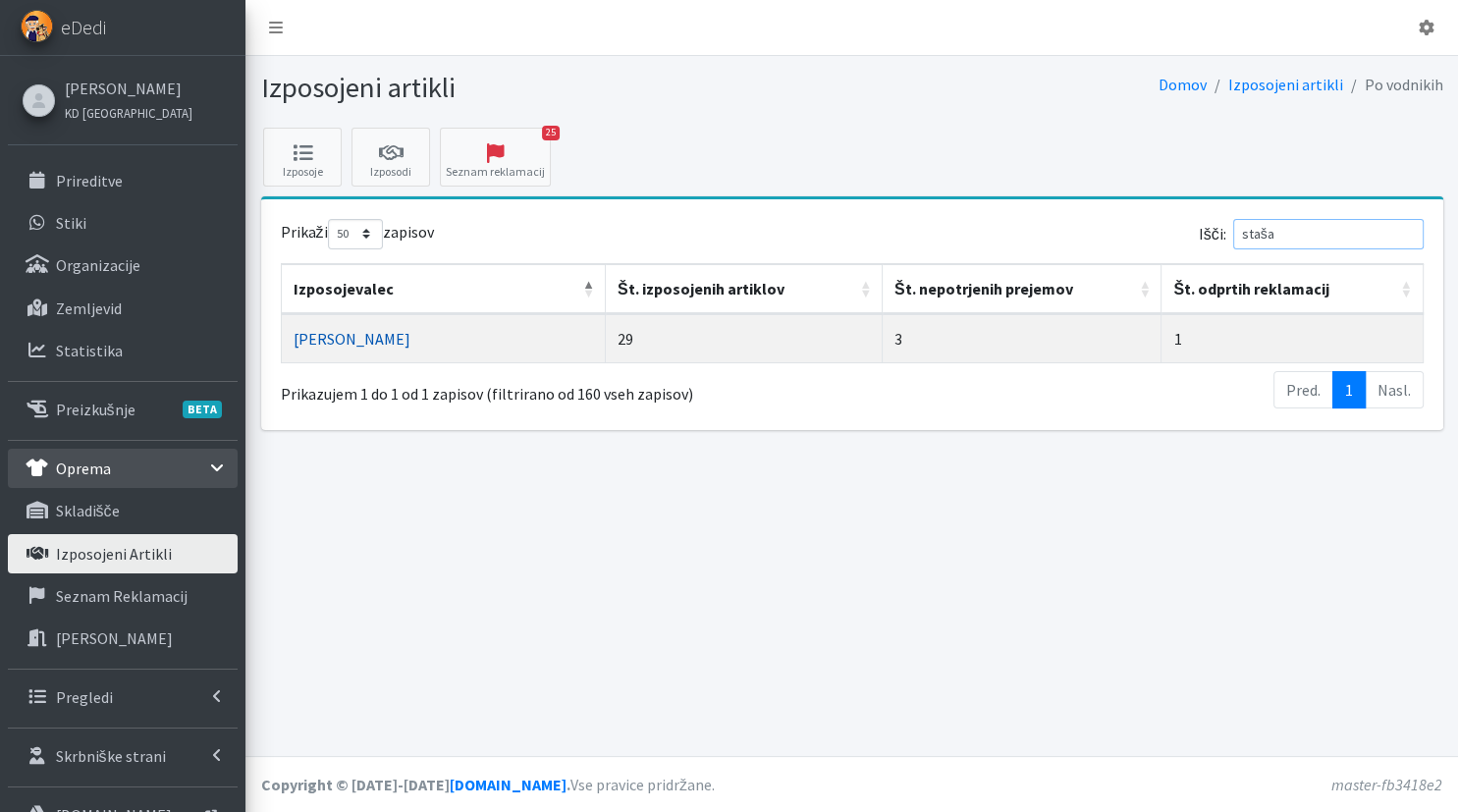 type on "staša" 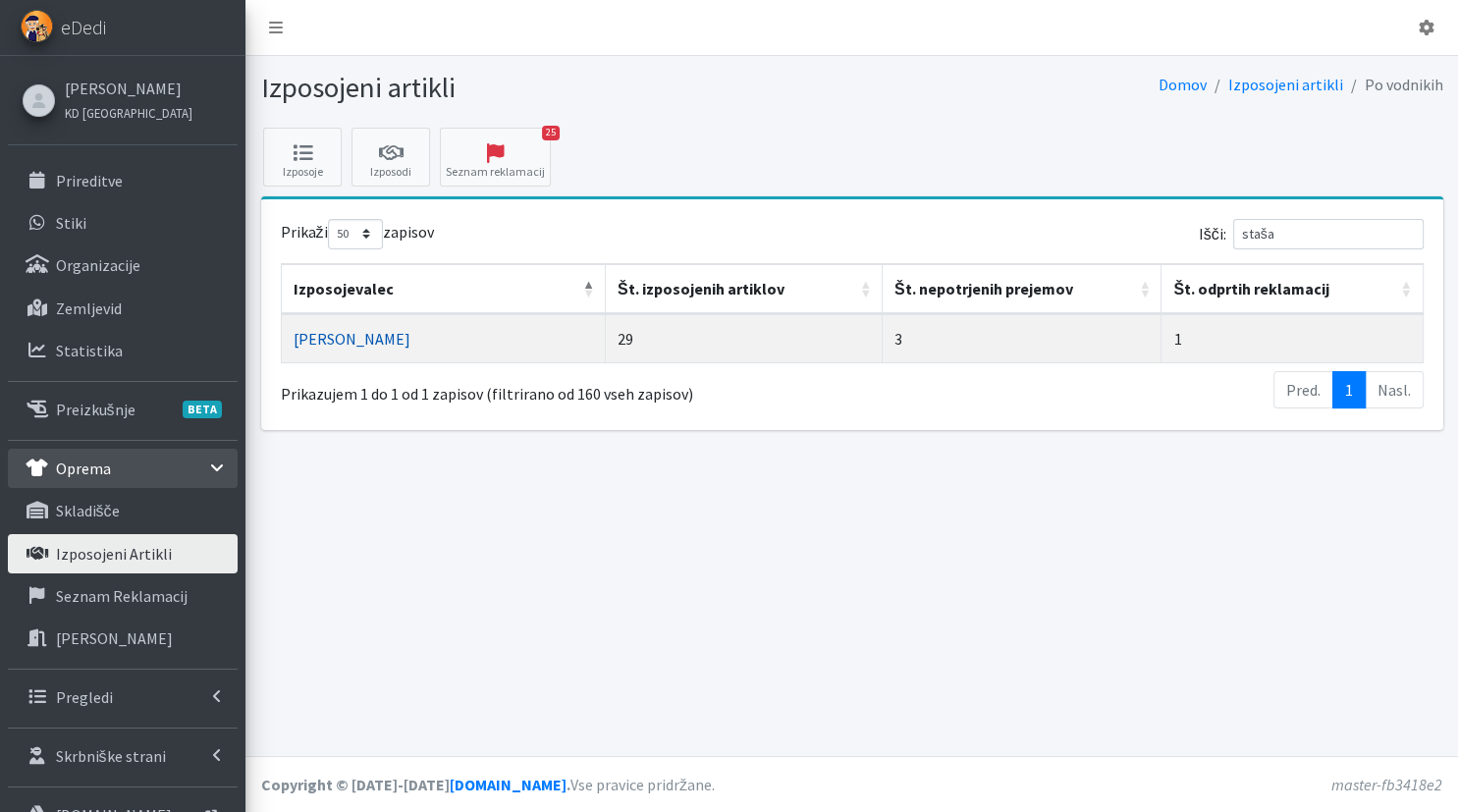 click on "[PERSON_NAME]" at bounding box center [351, 339] 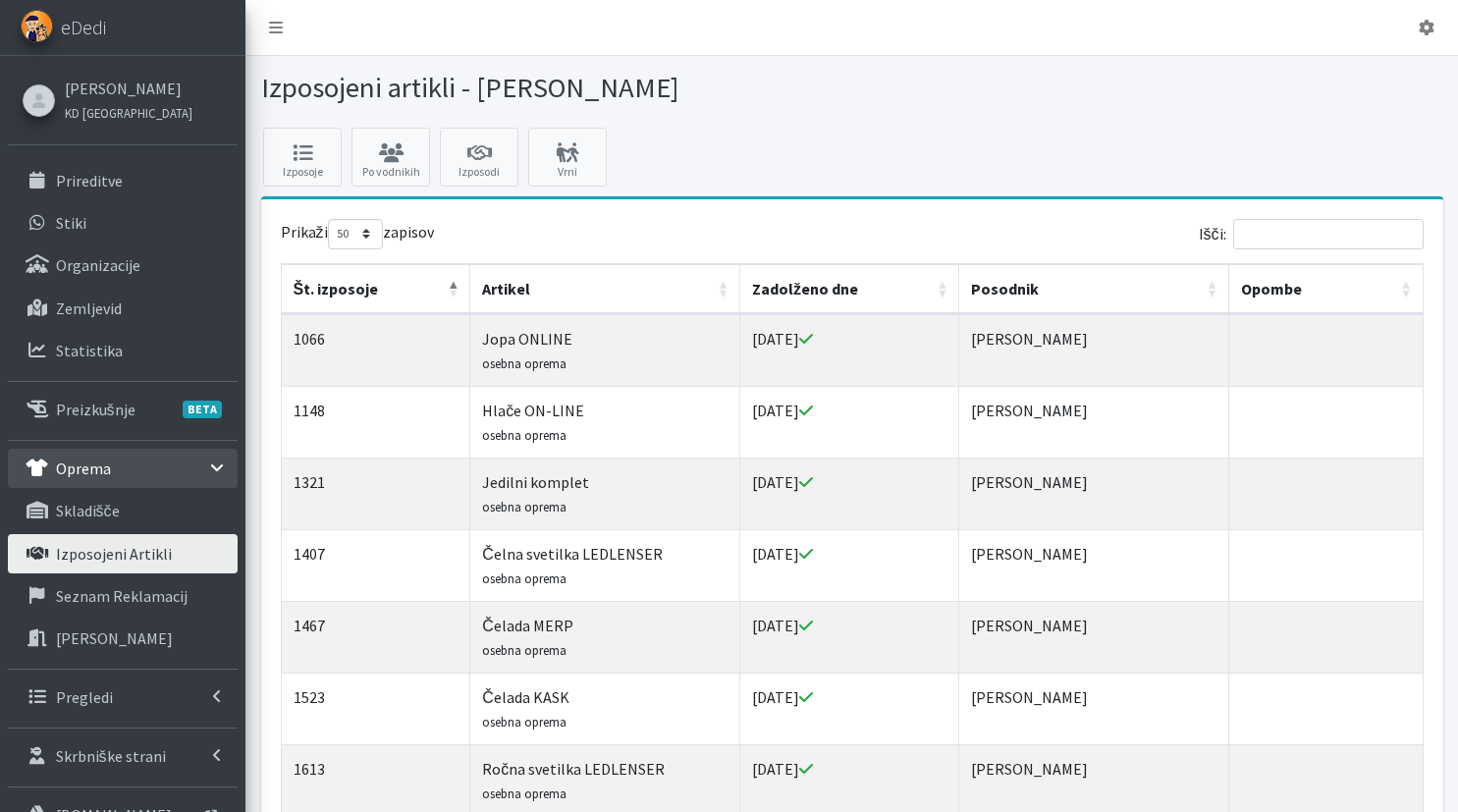 select on "50" 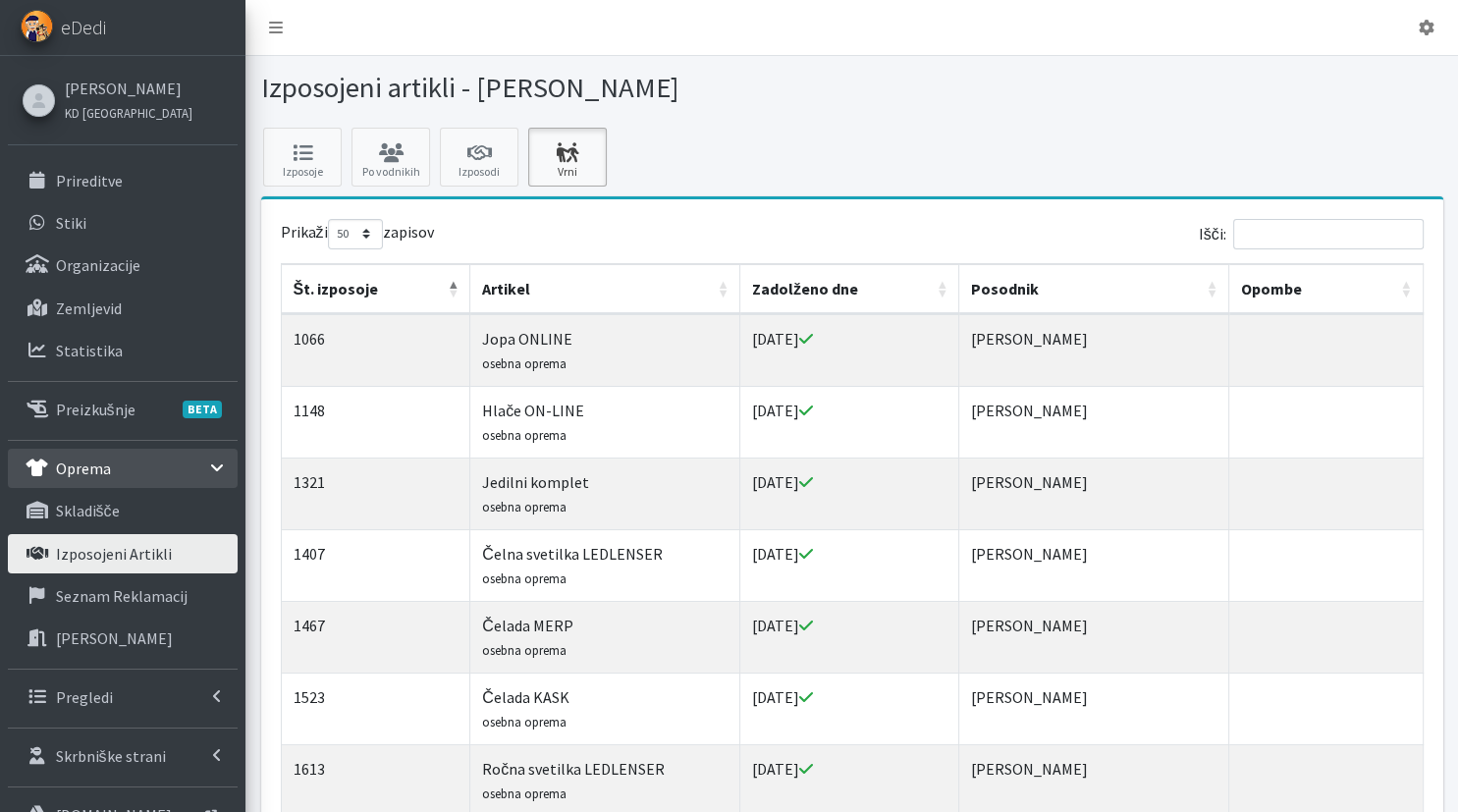click at bounding box center [567, 153] 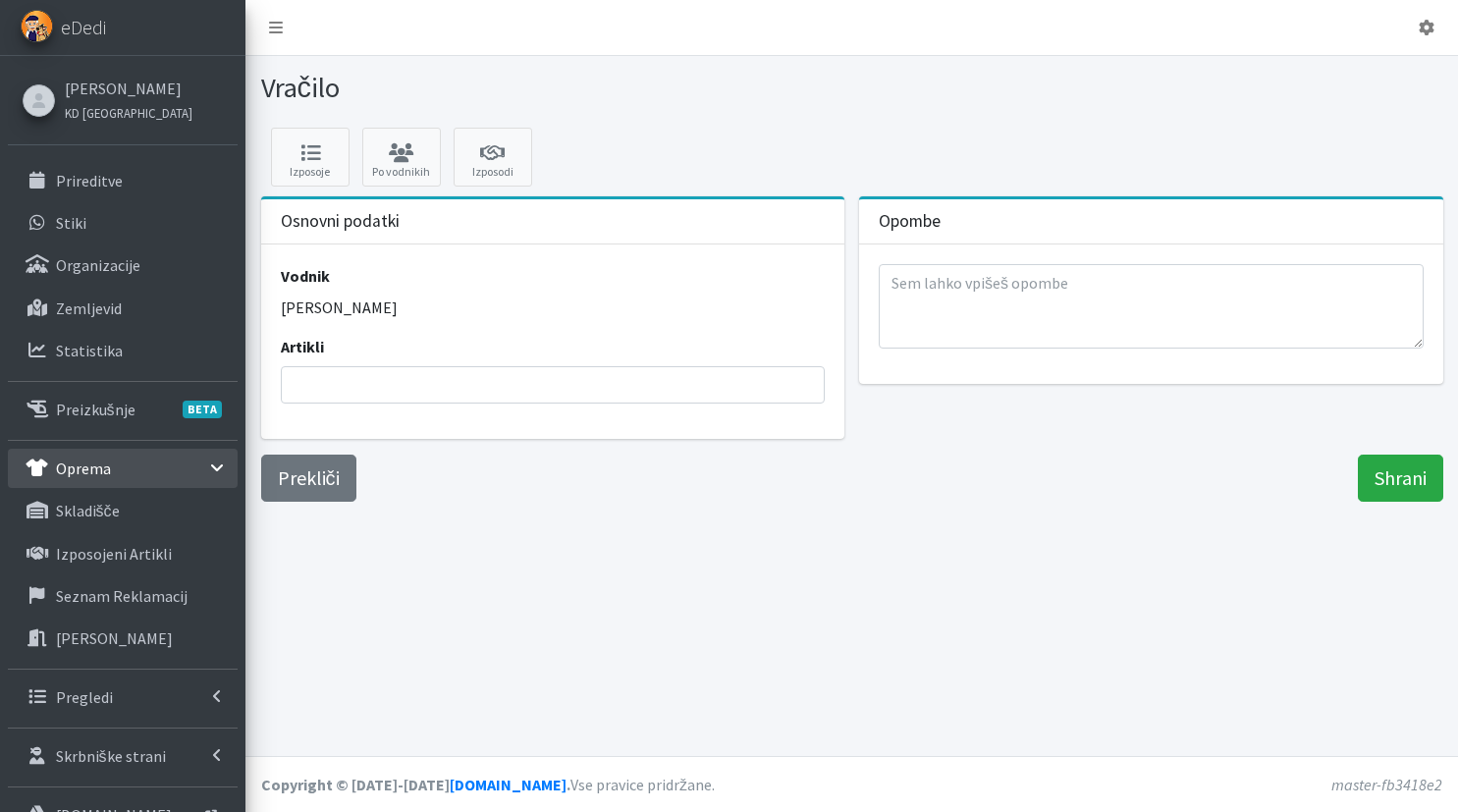 select 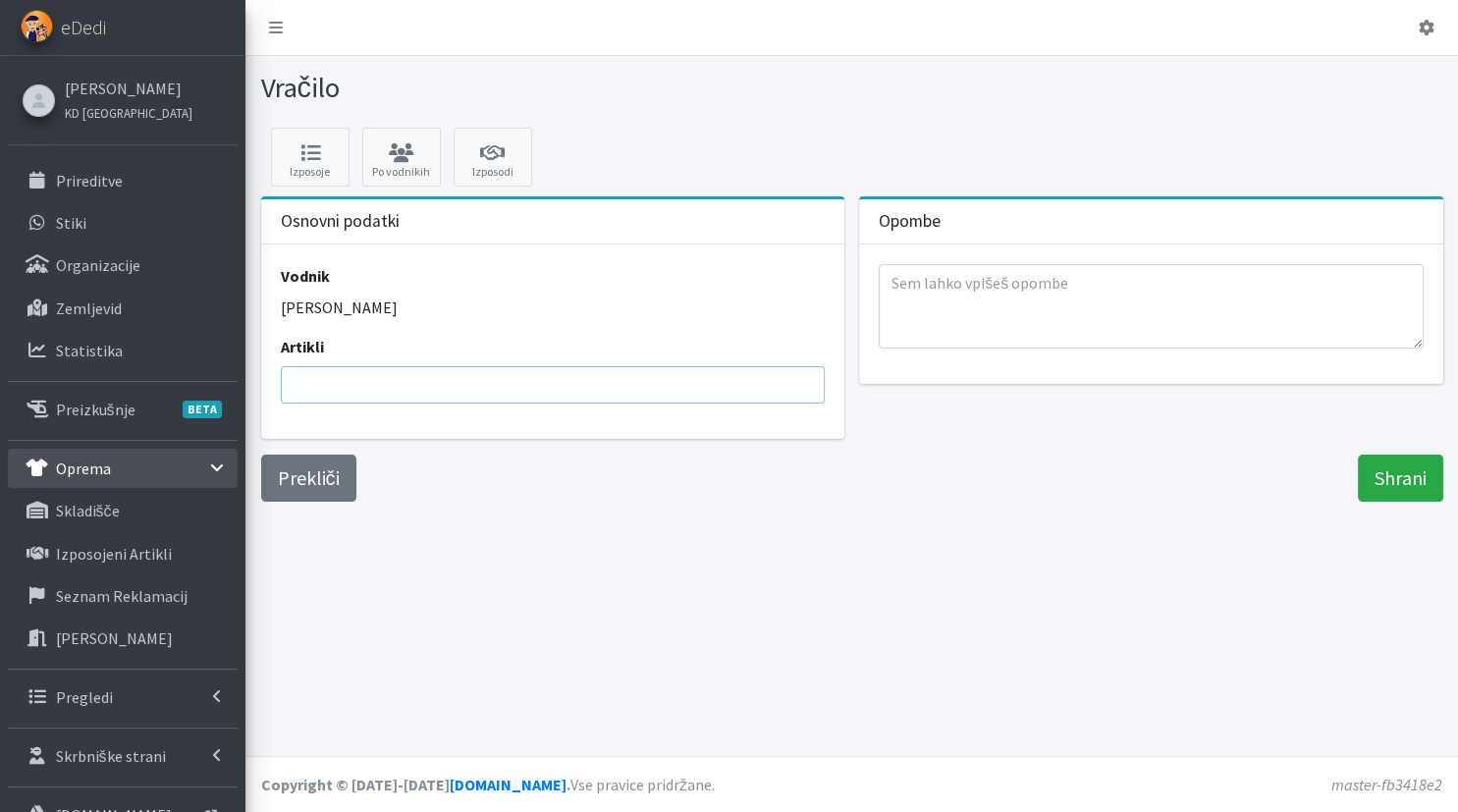 click at bounding box center (559, 385) 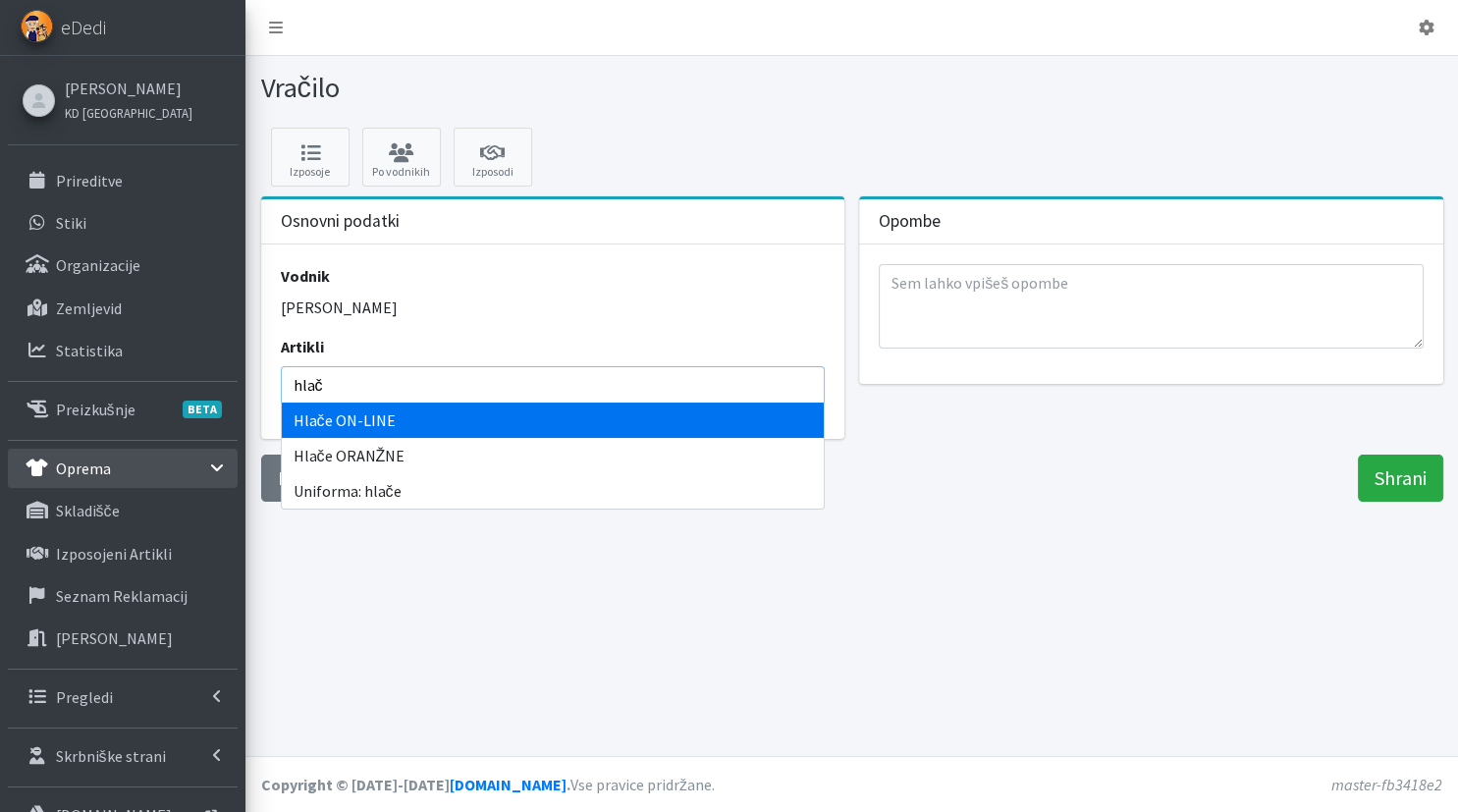 type on "hlače" 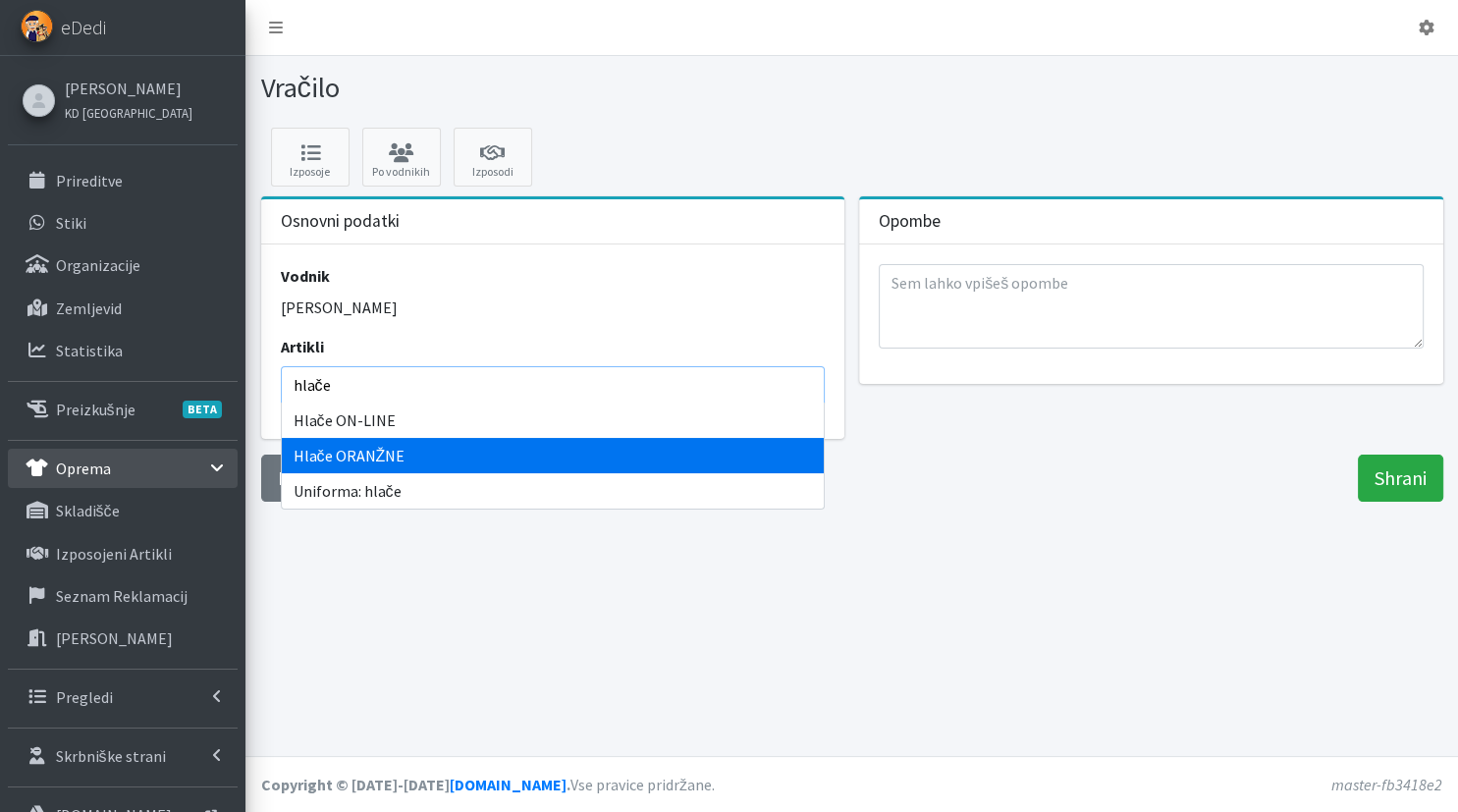 select on "2658" 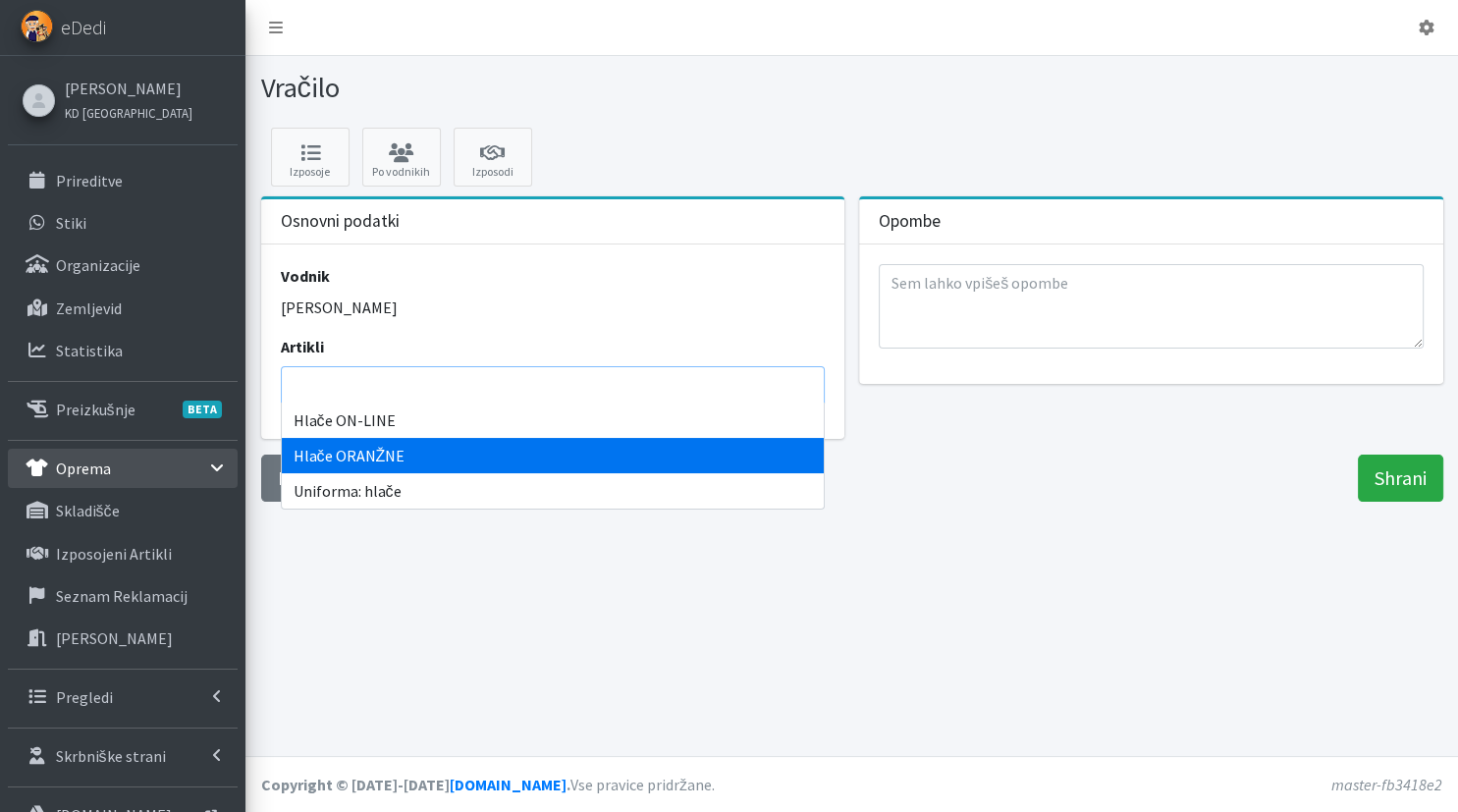 scroll, scrollTop: 306, scrollLeft: 0, axis: vertical 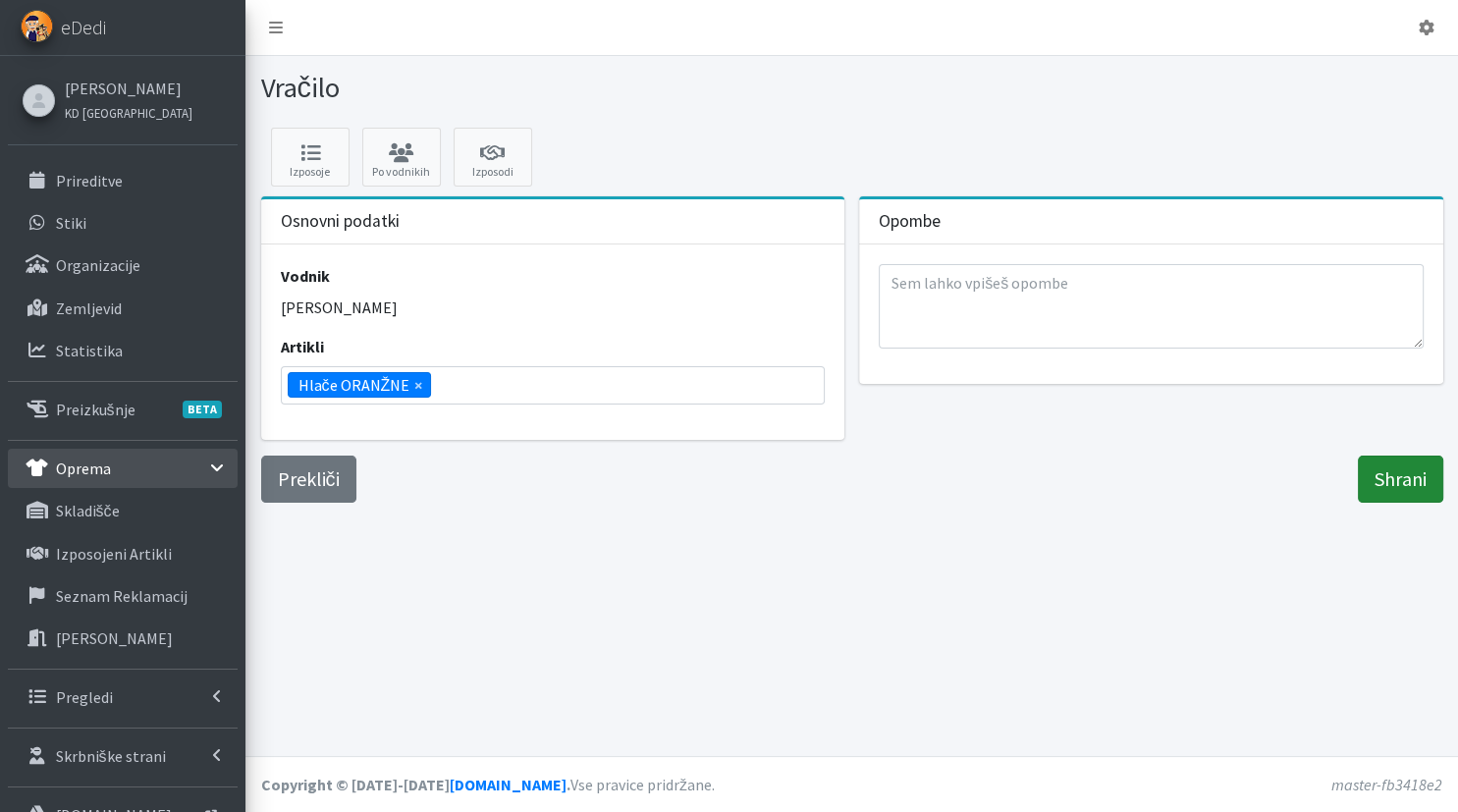 click on "Shrani" at bounding box center [1400, 479] 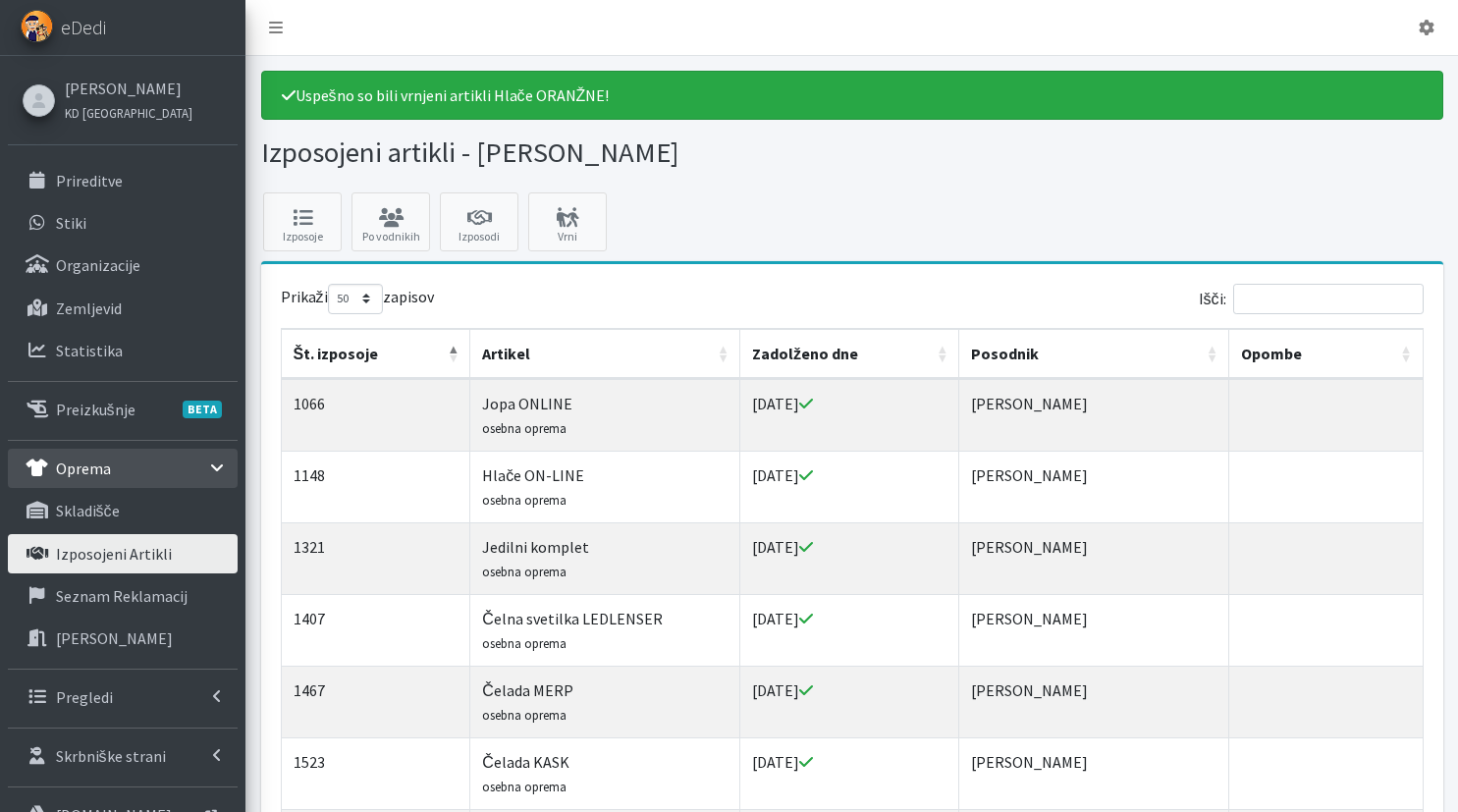 select on "50" 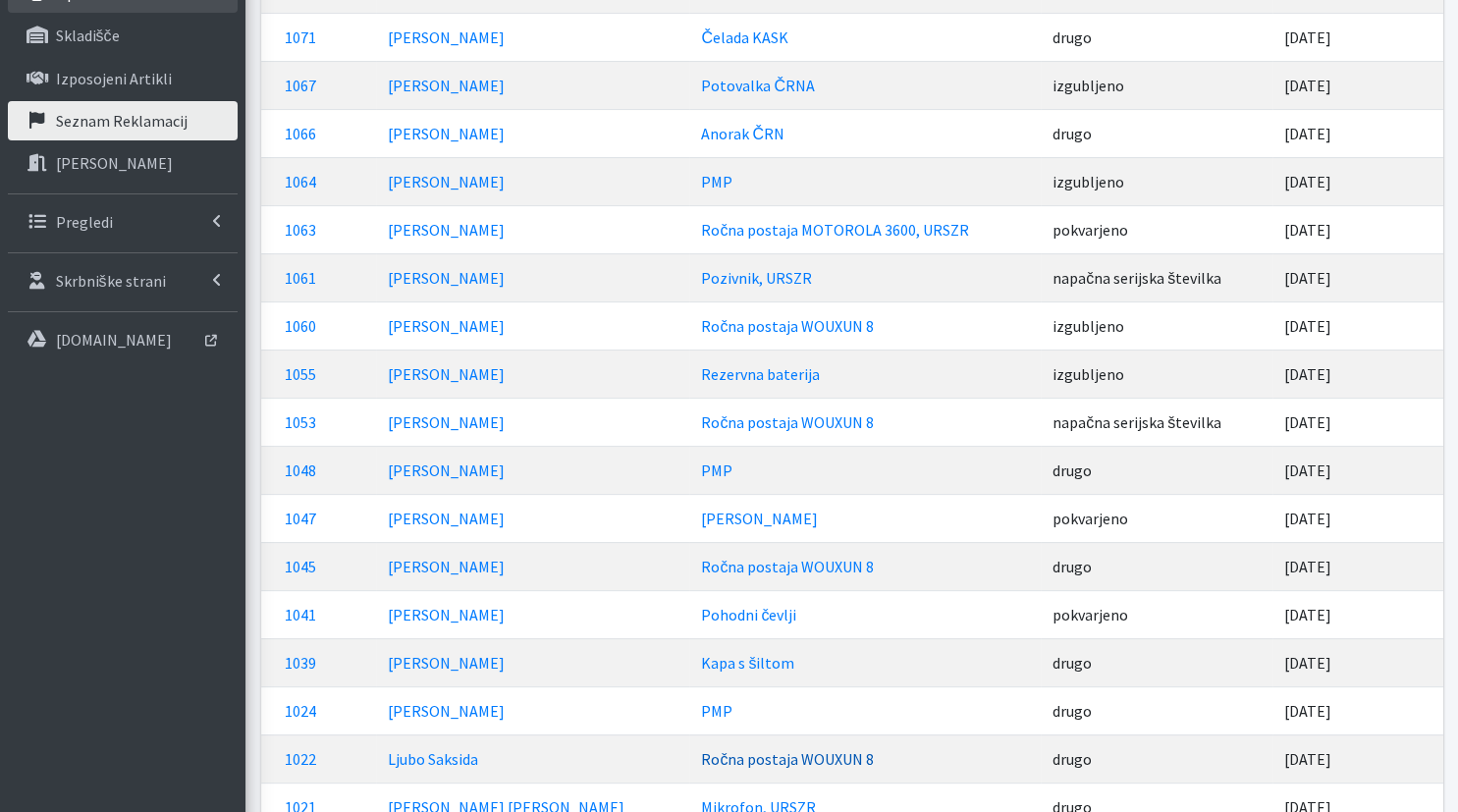 scroll, scrollTop: 703, scrollLeft: 0, axis: vertical 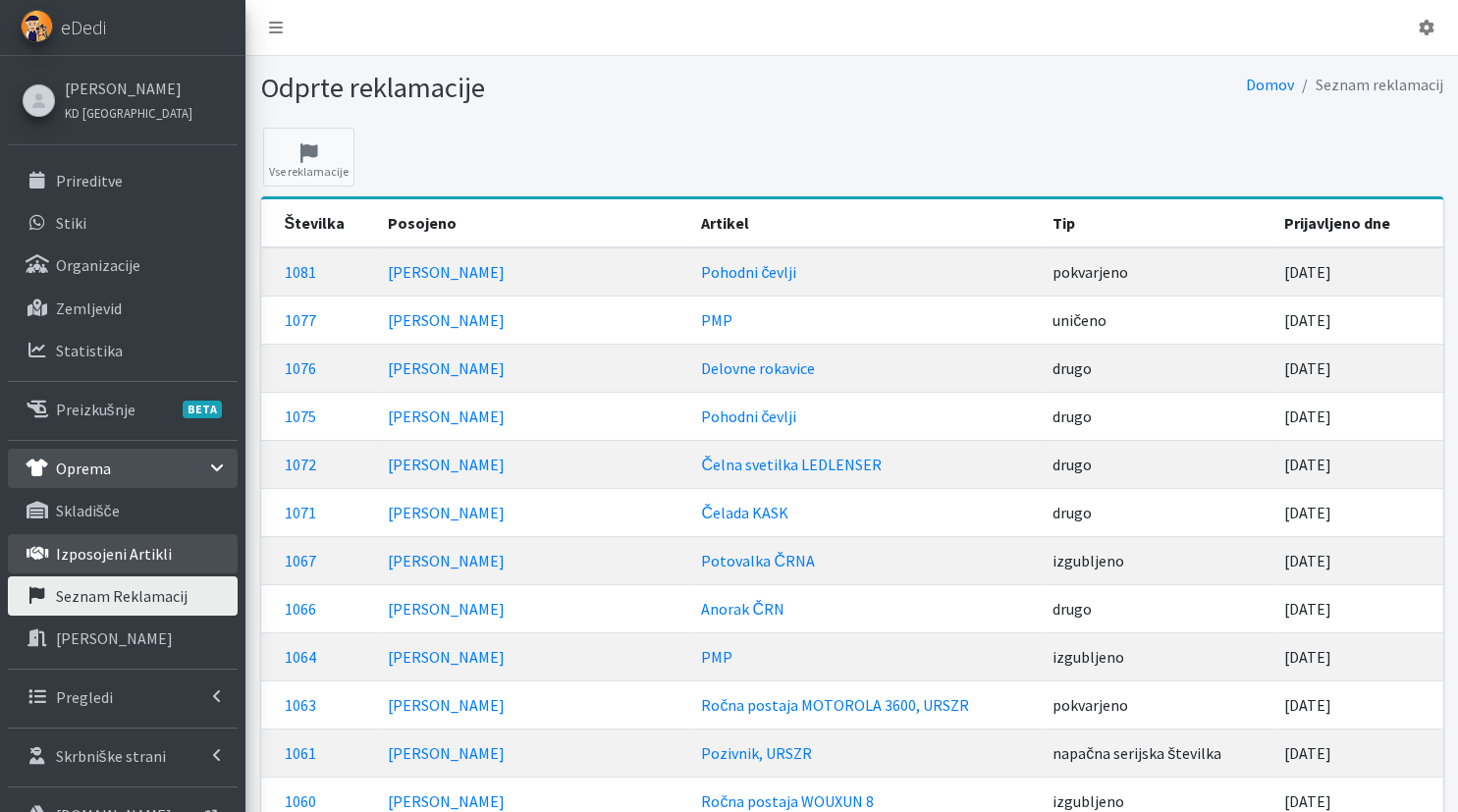 click on "Izposojeni artikli" at bounding box center (114, 554) 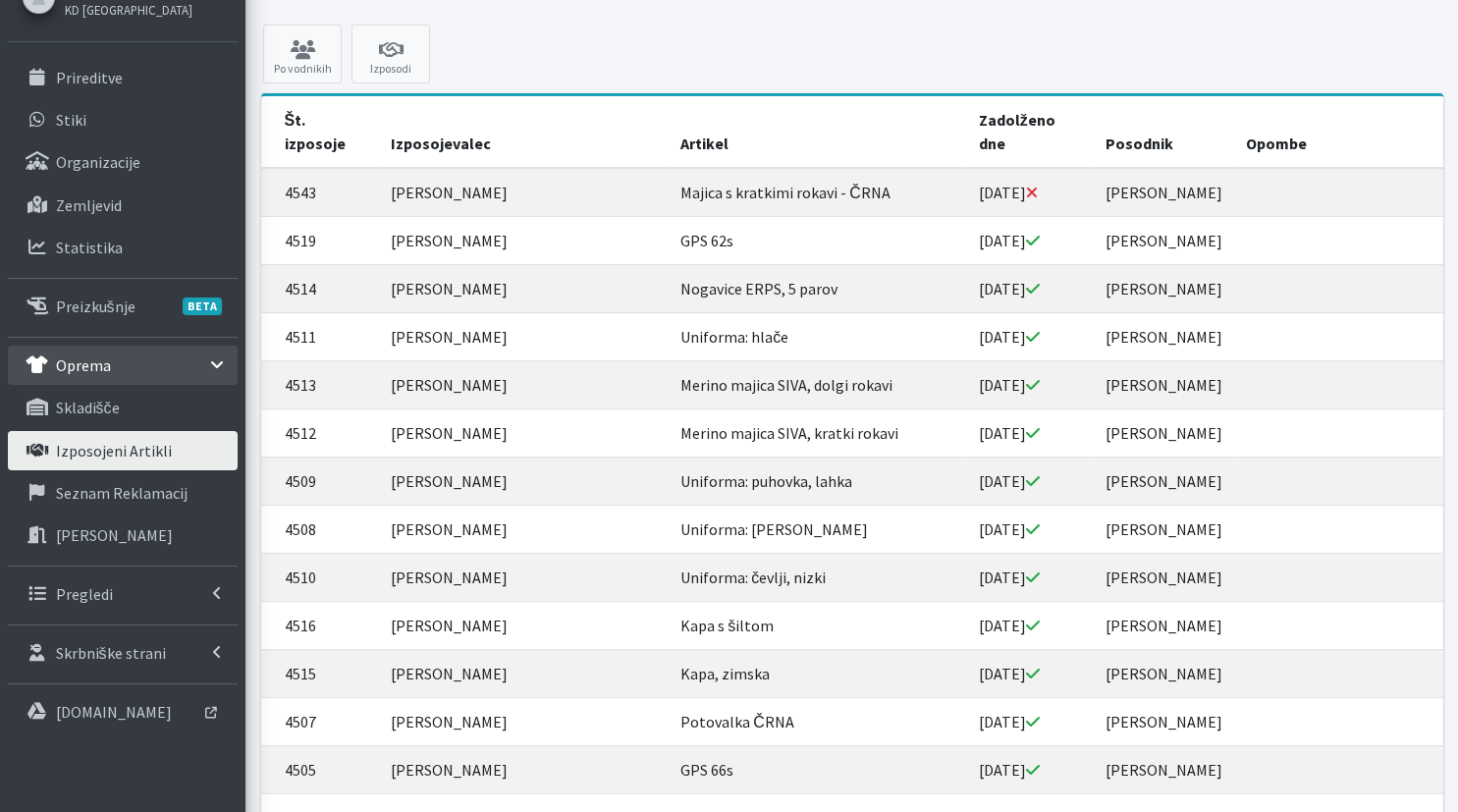 scroll, scrollTop: 0, scrollLeft: 0, axis: both 